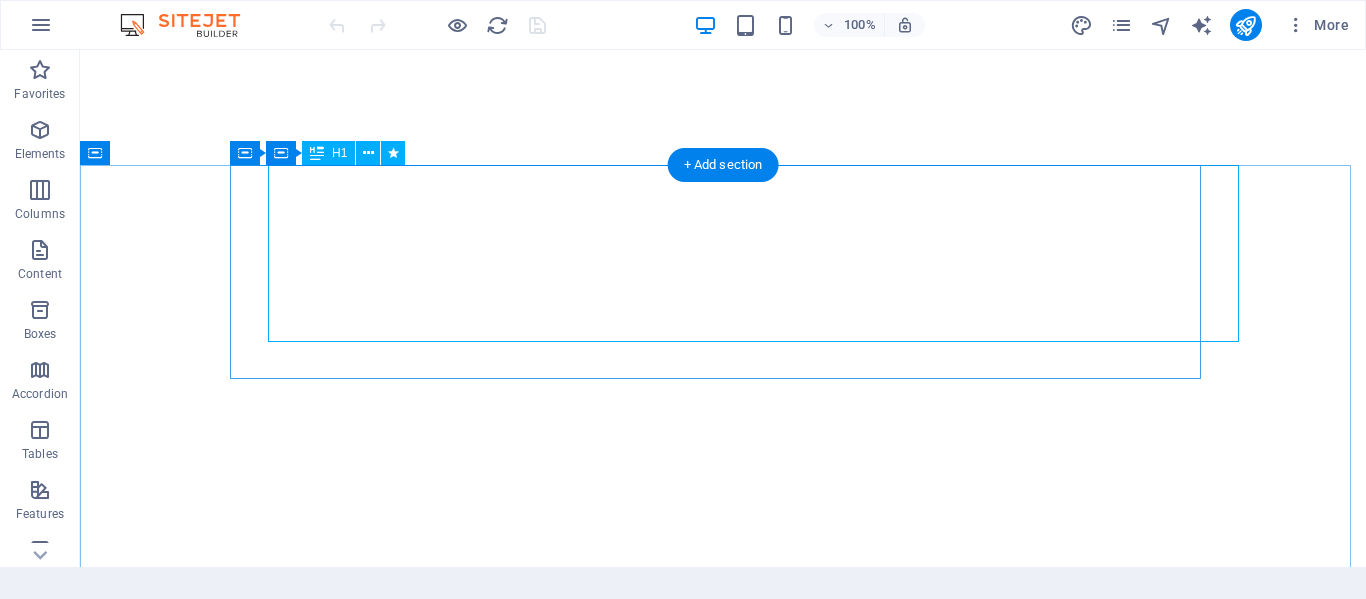 scroll, scrollTop: 0, scrollLeft: 0, axis: both 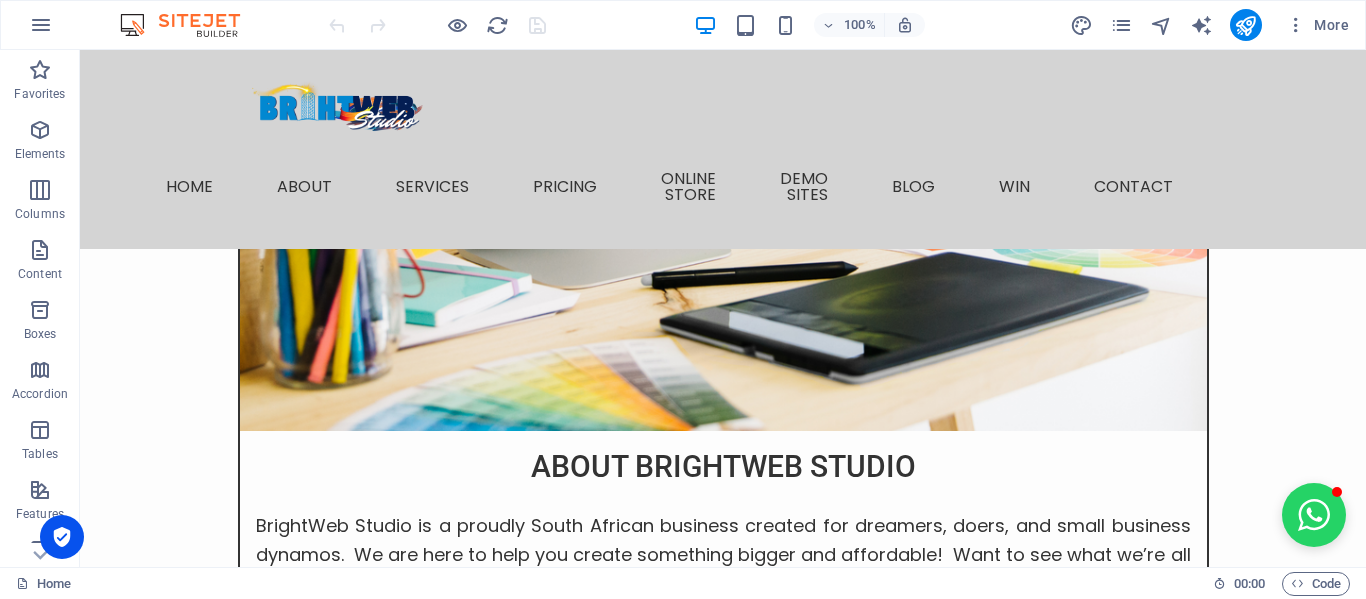 click on "More" at bounding box center (1213, 25) 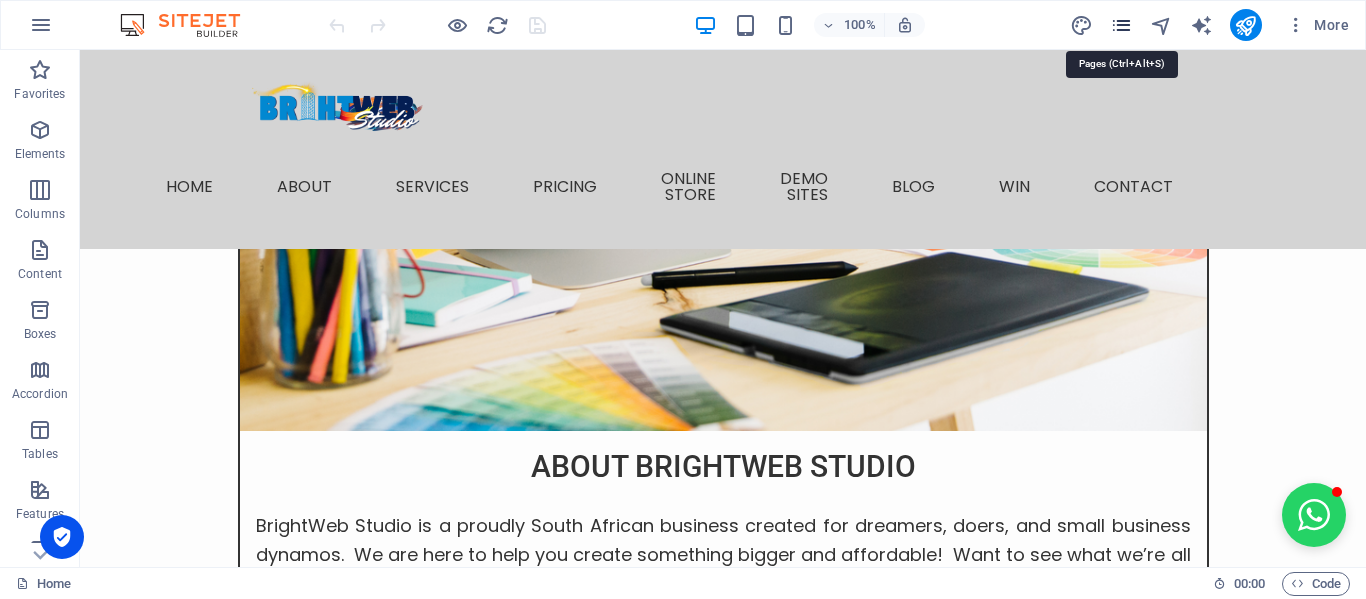 click at bounding box center [1121, 25] 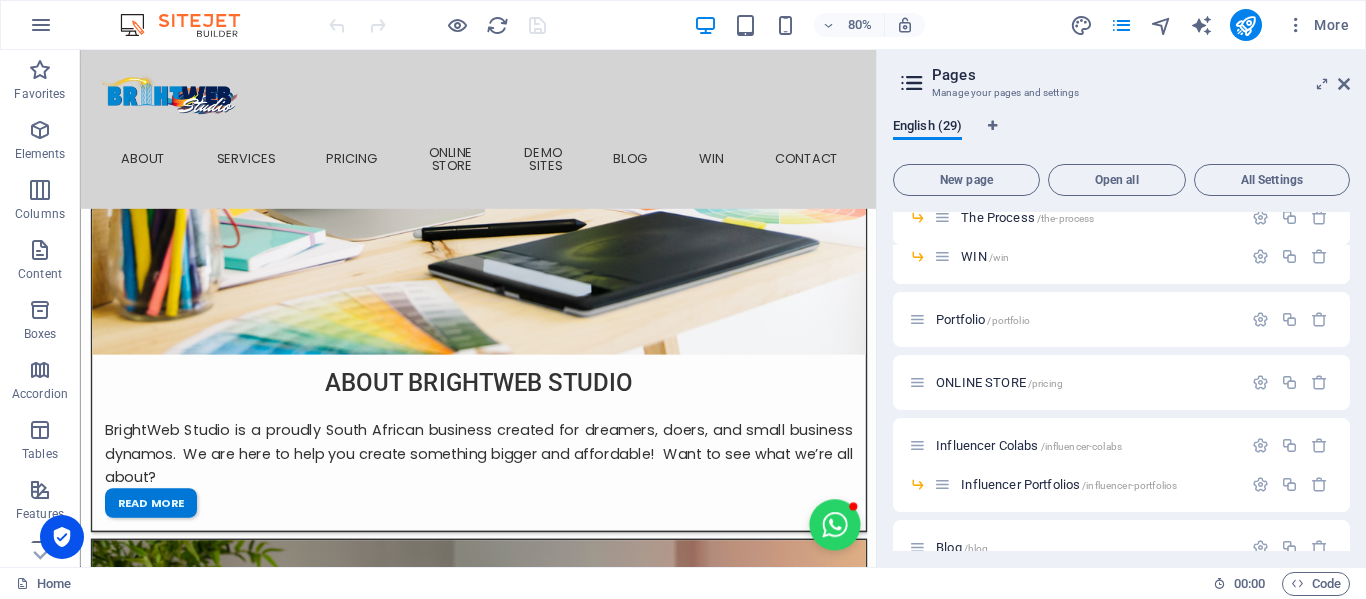 scroll, scrollTop: 756, scrollLeft: 0, axis: vertical 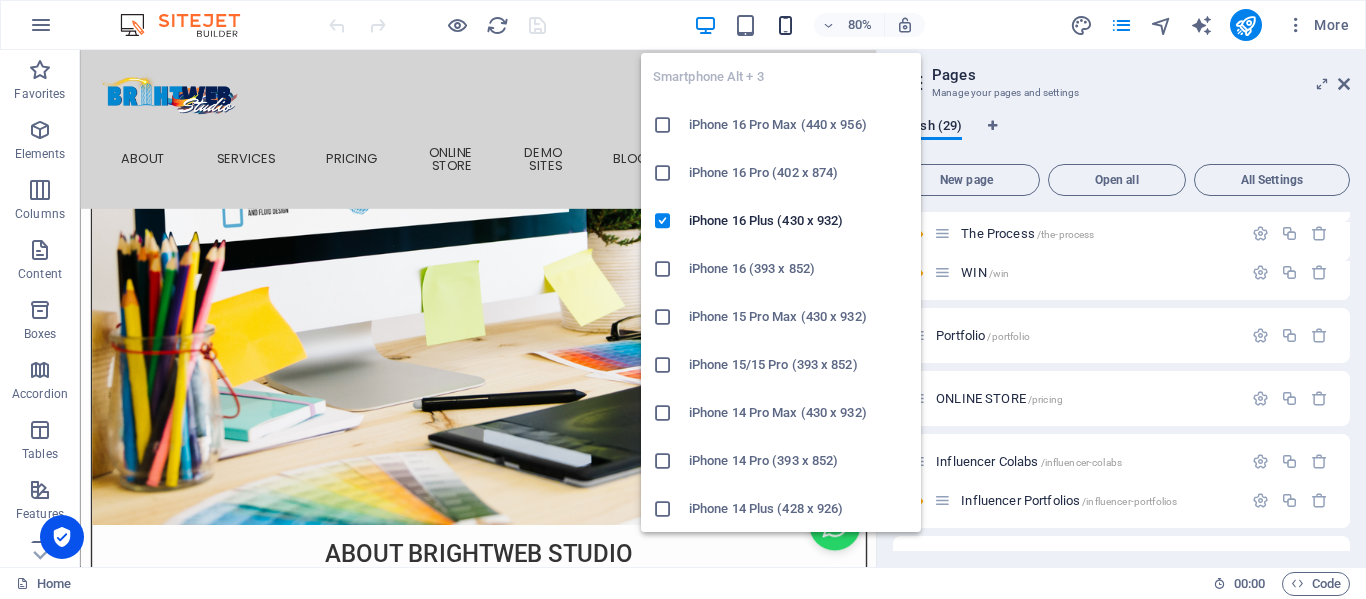 click at bounding box center [785, 25] 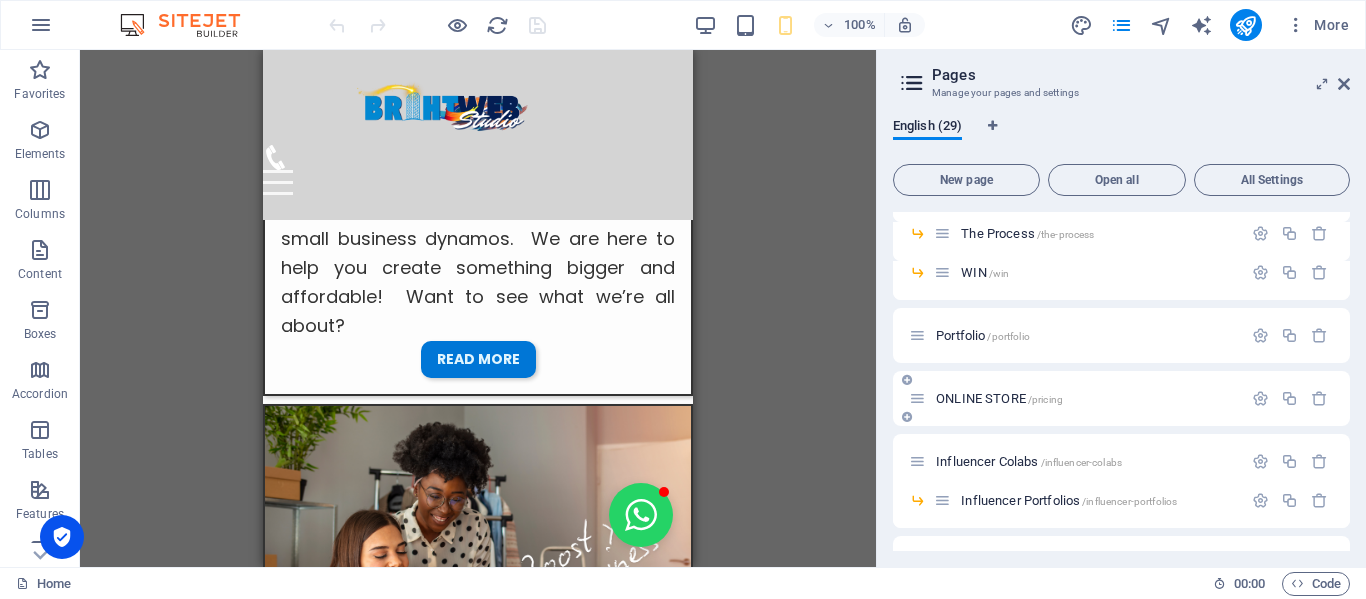 scroll, scrollTop: 1577, scrollLeft: 0, axis: vertical 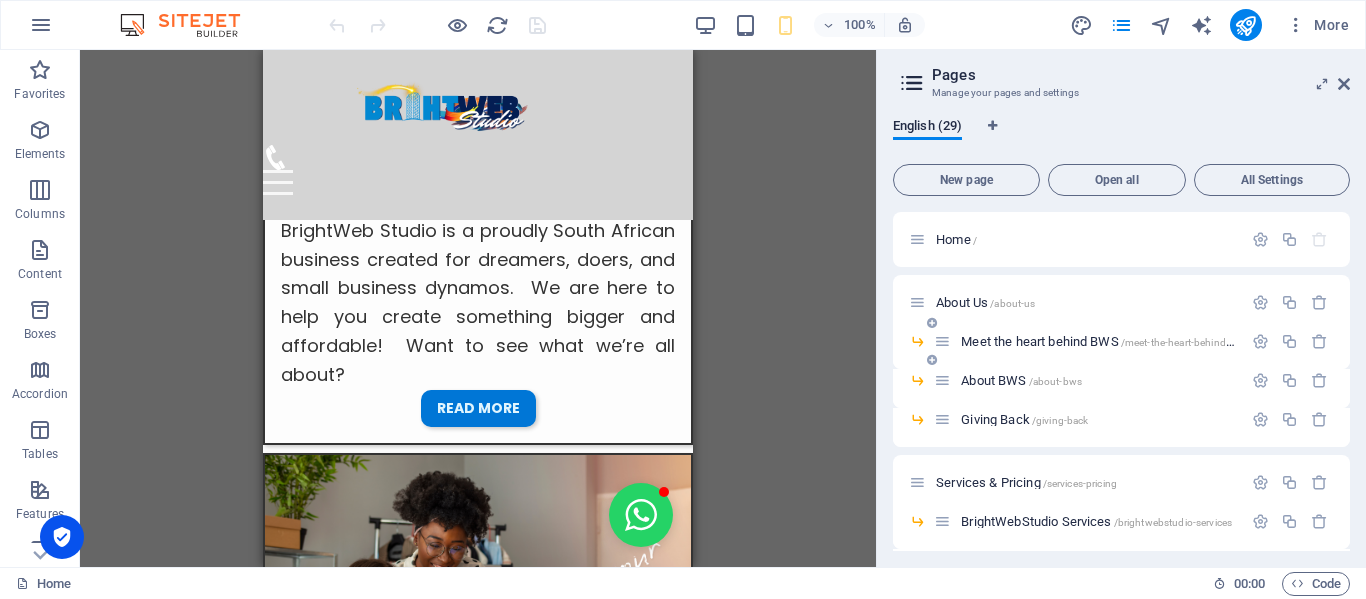click on "Meet the heart behind BWS /meet-the-heart-behind-bws" at bounding box center (1104, 341) 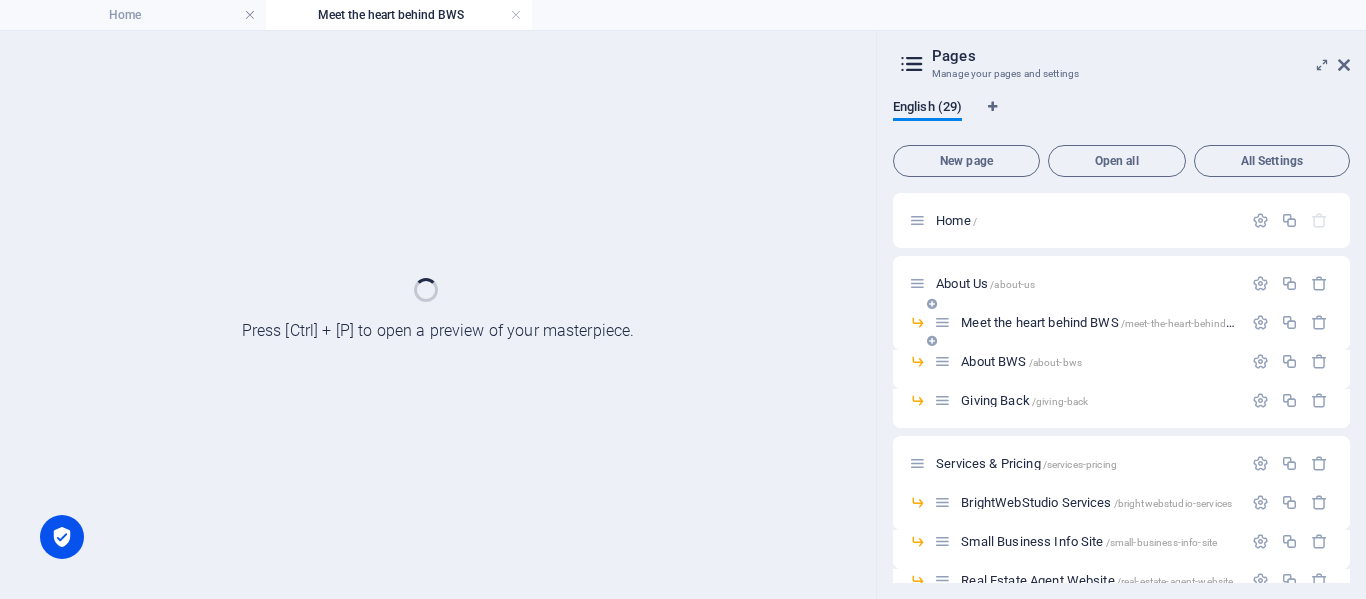 scroll, scrollTop: 0, scrollLeft: 0, axis: both 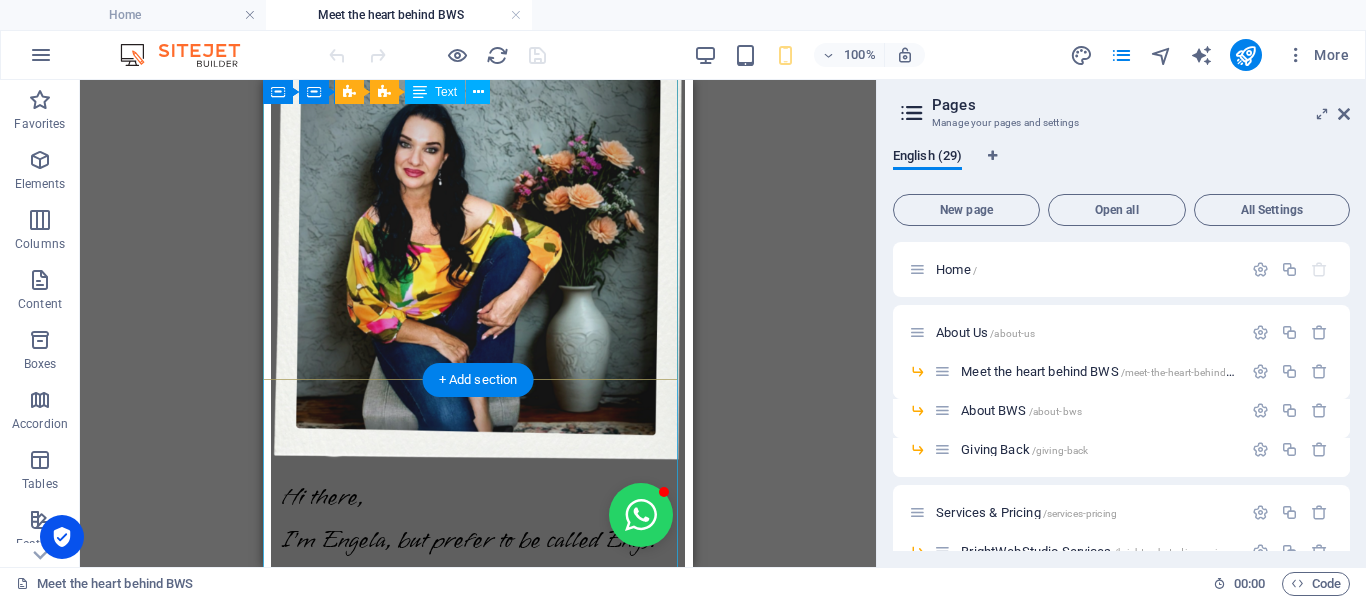 click on "Hi there, I'm Engela, but prefer to be called Engs.  I'm an entrepreneur, community-builder and the creative spark behind BrightWeb Studio and "Let's Grow Mzansi" (coming soon...) I've always had a passion for uplifting others and sparking real, meaningful connections. I've hosted buzzing networking events with 50+ business owners attending at a time, elevated small brands with savvy marketing, and worn more hats than a Mad Hatter at a tea party. No joke, I've been a  restaurant manageress, FMCG manager, PRO, e-commerce store owner with 2,000+ products, digital marketer, nonprofit director...  the list goes on! But what really lights me up? Helping people believe in themselves and turning big dreams into reality.  BrightWeb Started With a Spark During the chaos of COVID-19, I watched so many incredibly talented people pivot into entrepreneurship—full of potential but without the tools or time to get online. That's when I launched the  Social Business Network BrightWeb Studio Why BrightWeb Studio? ✅" at bounding box center [478, 2522] 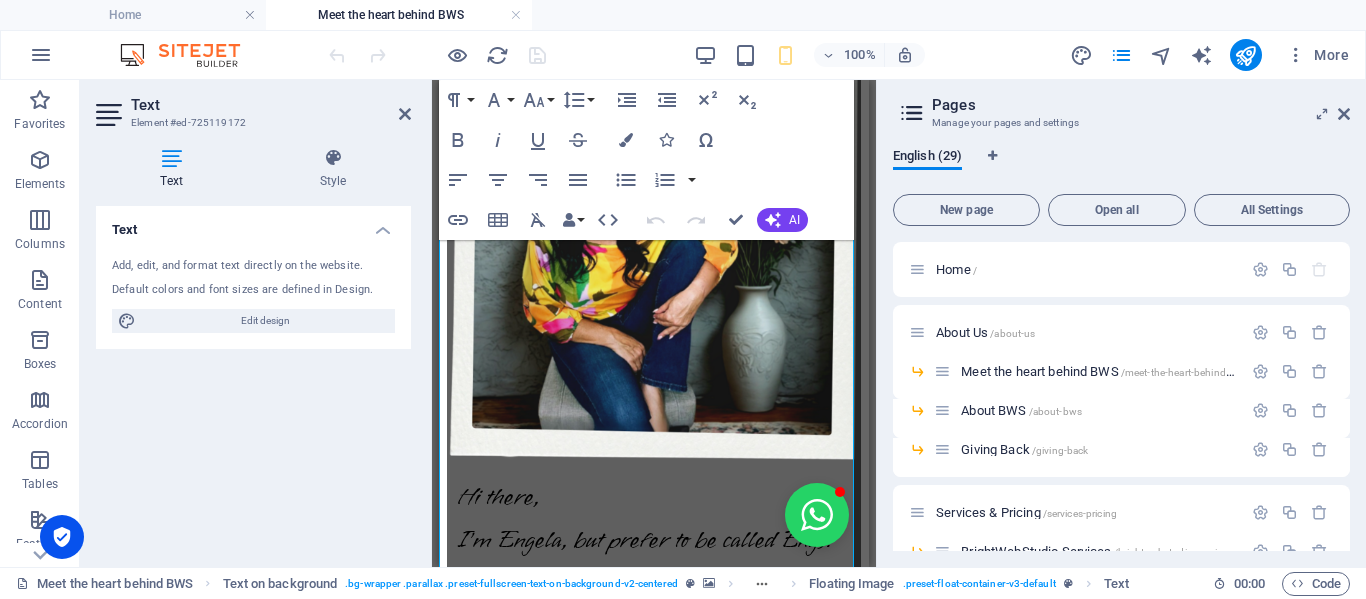 scroll, scrollTop: 317, scrollLeft: 0, axis: vertical 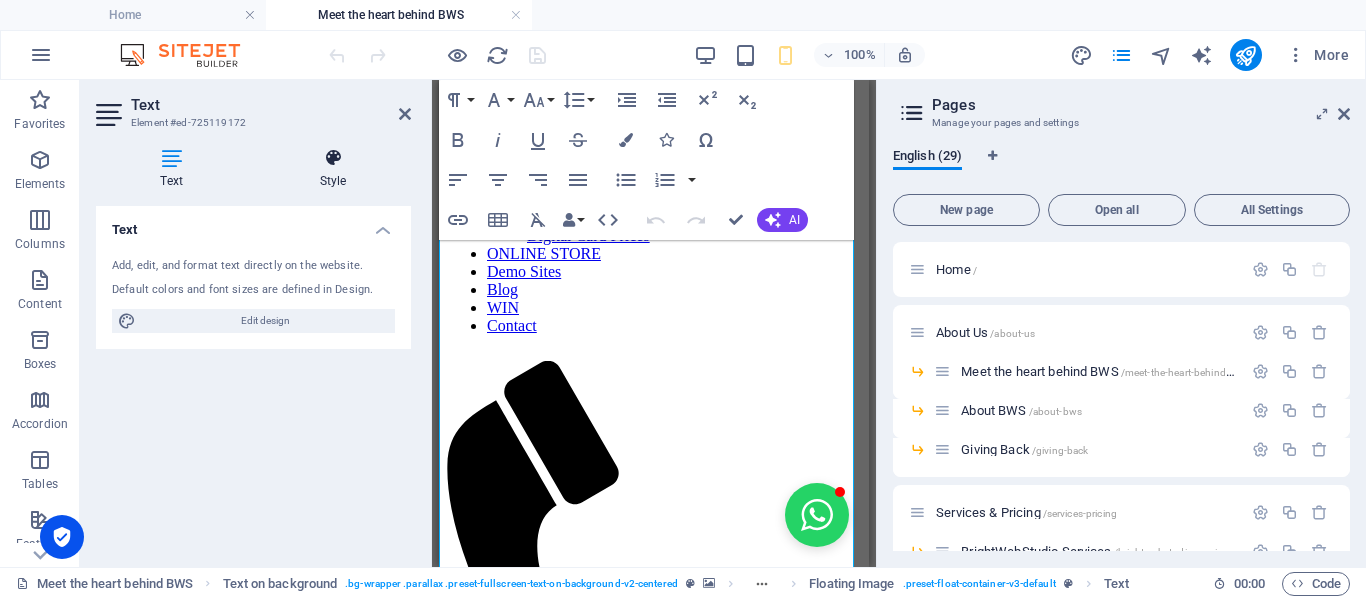 select on "%" 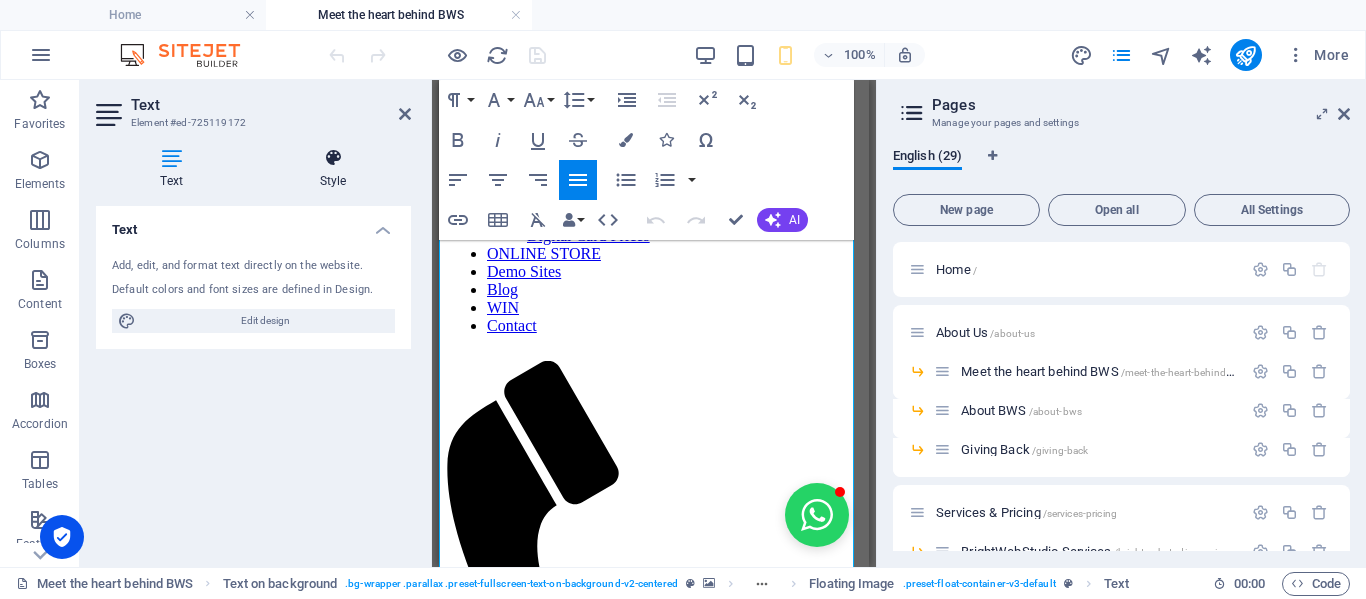 click on "Style" at bounding box center (333, 169) 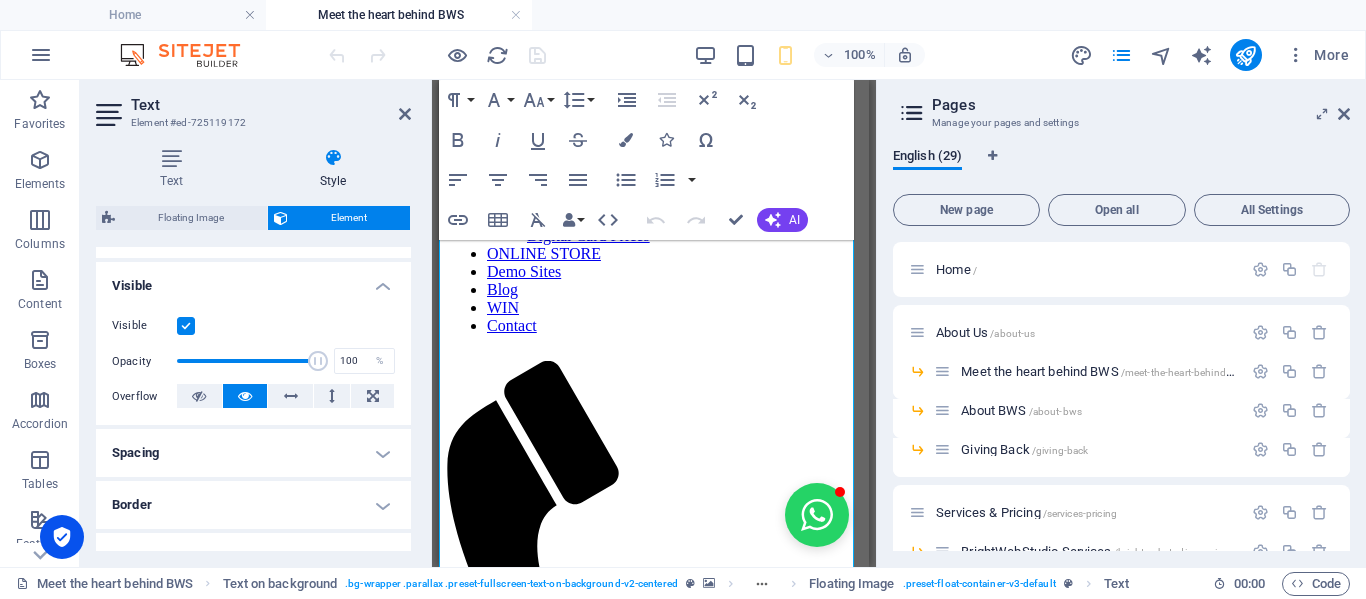 scroll, scrollTop: 200, scrollLeft: 0, axis: vertical 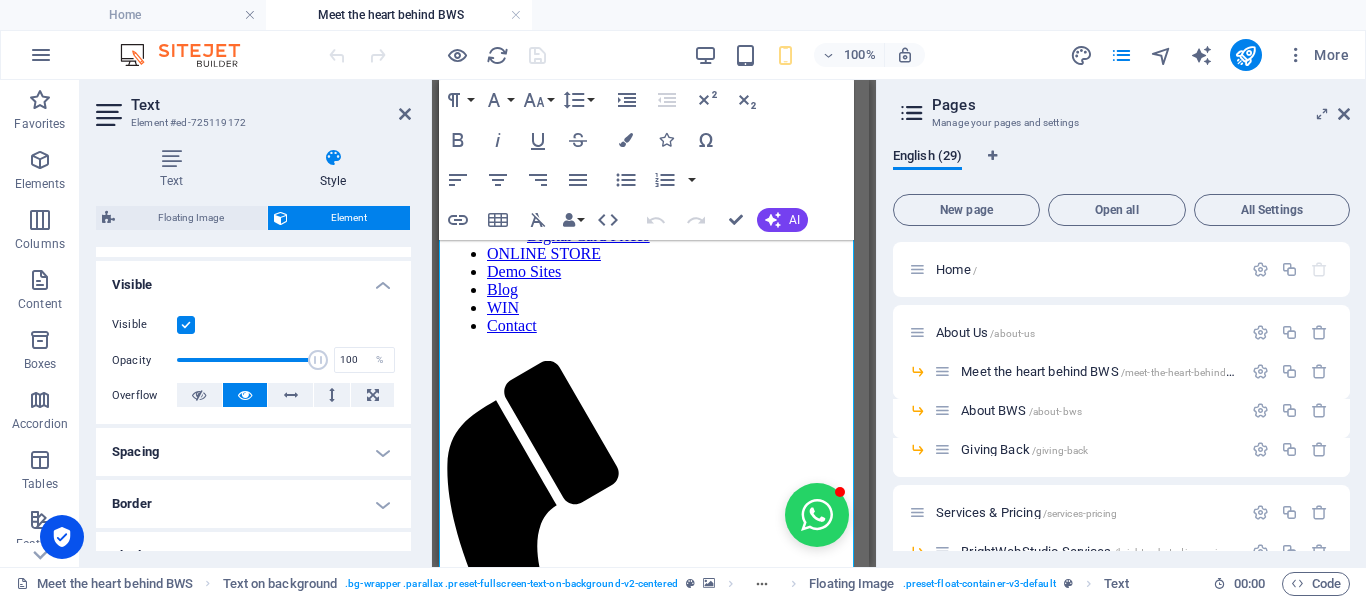 click on "Spacing" at bounding box center [253, 452] 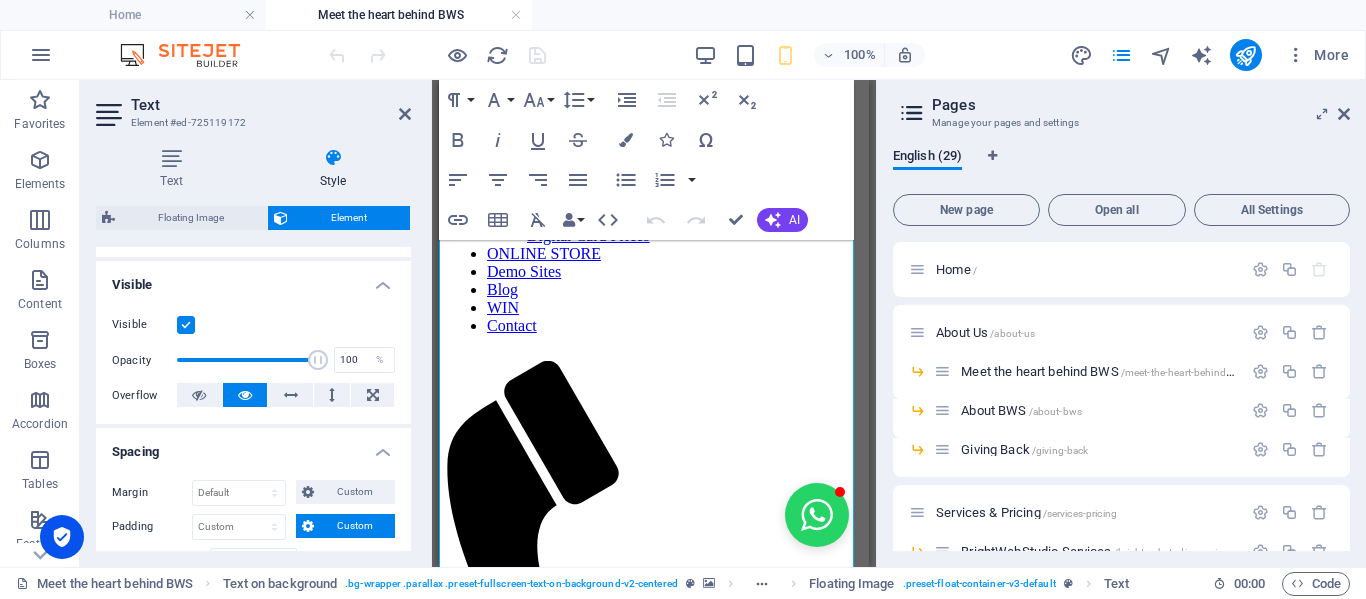 scroll, scrollTop: 300, scrollLeft: 0, axis: vertical 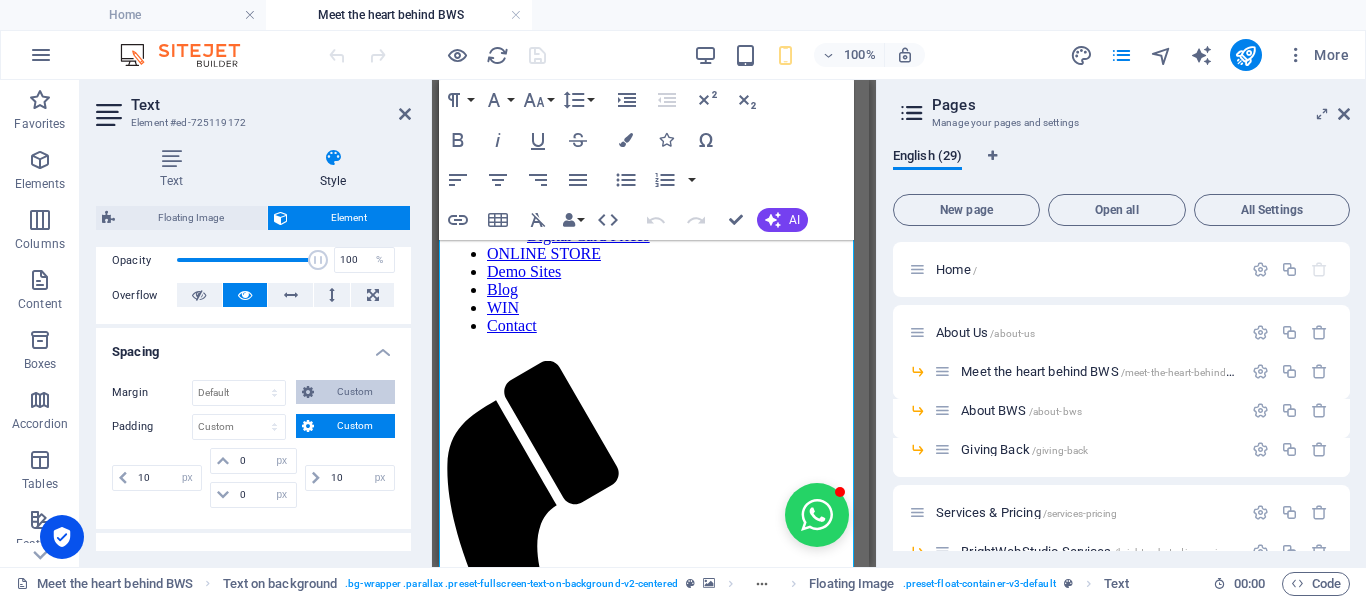 click on "Custom" at bounding box center (354, 392) 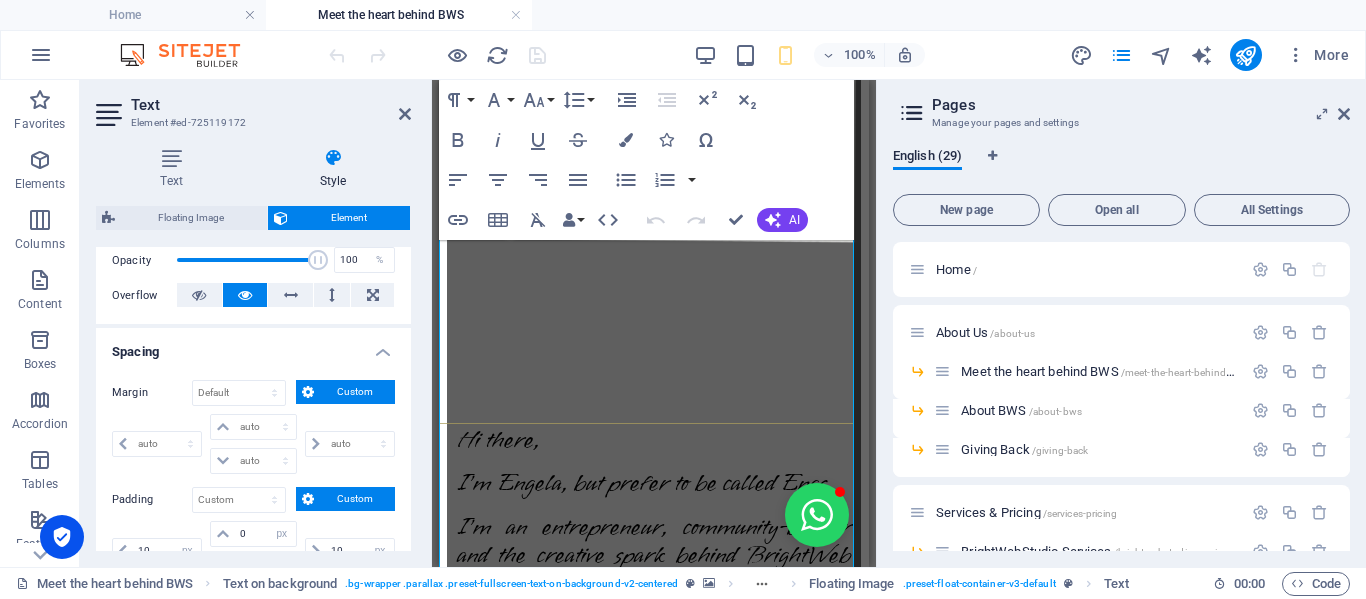 scroll, scrollTop: 3317, scrollLeft: 0, axis: vertical 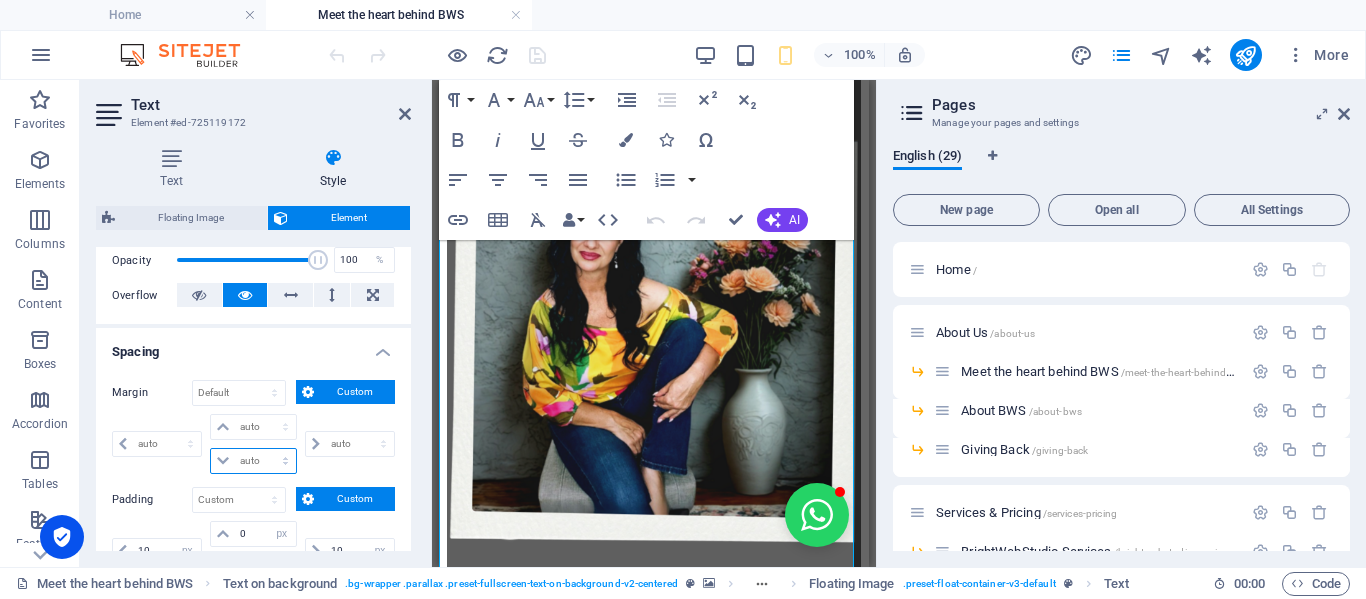 click on "auto px % rem vw vh" at bounding box center [253, 461] 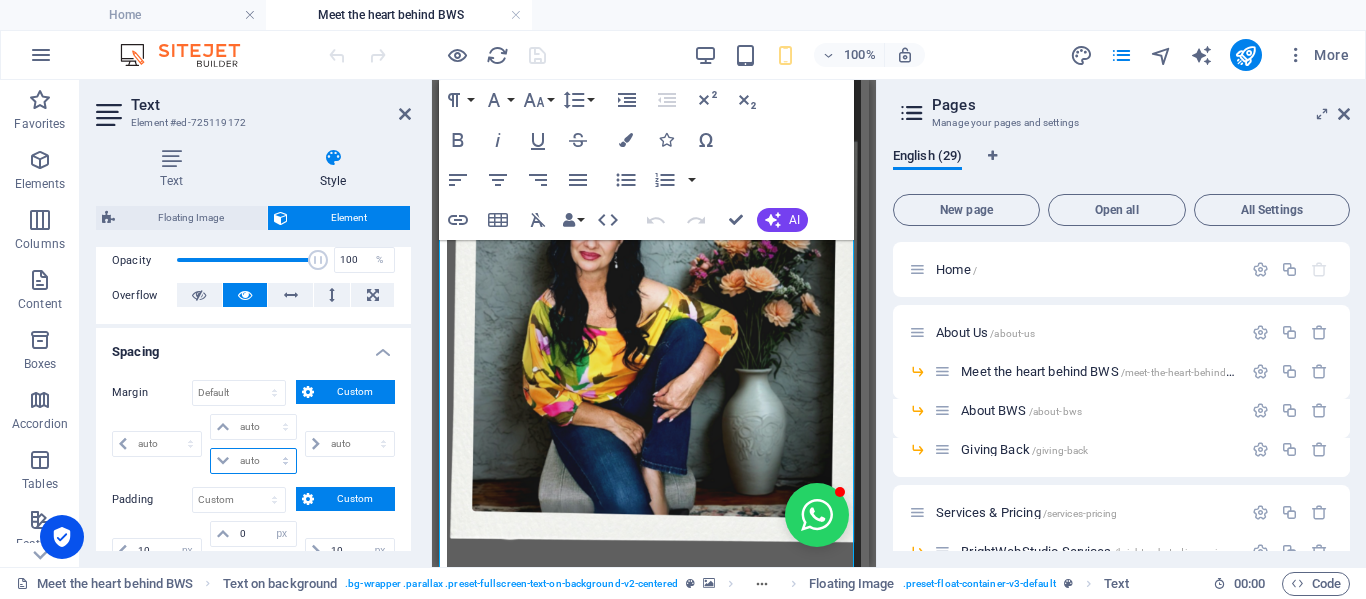 select on "px" 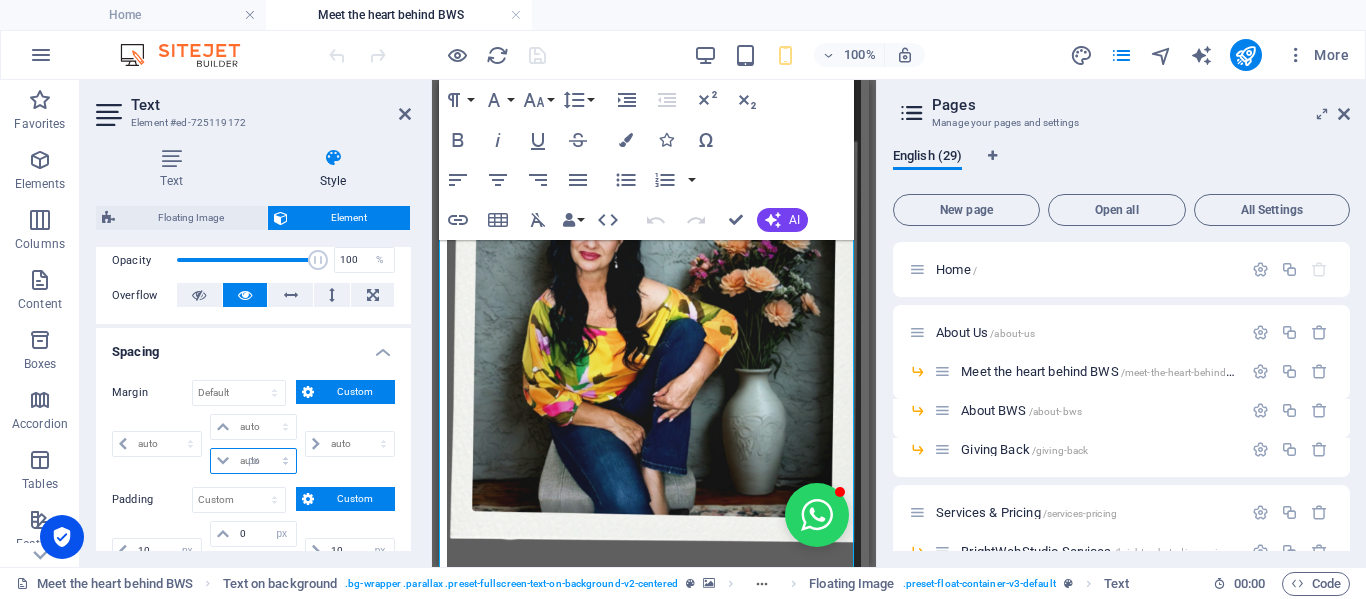 click on "auto px % rem vw vh" at bounding box center (253, 461) 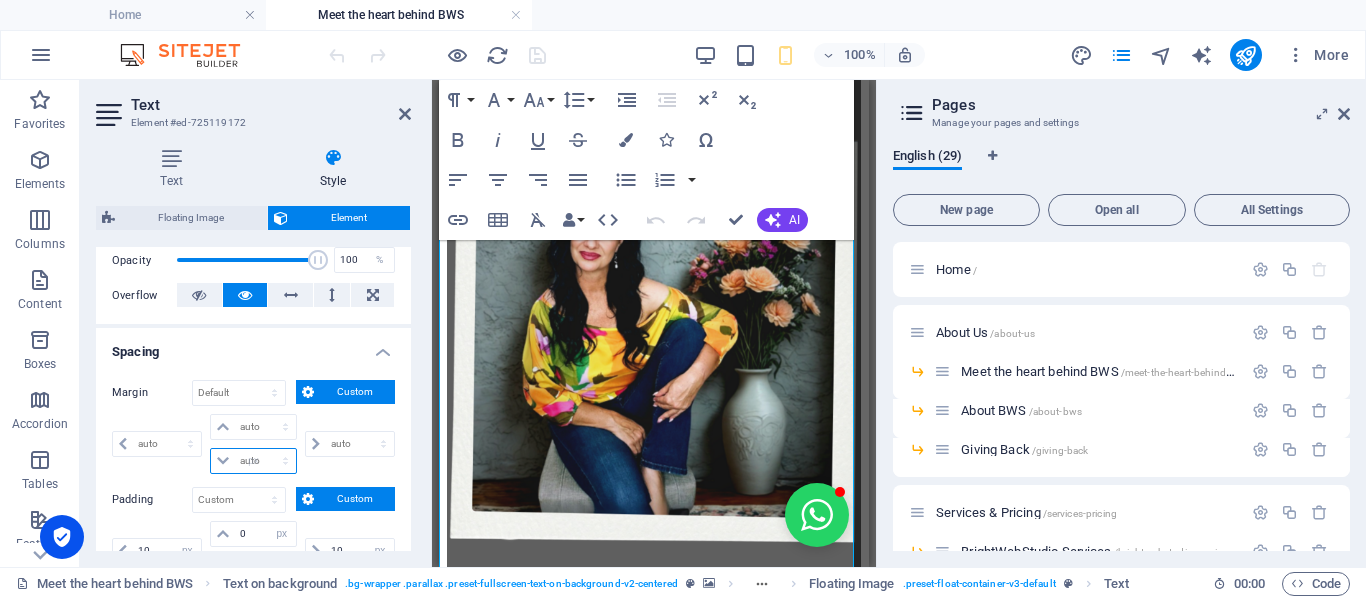type on "0" 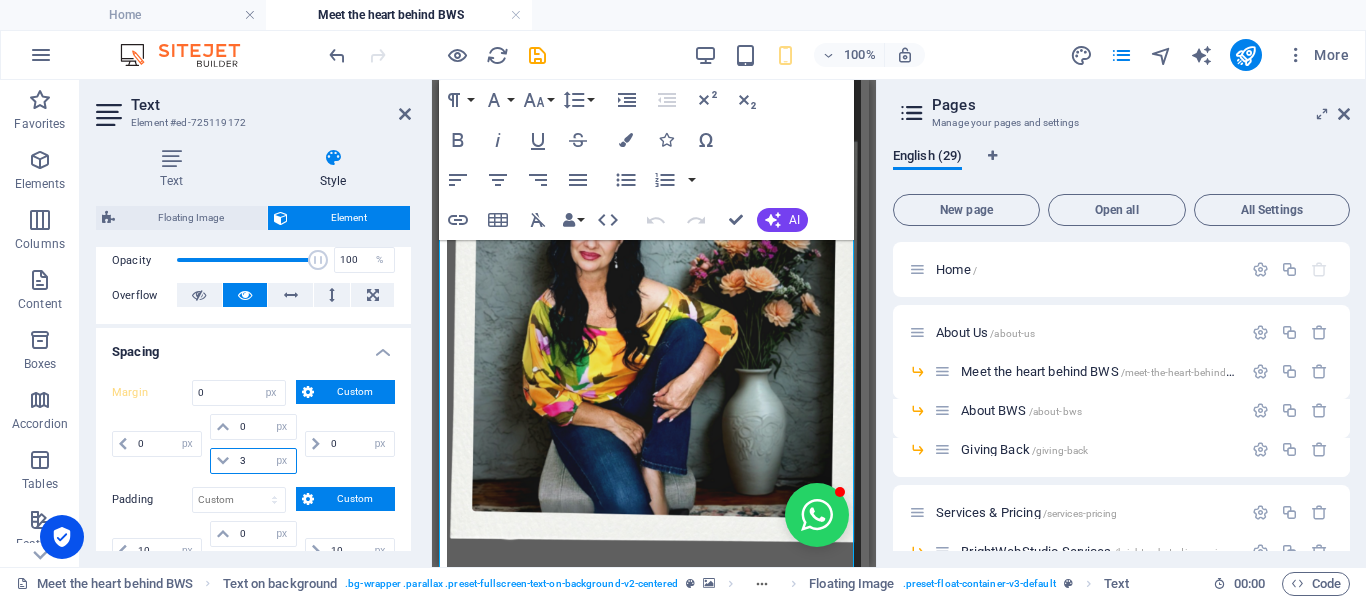 type on "30" 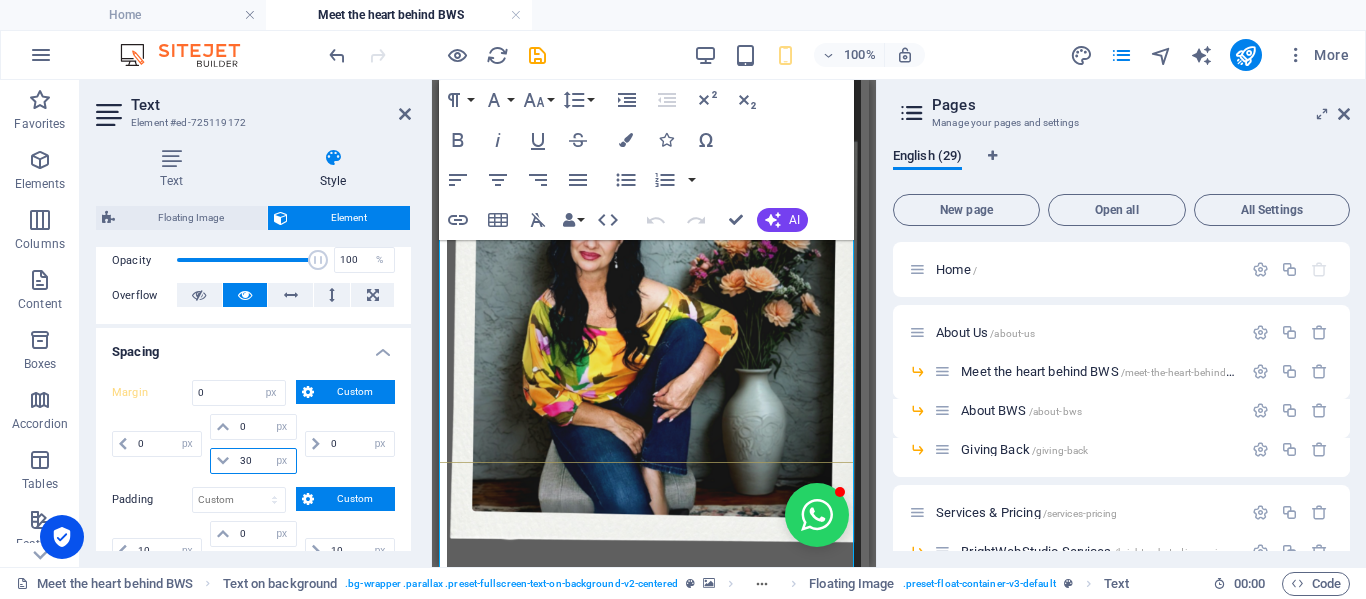 type 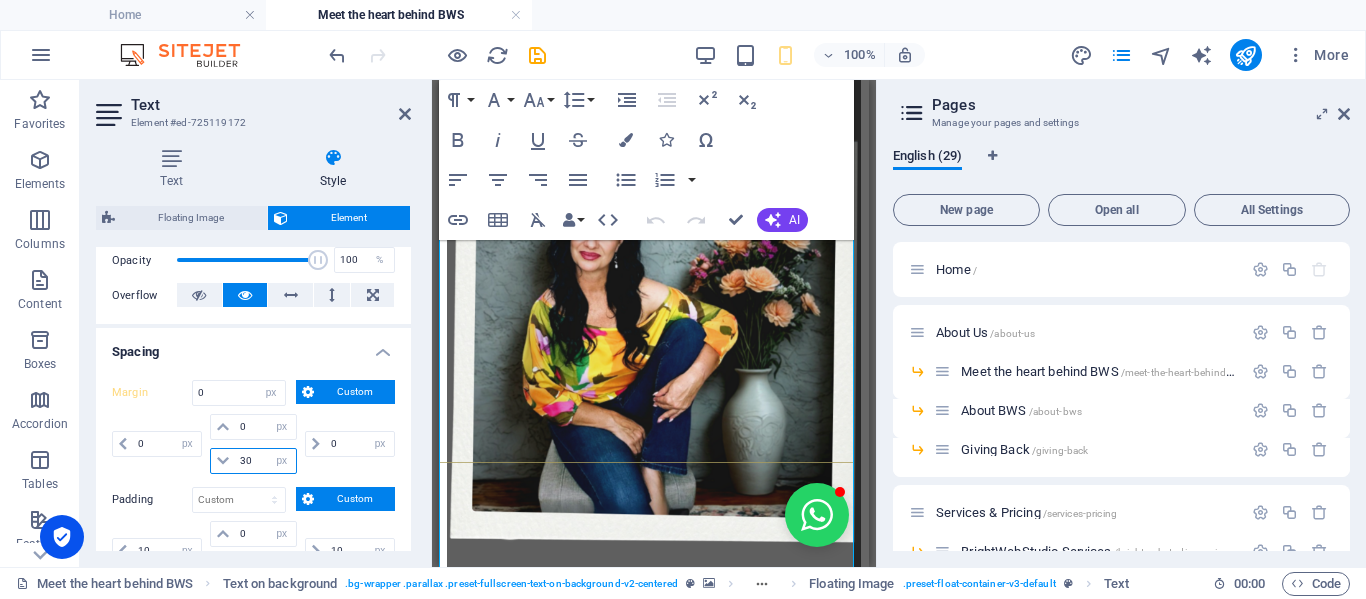 select on "DISABLED_OPTION_VALUE" 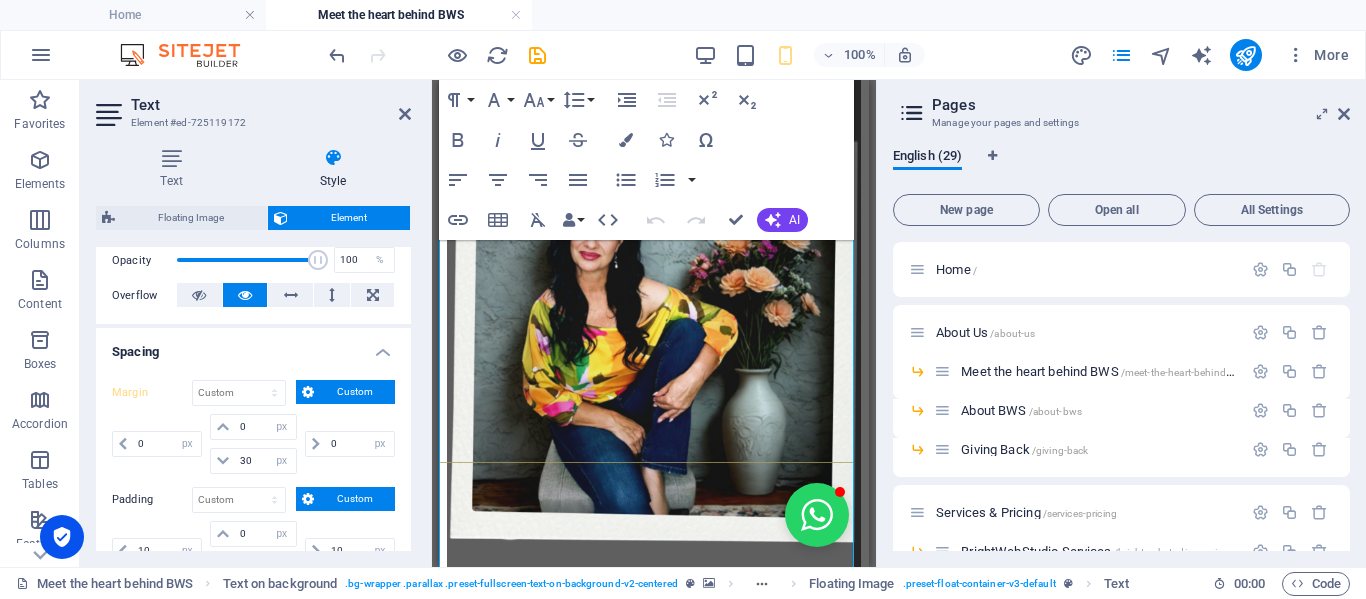 click on "Through BWS, we proudly support a local primary school feeding scheme—helping provide essentials to 40+ children in need. It’s a cause close to my heart, because I believe business should be a force for good." at bounding box center [645, 4381] 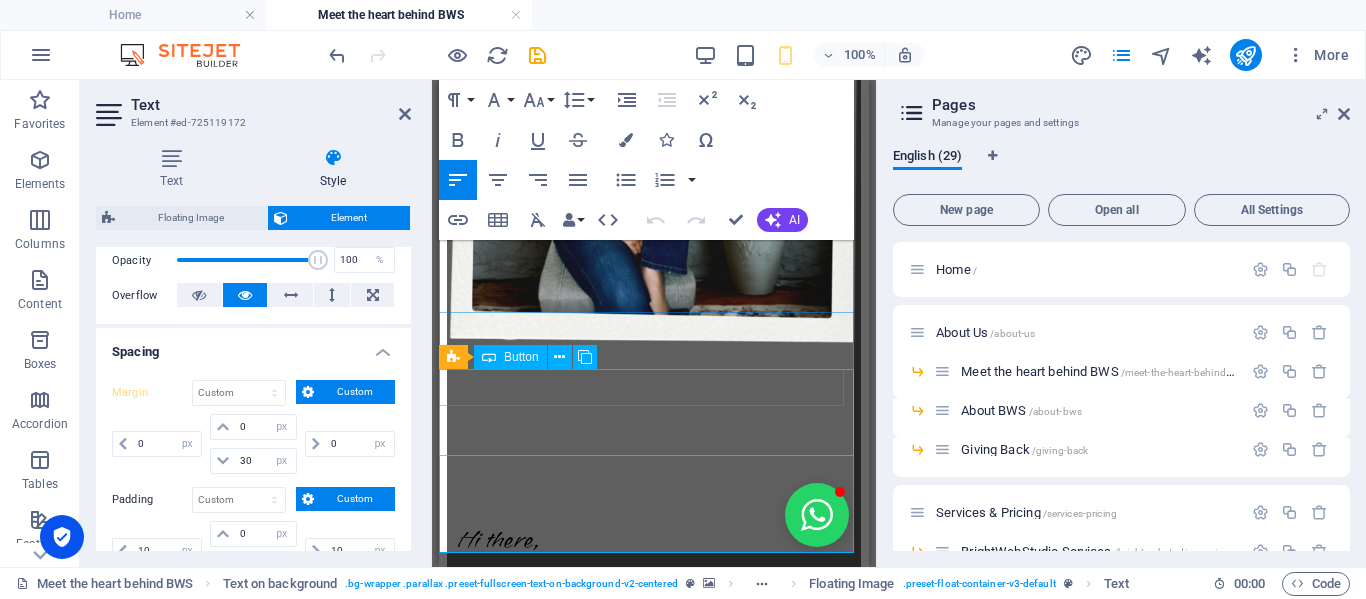 scroll, scrollTop: 3417, scrollLeft: 0, axis: vertical 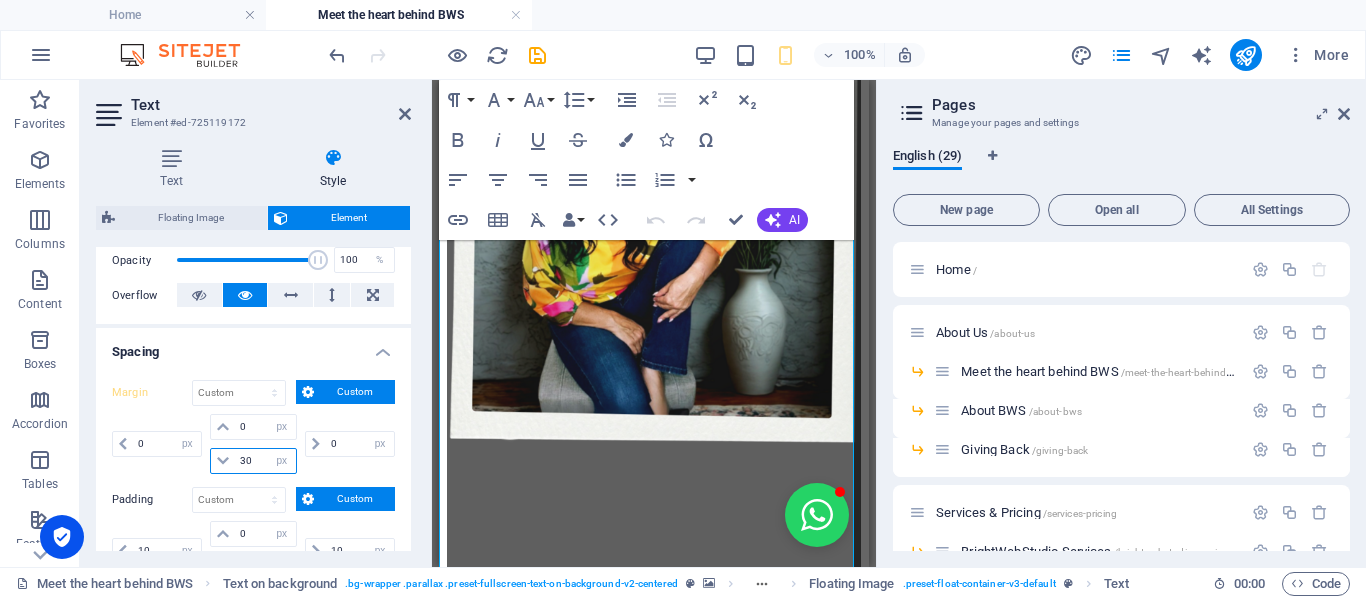 drag, startPoint x: 255, startPoint y: 463, endPoint x: 97, endPoint y: 481, distance: 159.02202 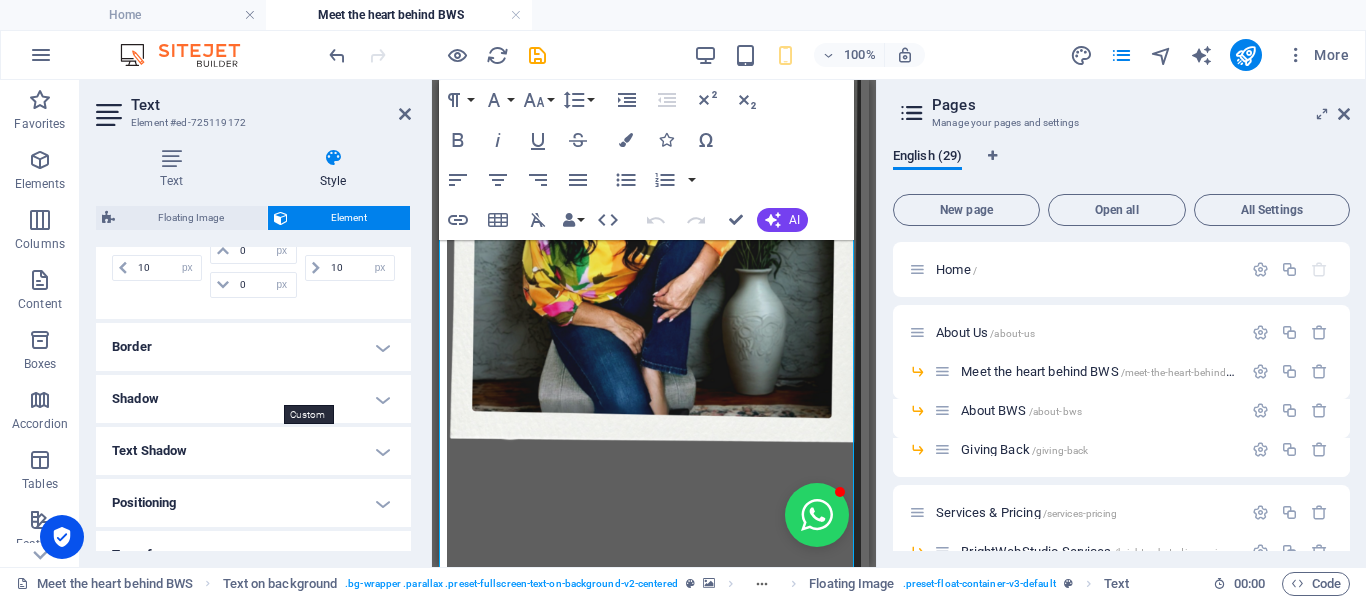 scroll, scrollTop: 600, scrollLeft: 0, axis: vertical 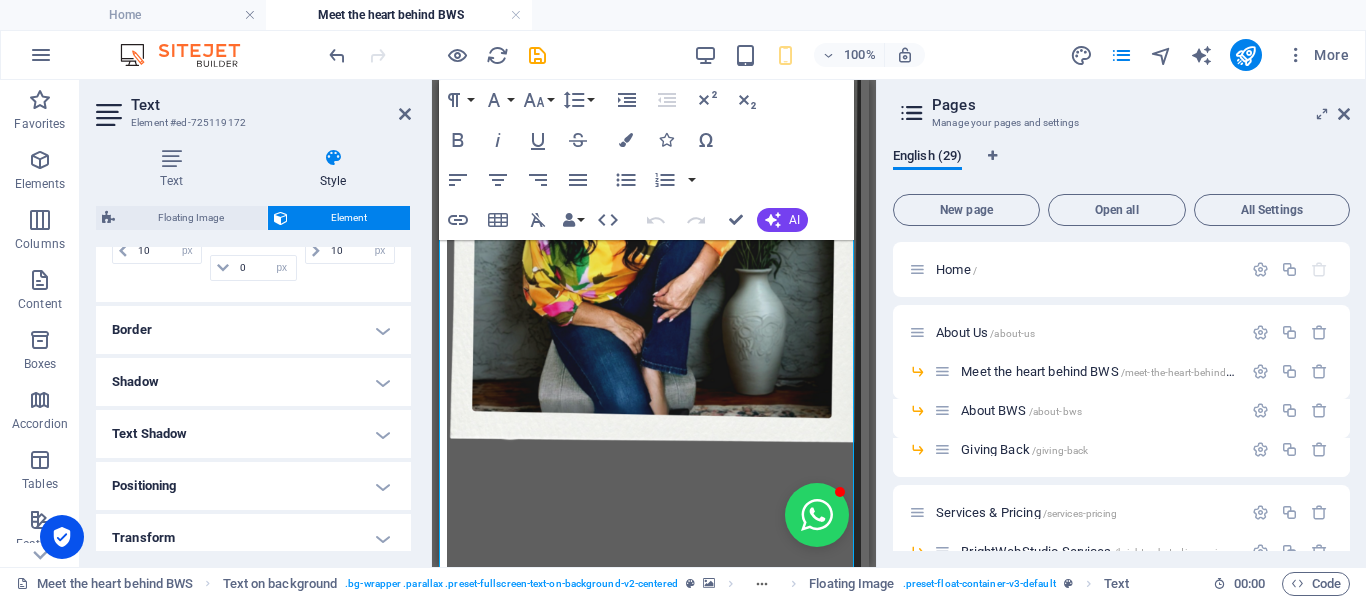 type on "0" 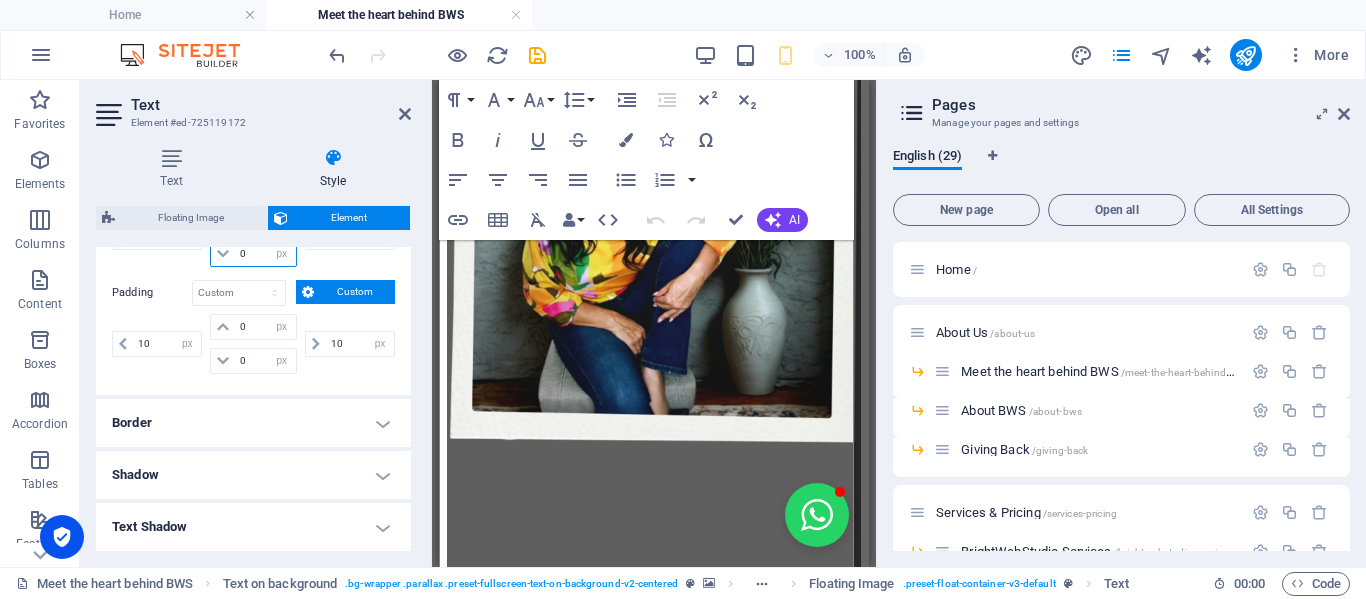type on "0" 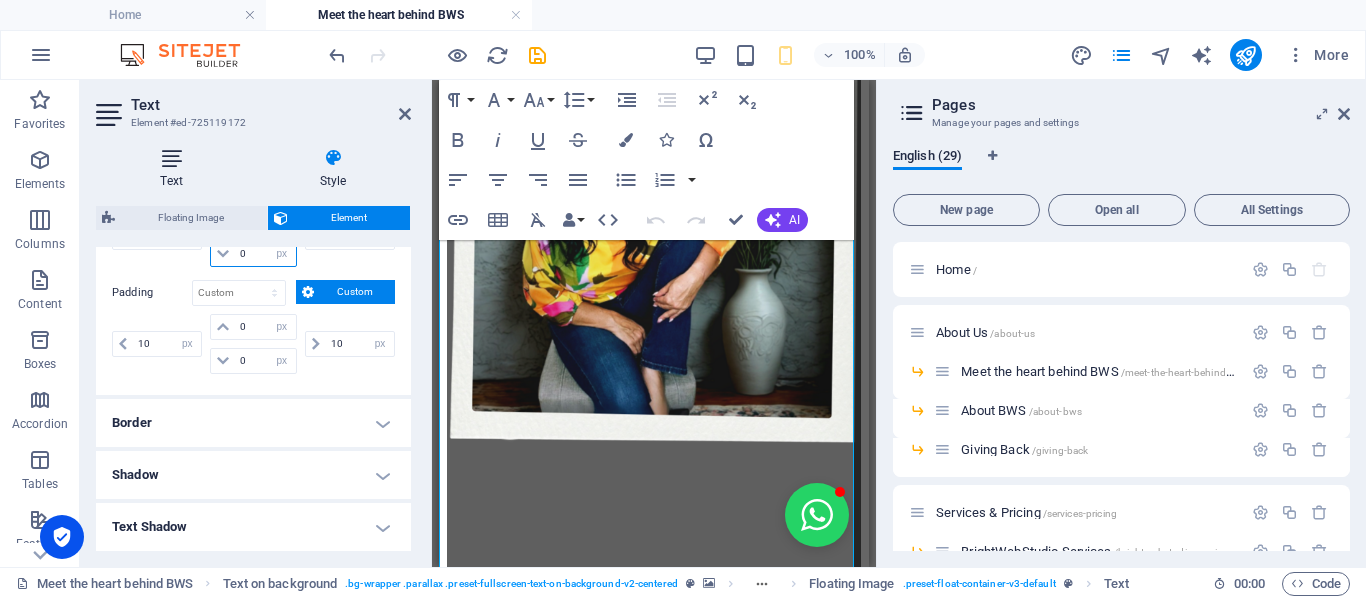 type on "0" 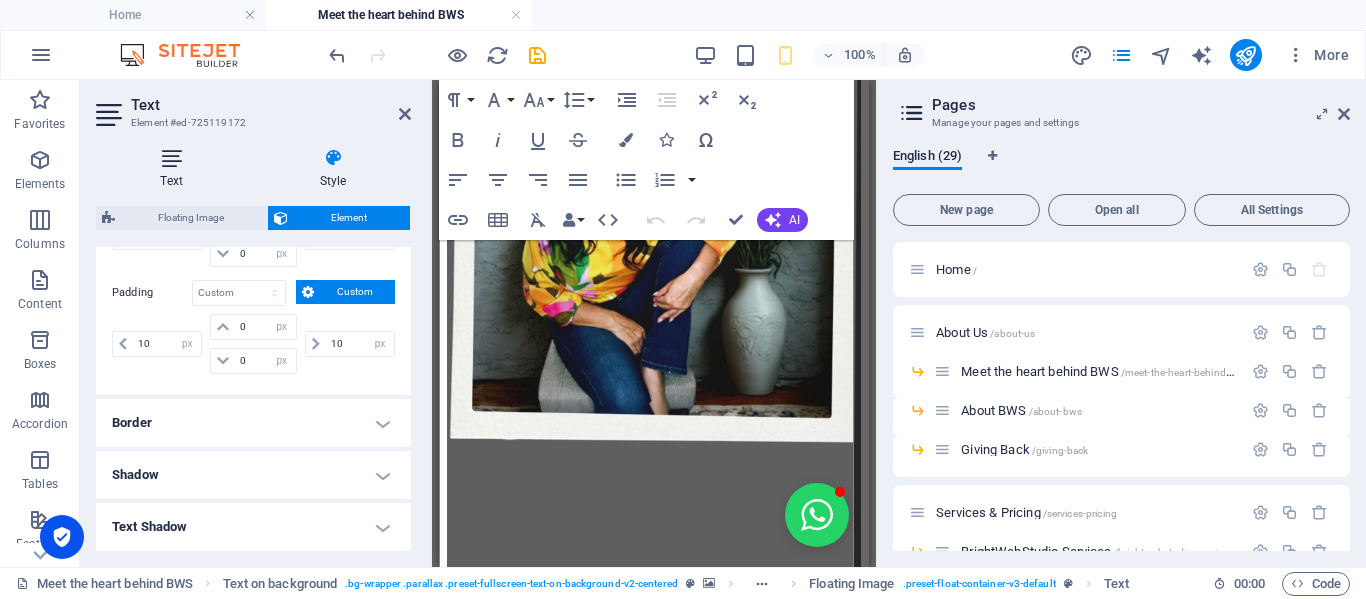 click on "Text" at bounding box center [175, 169] 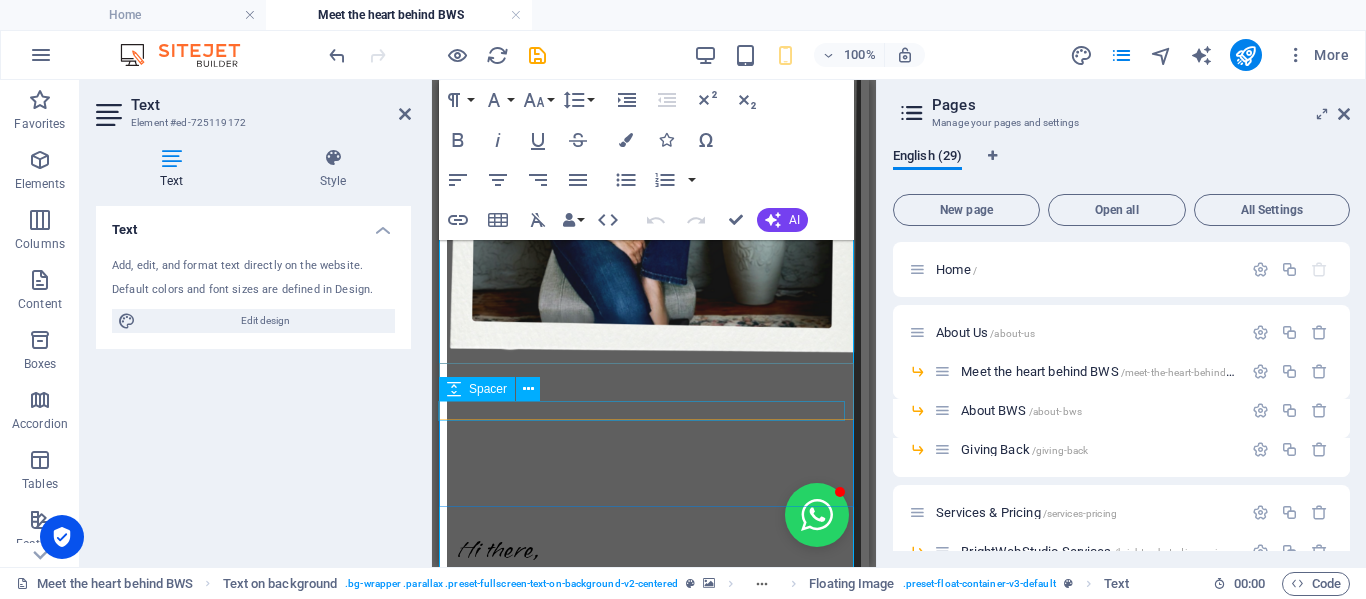 scroll, scrollTop: 3417, scrollLeft: 0, axis: vertical 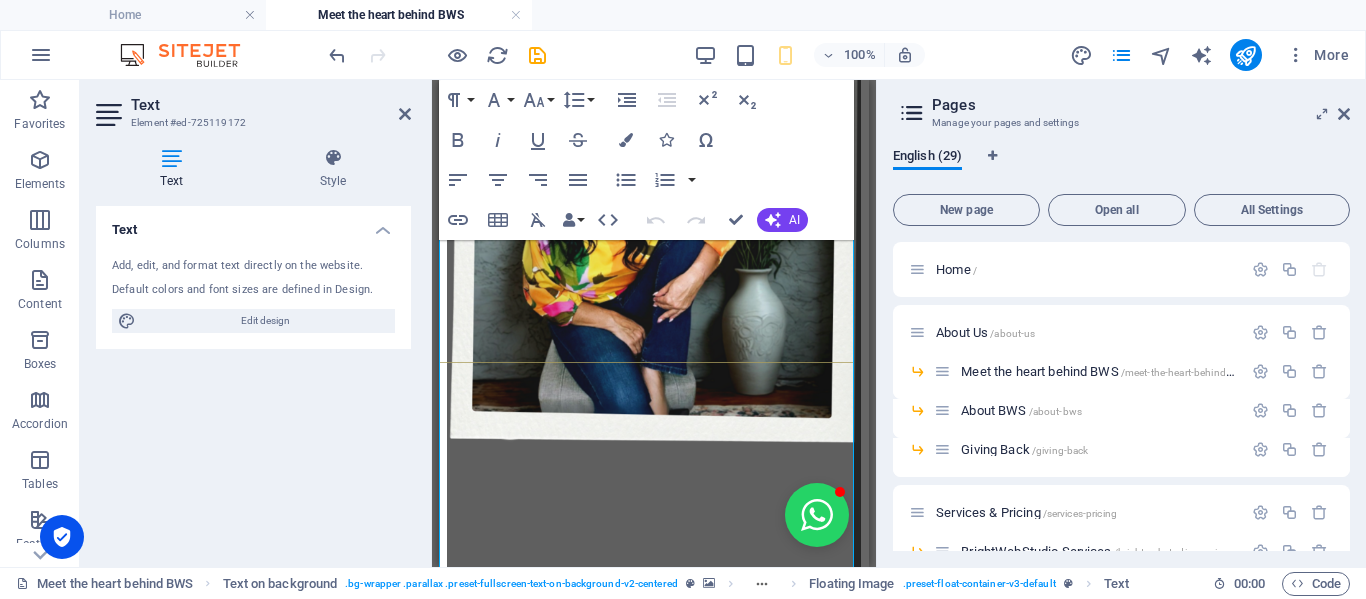 click on "And here's the cool part: You can also support this initiative directly through the BrightWeb Studio Online Store—just look out for the donation option!" at bounding box center [653, 4432] 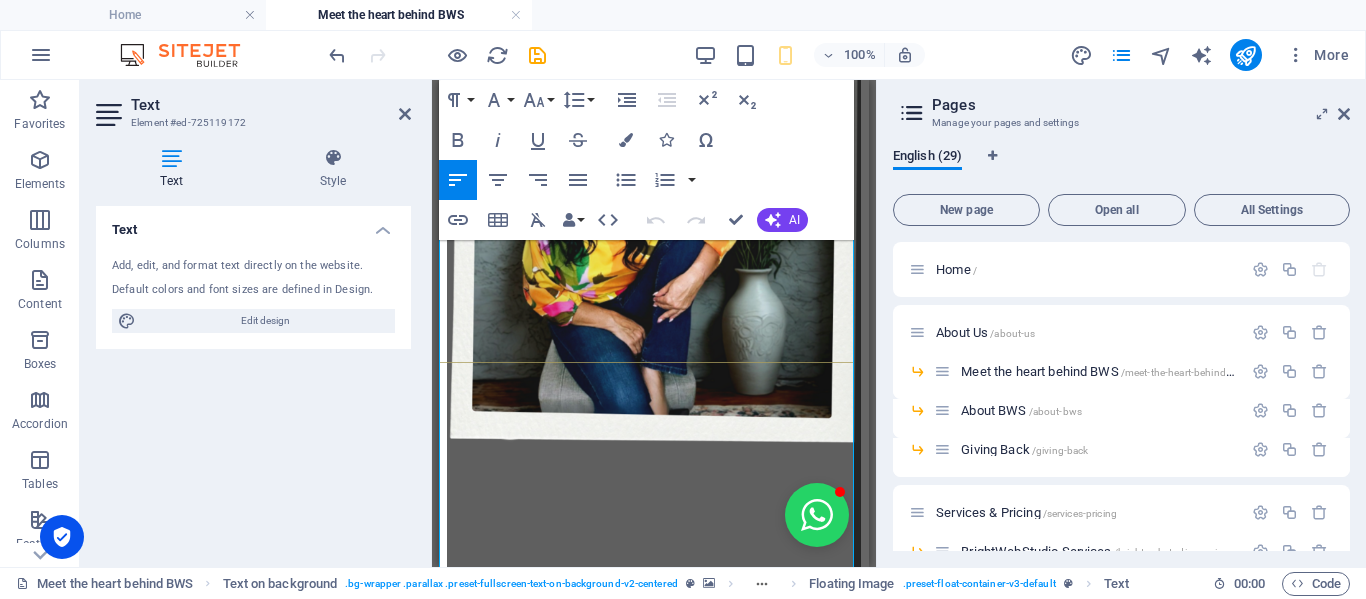 click on "Through BWS, we proudly support a local primary school feeding scheme—helping provide essentials to 40+ children in need. It’s a cause close to my heart, because I believe business should be a force for good." at bounding box center [645, 4281] 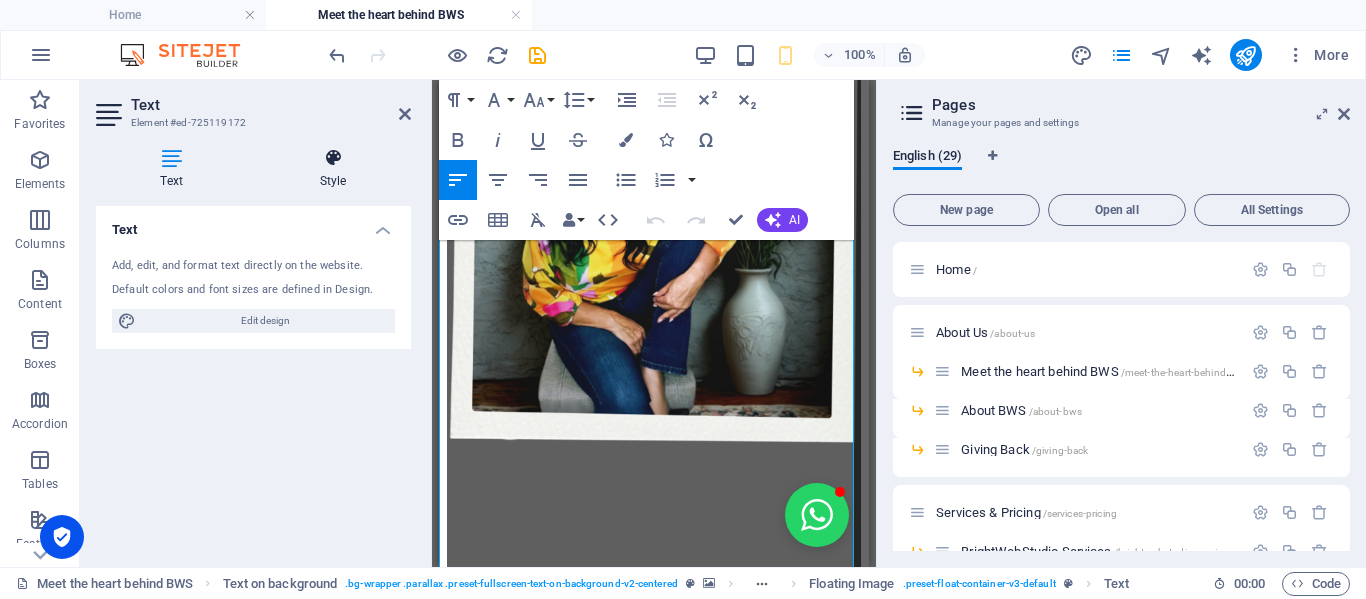 click on "Style" at bounding box center [333, 169] 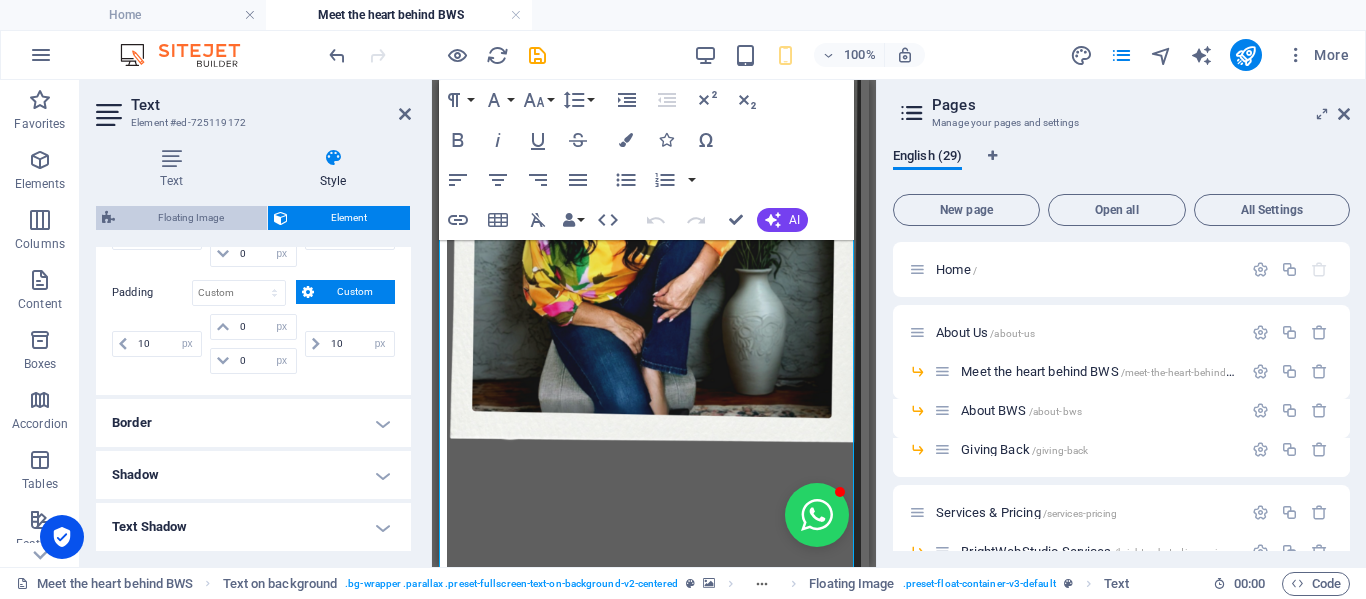 click on "Floating Image" at bounding box center [191, 218] 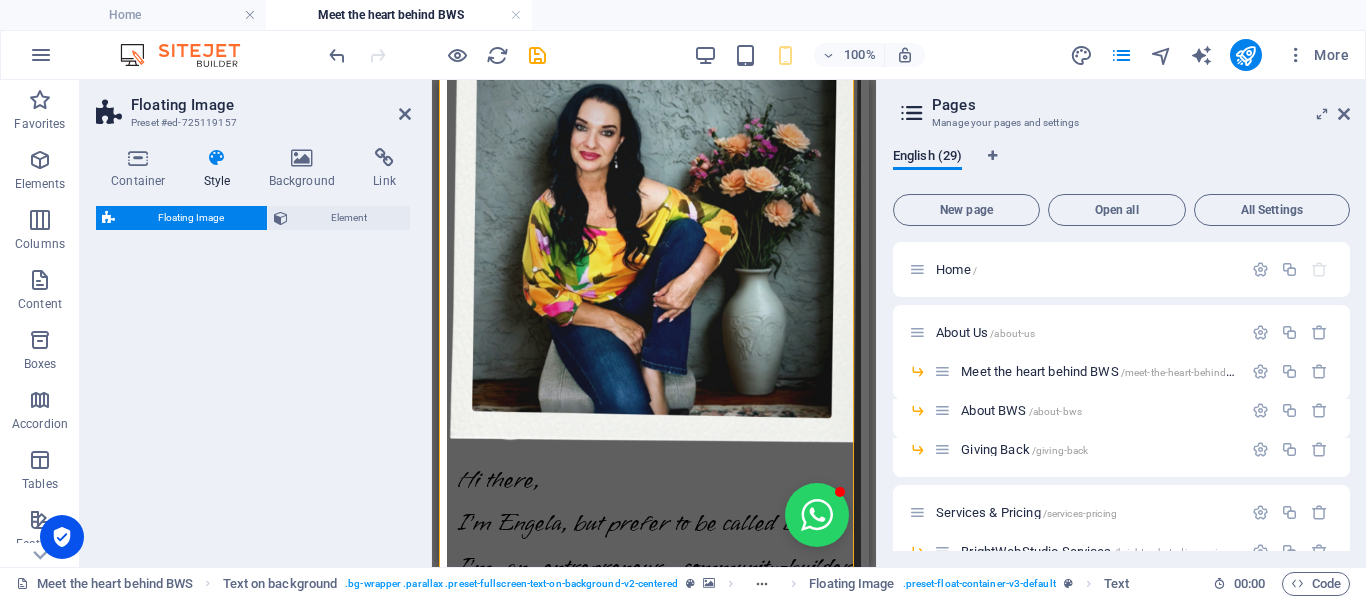 select on "%" 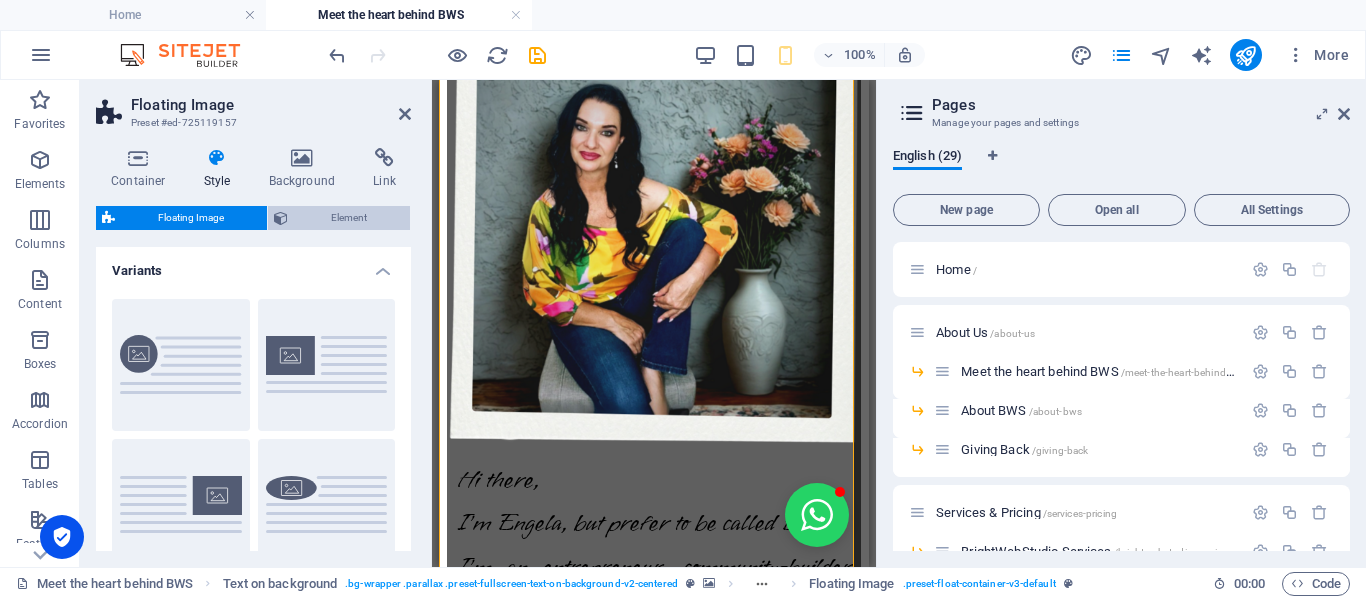 click on "Element" at bounding box center (349, 218) 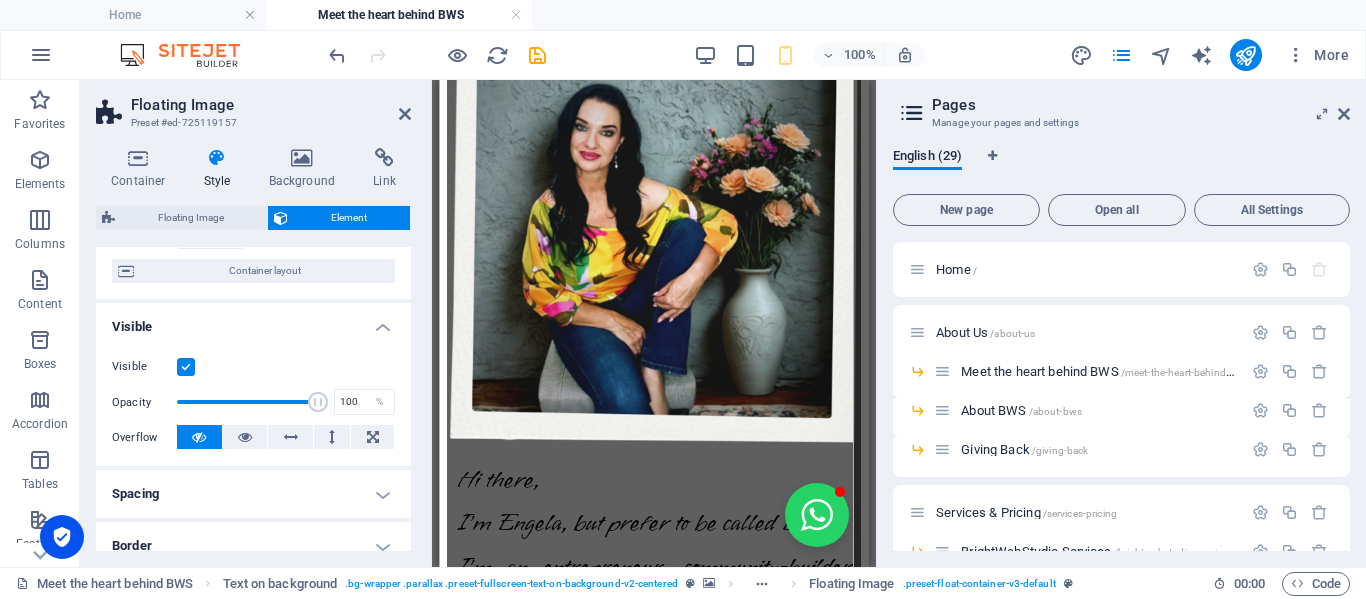 scroll, scrollTop: 141, scrollLeft: 0, axis: vertical 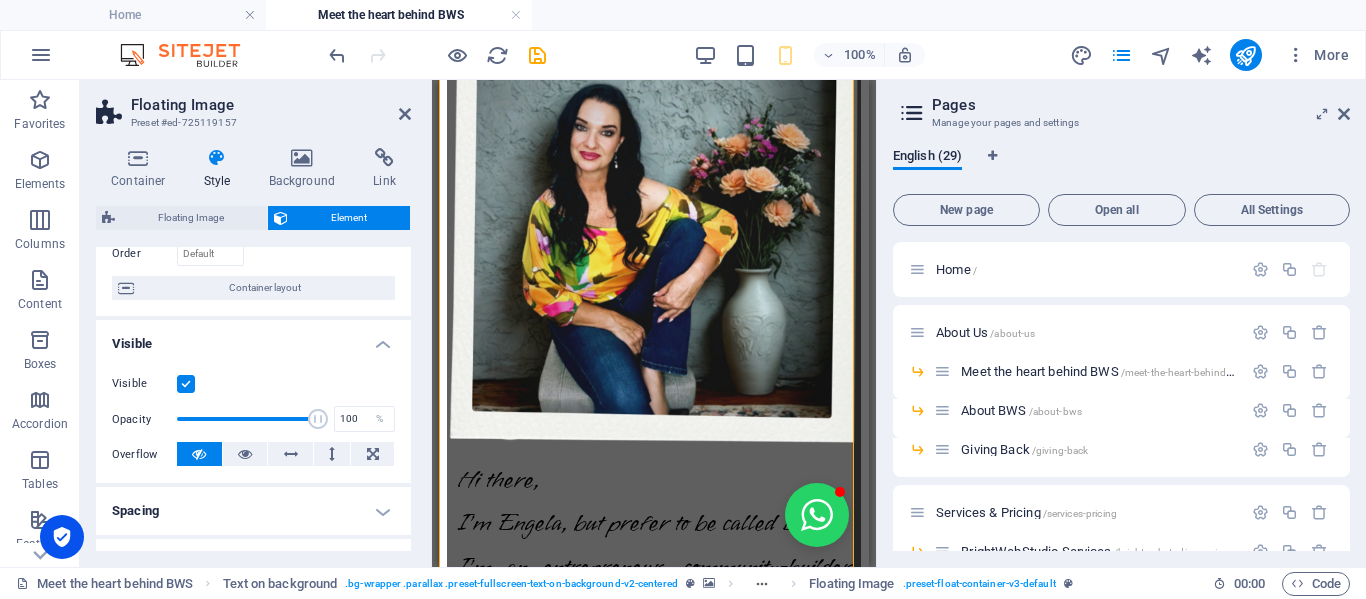 click on "Spacing" at bounding box center (253, 511) 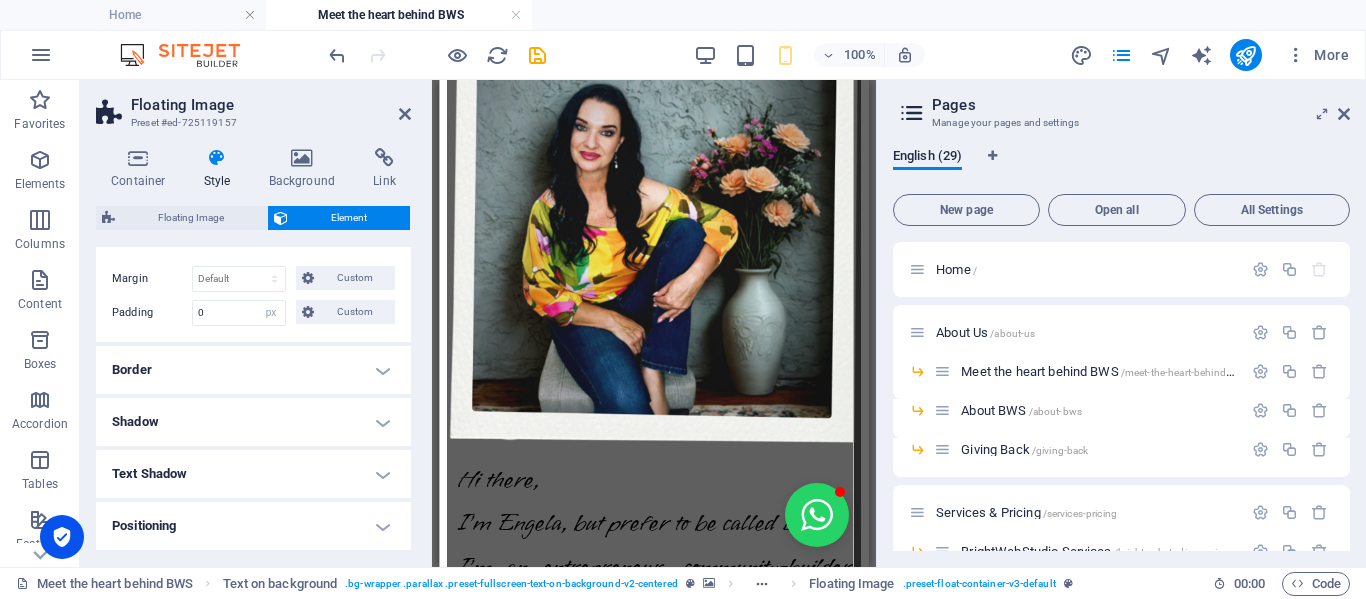scroll, scrollTop: 441, scrollLeft: 0, axis: vertical 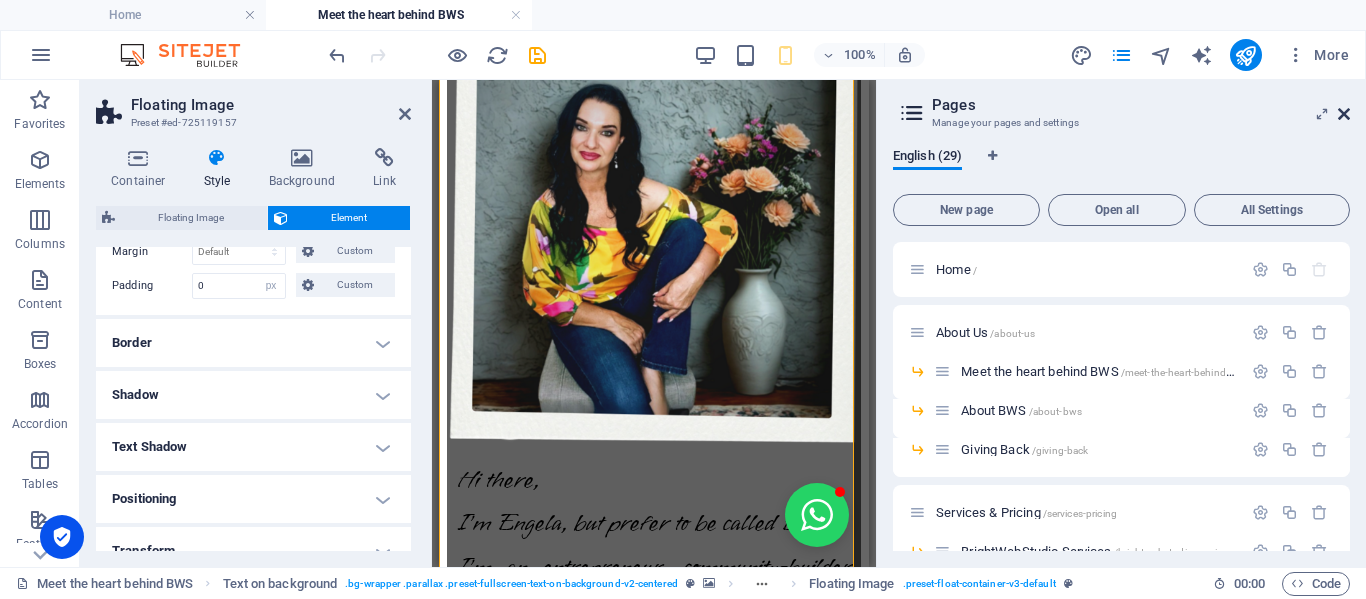 click at bounding box center [1344, 114] 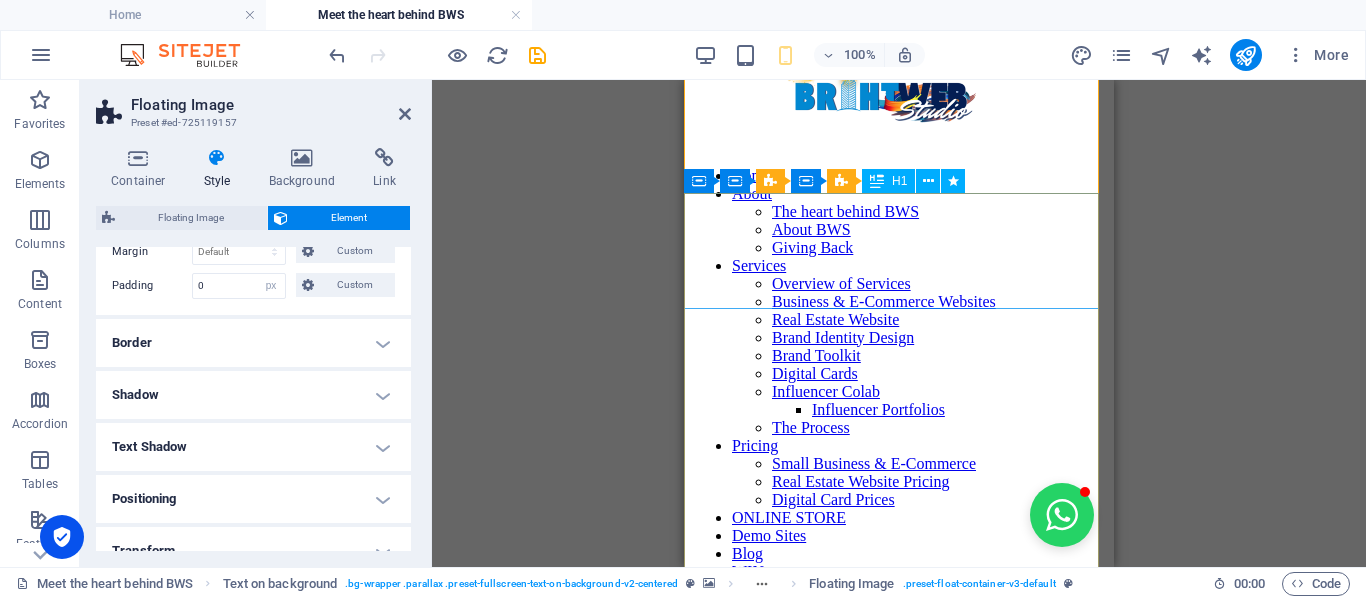 scroll, scrollTop: 0, scrollLeft: 0, axis: both 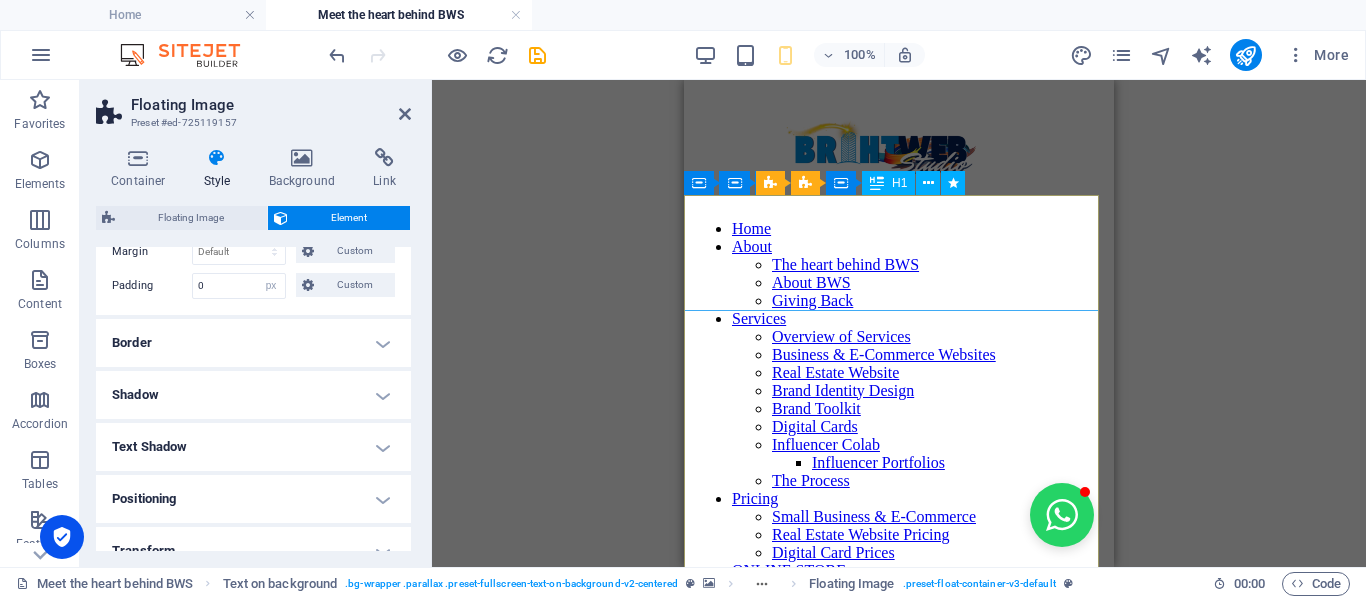 click on "meet the founder & DEVELOPER of  brightweb studio" at bounding box center [899, 3343] 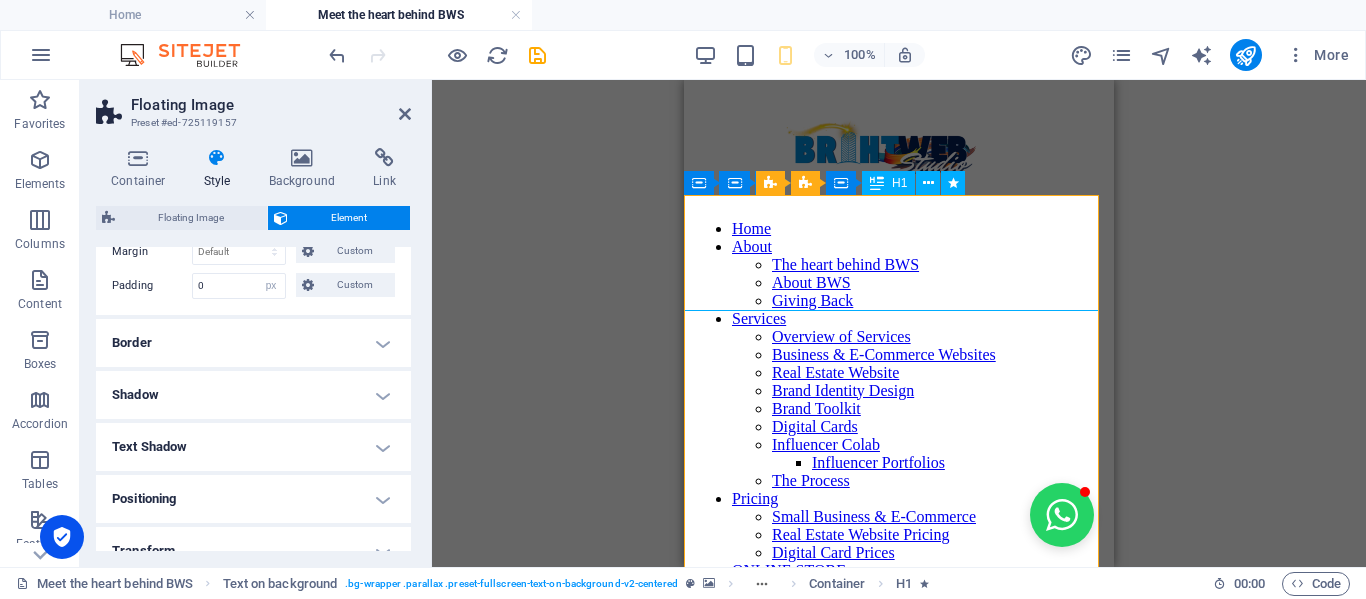 click on "meet the founder & DEVELOPER of  brightweb studio" at bounding box center (899, 3343) 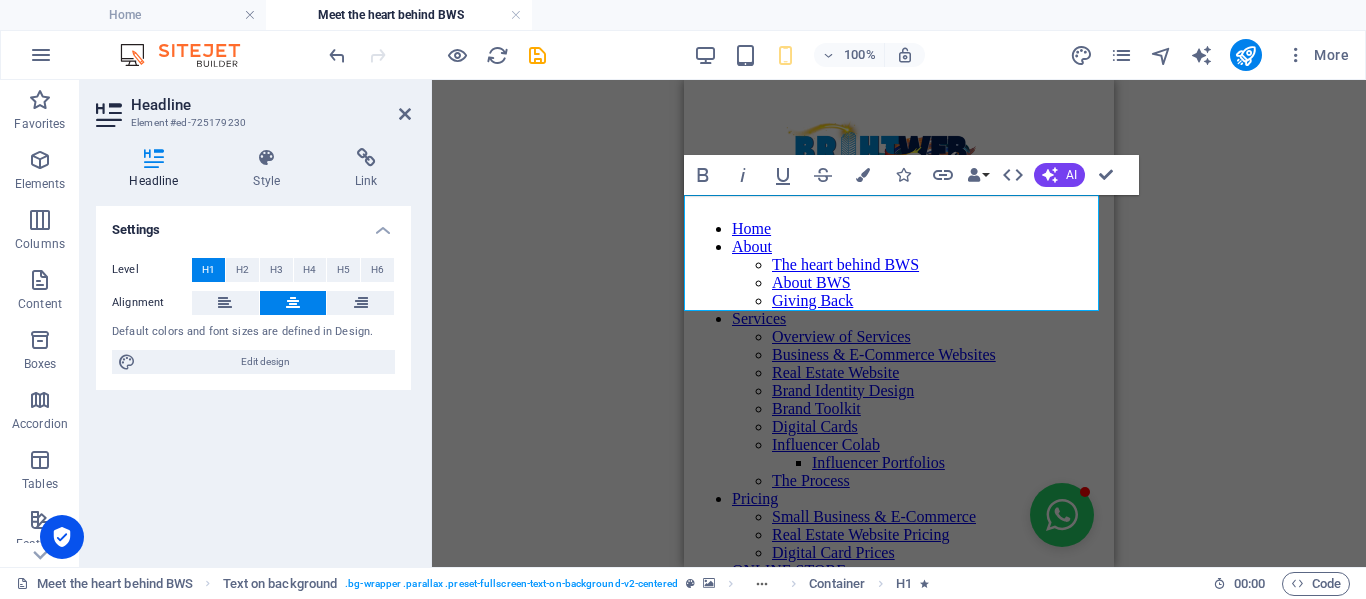 drag, startPoint x: 1203, startPoint y: 170, endPoint x: 368, endPoint y: 145, distance: 835.37415 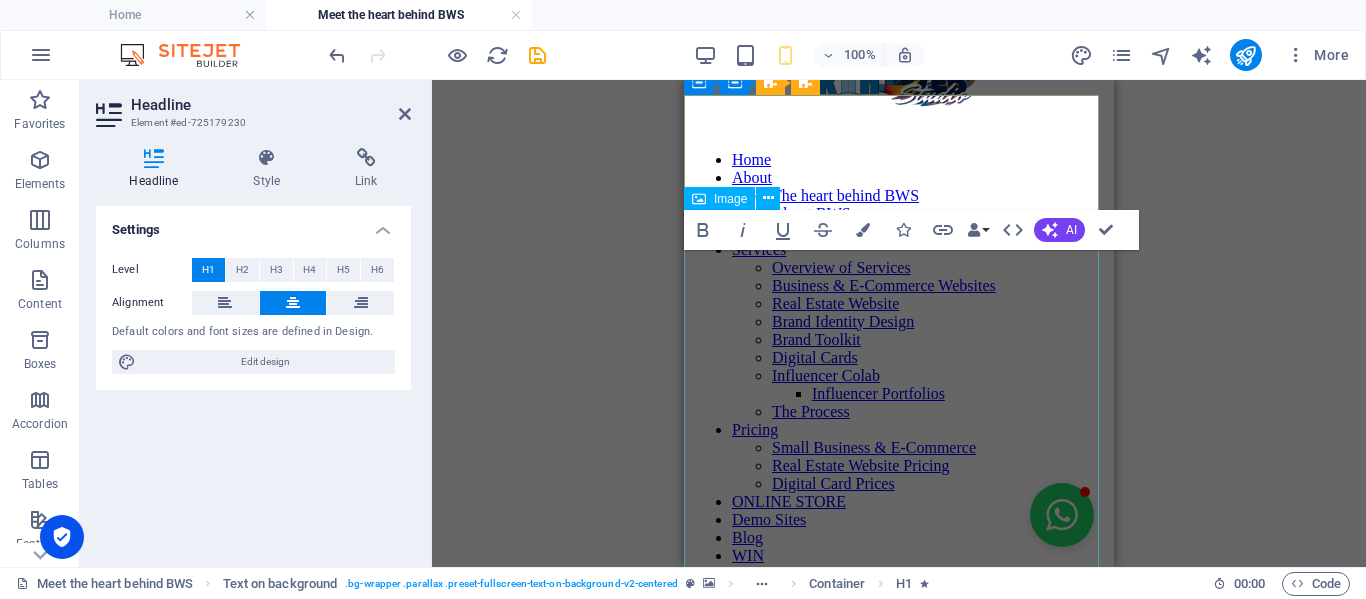 scroll, scrollTop: 100, scrollLeft: 0, axis: vertical 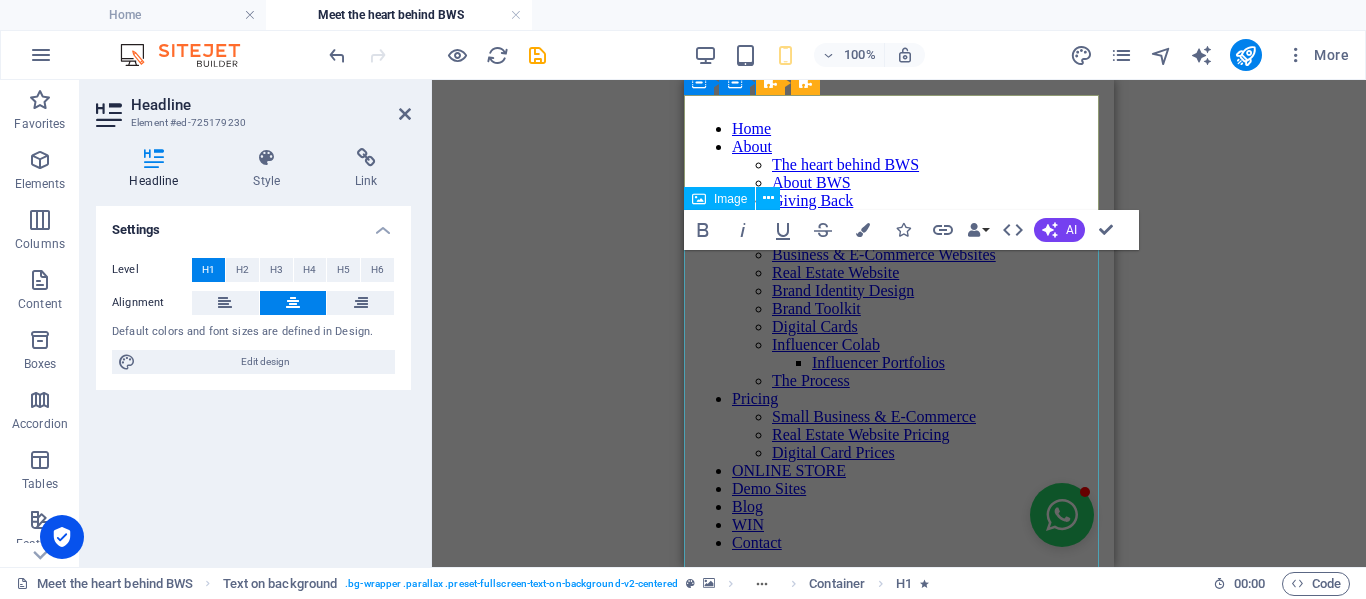 click at bounding box center [899, 3559] 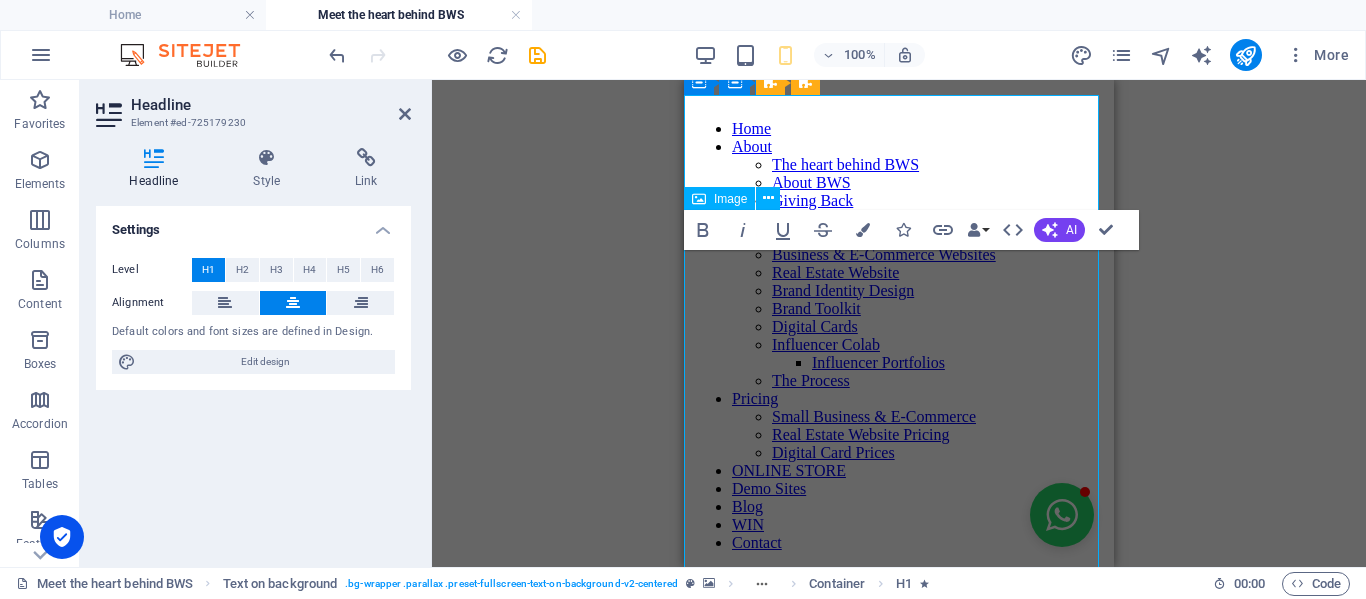 click at bounding box center (899, 3559) 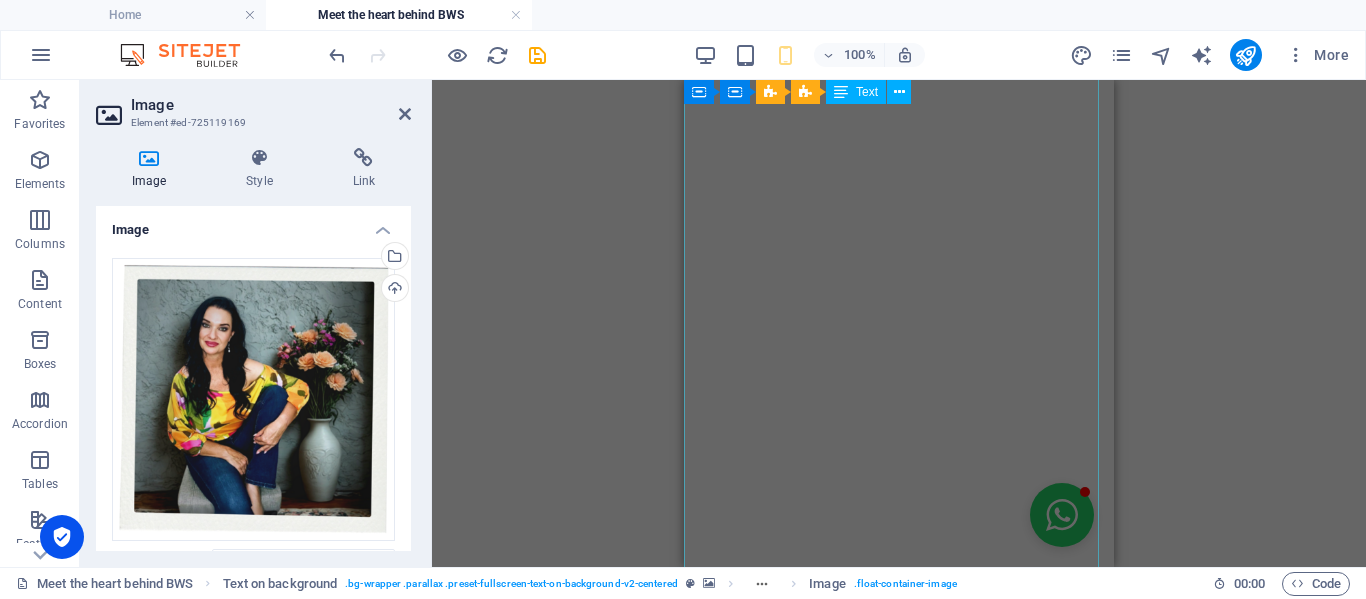 scroll, scrollTop: 1300, scrollLeft: 0, axis: vertical 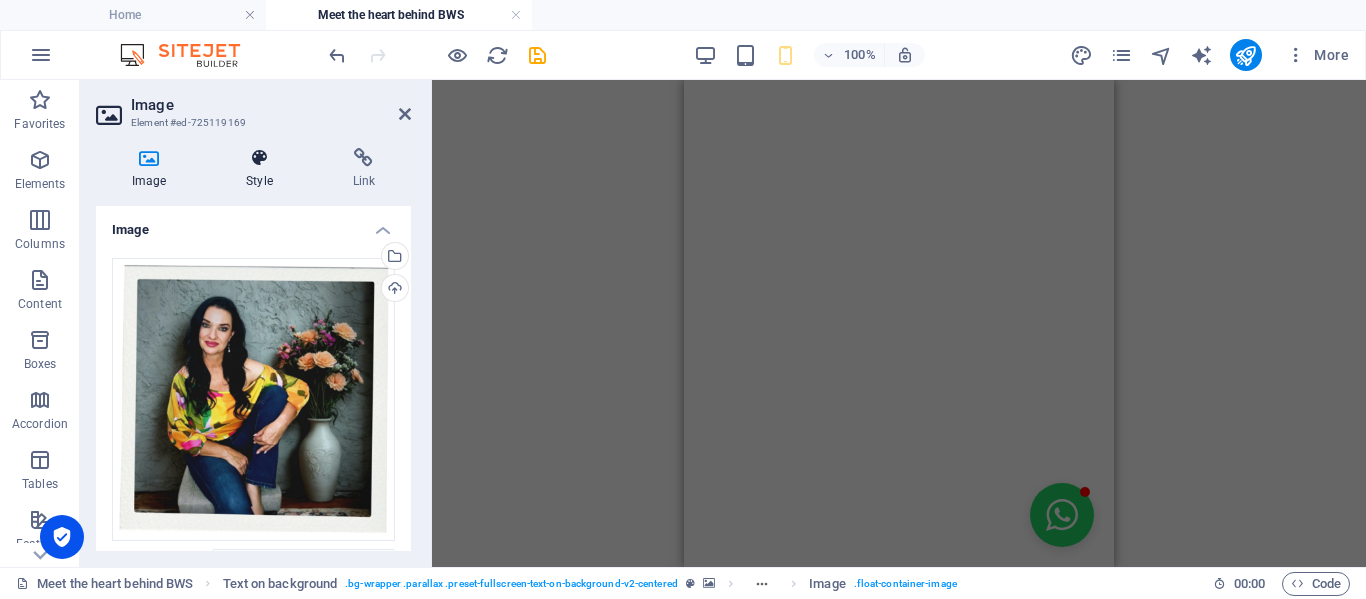 click at bounding box center (259, 158) 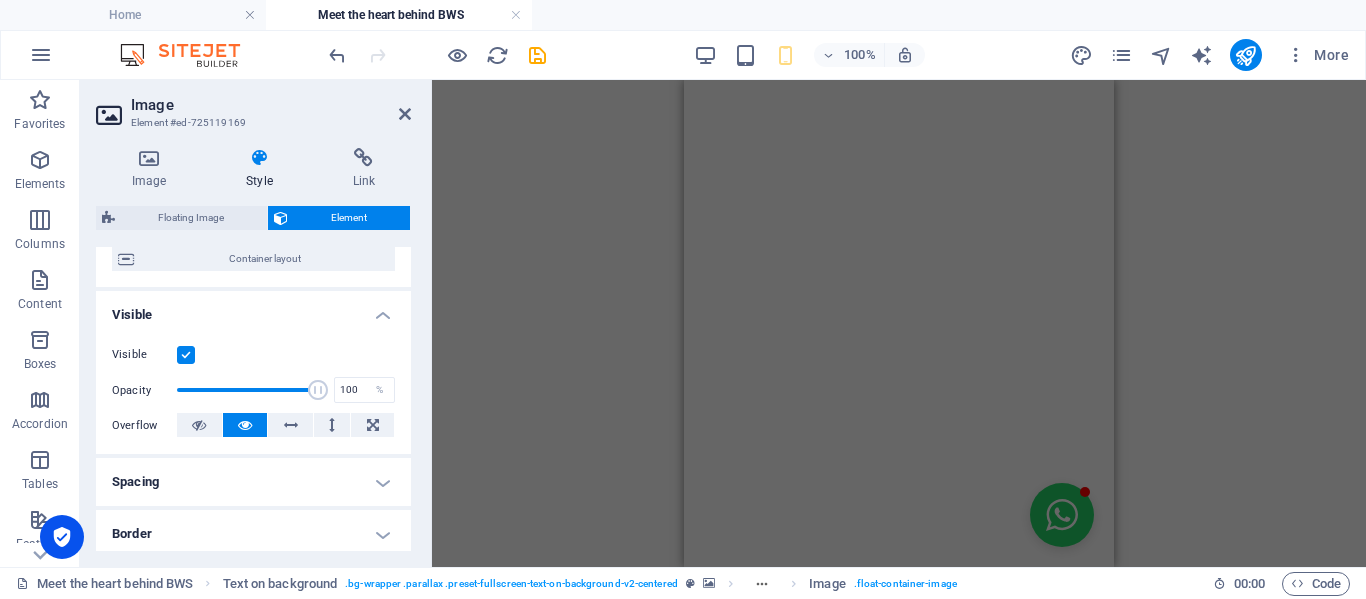 scroll, scrollTop: 200, scrollLeft: 0, axis: vertical 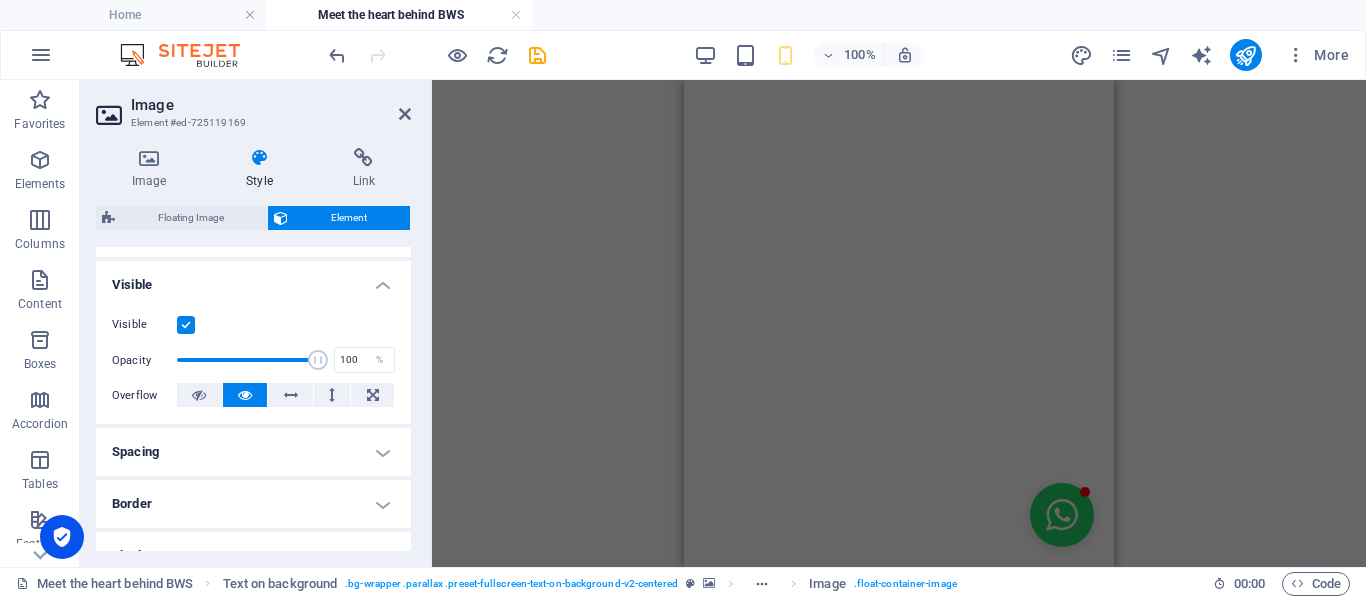 click on "Spacing" at bounding box center (253, 452) 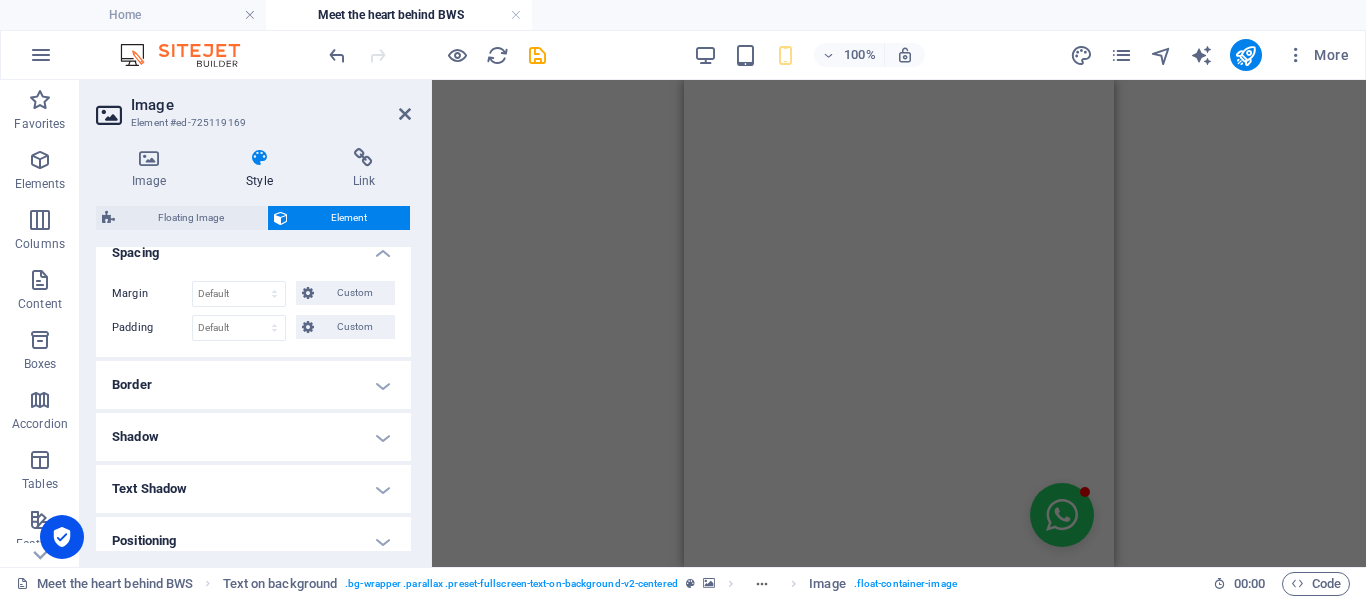 scroll, scrollTop: 400, scrollLeft: 0, axis: vertical 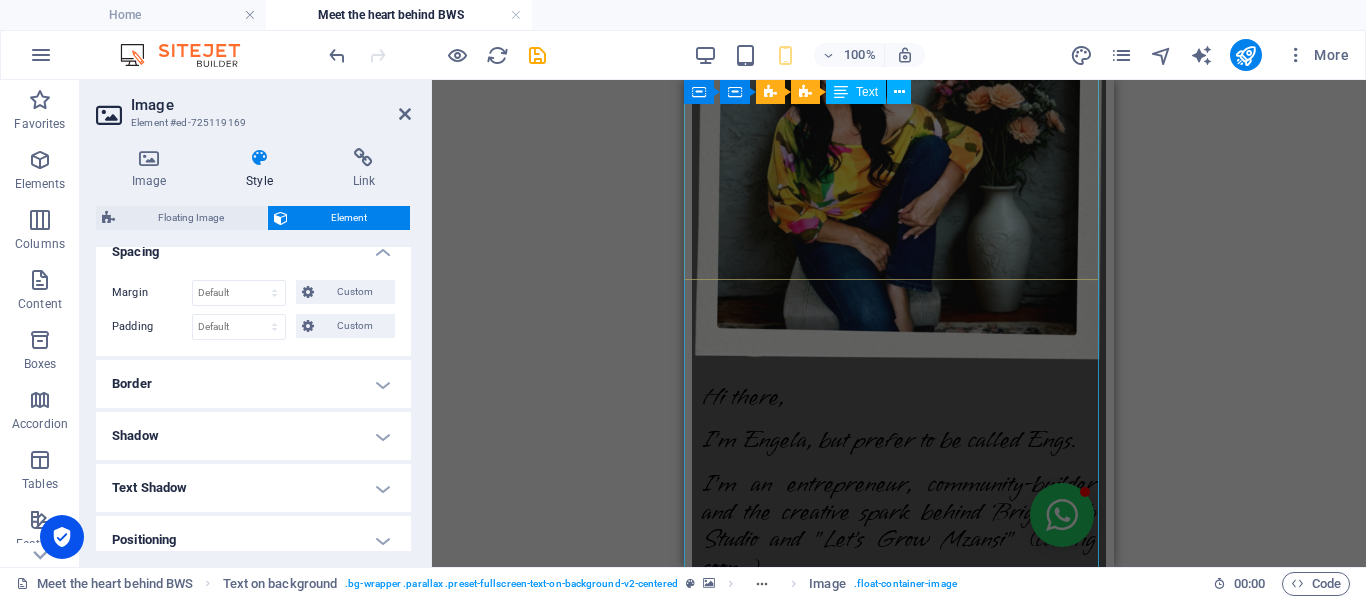 click on "Hi there, I'm Engela, but prefer to be called Engs.  I'm an entrepreneur, community-builder and the creative spark behind BrightWeb Studio and "Let's Grow Mzansi" (coming soon...) I've always had a passion for uplifting others and sparking real, meaningful connections. I've hosted buzzing networking events with 50+ business owners attending at a time, elevated small brands with savvy marketing, and worn more hats than a Mad Hatter at a tea party. No joke, I've been a  restaurant manageress, FMCG manager, PRO, e-commerce store owner with 2,000+ products, digital marketer, nonprofit director...  the list goes on! But what really lights me up? Helping people believe in themselves and turning big dreams into reality.  BrightWeb Started With a Spark During the chaos of COVID-19, I watched so many incredibly talented people pivot into entrepreneurship—full of potential but without the tools or time to get online. That's when I launched the  Social Business Network BrightWeb Studio Why BrightWeb Studio? ✅" at bounding box center [899, 2422] 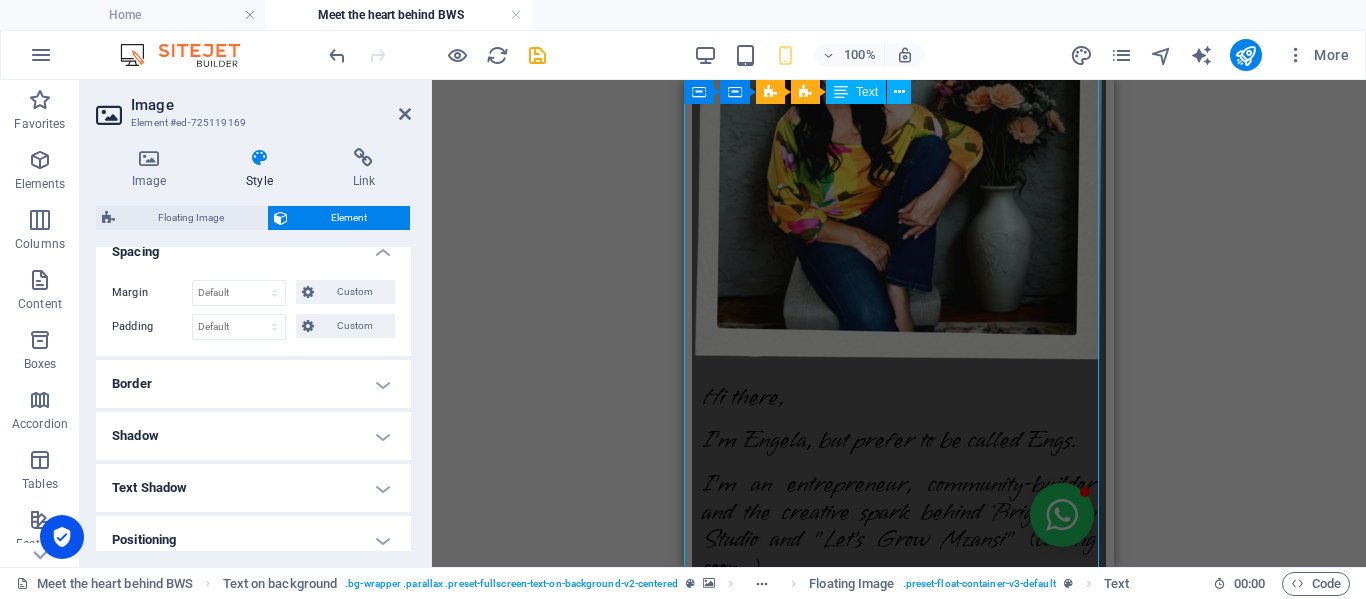 click on "Hi there, I'm Engela, but prefer to be called Engs.  I'm an entrepreneur, community-builder and the creative spark behind BrightWeb Studio and "Let's Grow Mzansi" (coming soon...) I've always had a passion for uplifting others and sparking real, meaningful connections. I've hosted buzzing networking events with 50+ business owners attending at a time, elevated small brands with savvy marketing, and worn more hats than a Mad Hatter at a tea party. No joke, I've been a  restaurant manageress, FMCG manager, PRO, e-commerce store owner with 2,000+ products, digital marketer, nonprofit director...  the list goes on! But what really lights me up? Helping people believe in themselves and turning big dreams into reality.  BrightWeb Started With a Spark During the chaos of COVID-19, I watched so many incredibly talented people pivot into entrepreneurship—full of potential but without the tools or time to get online. That's when I launched the  Social Business Network BrightWeb Studio Why BrightWeb Studio? ✅" at bounding box center (899, 2422) 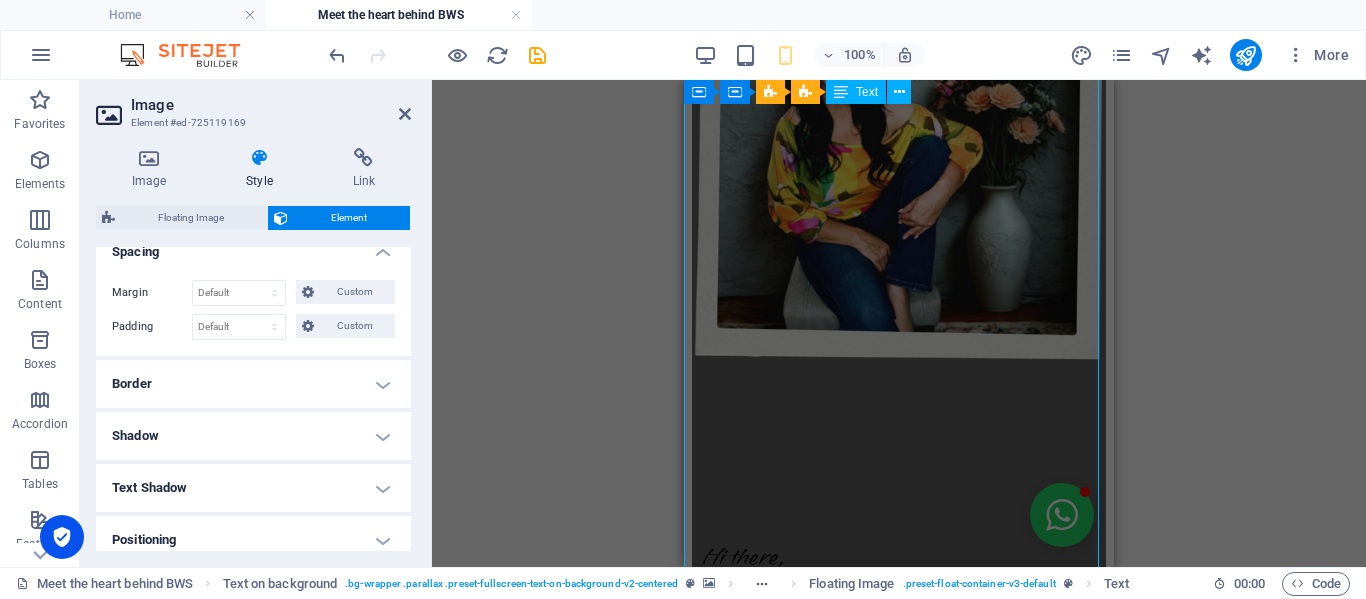 select on "%" 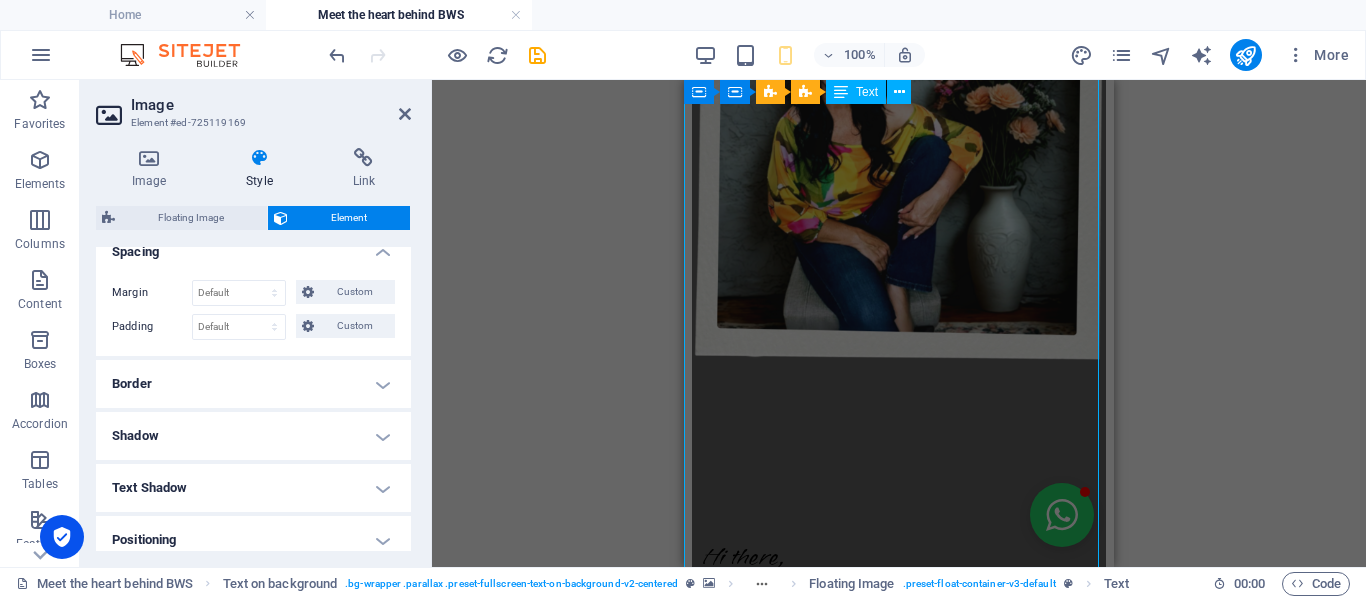 select on "px" 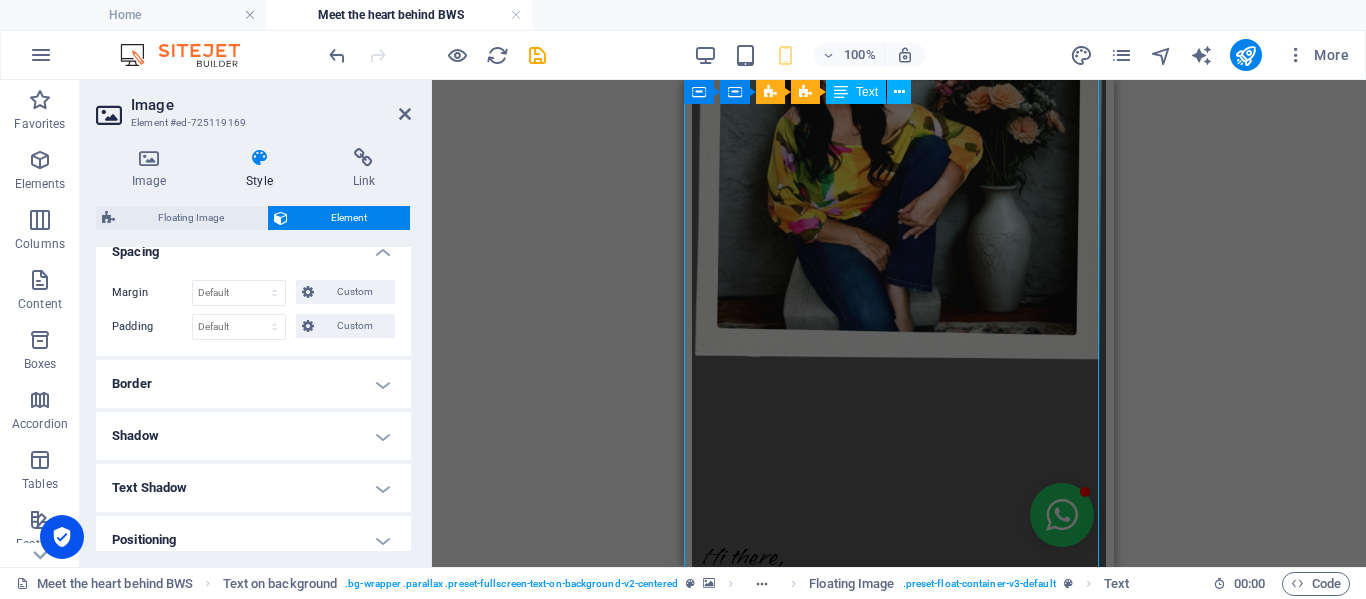 select on "px" 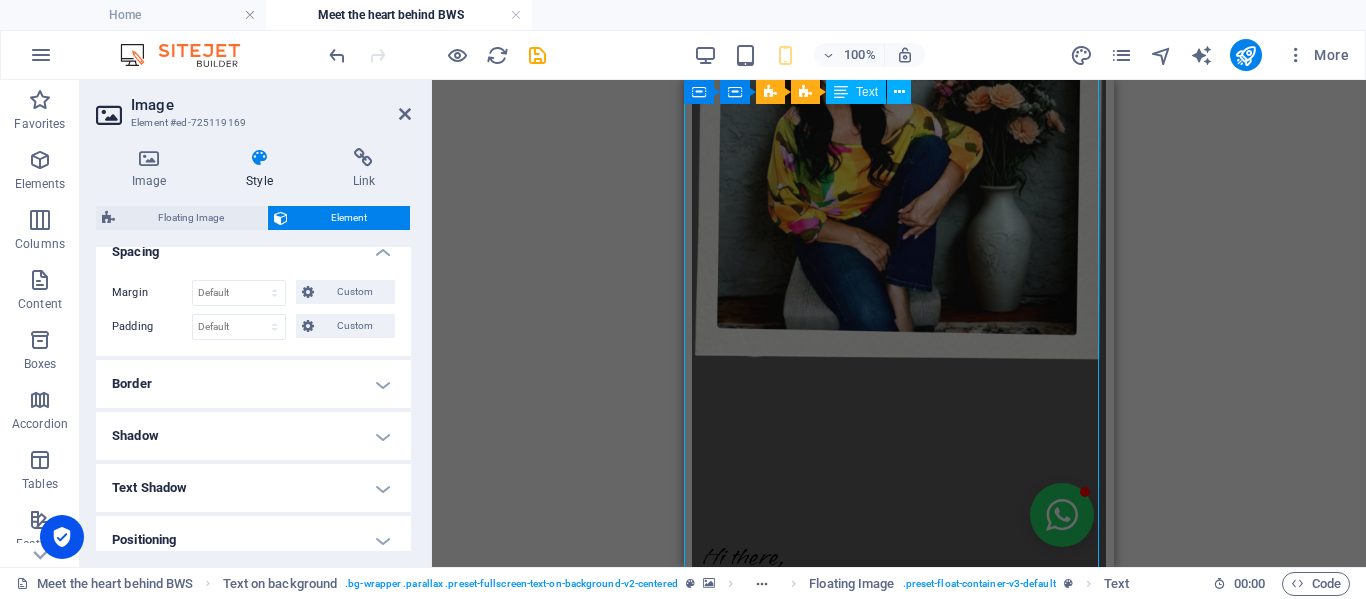 select on "px" 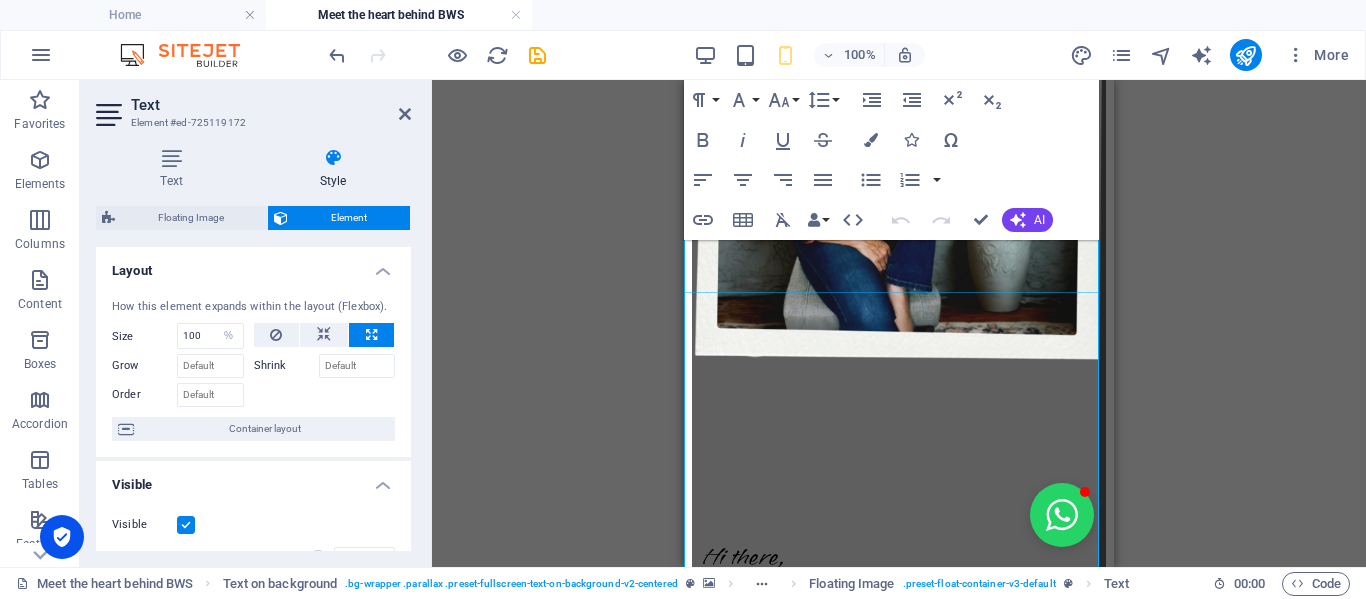 scroll, scrollTop: 317, scrollLeft: 0, axis: vertical 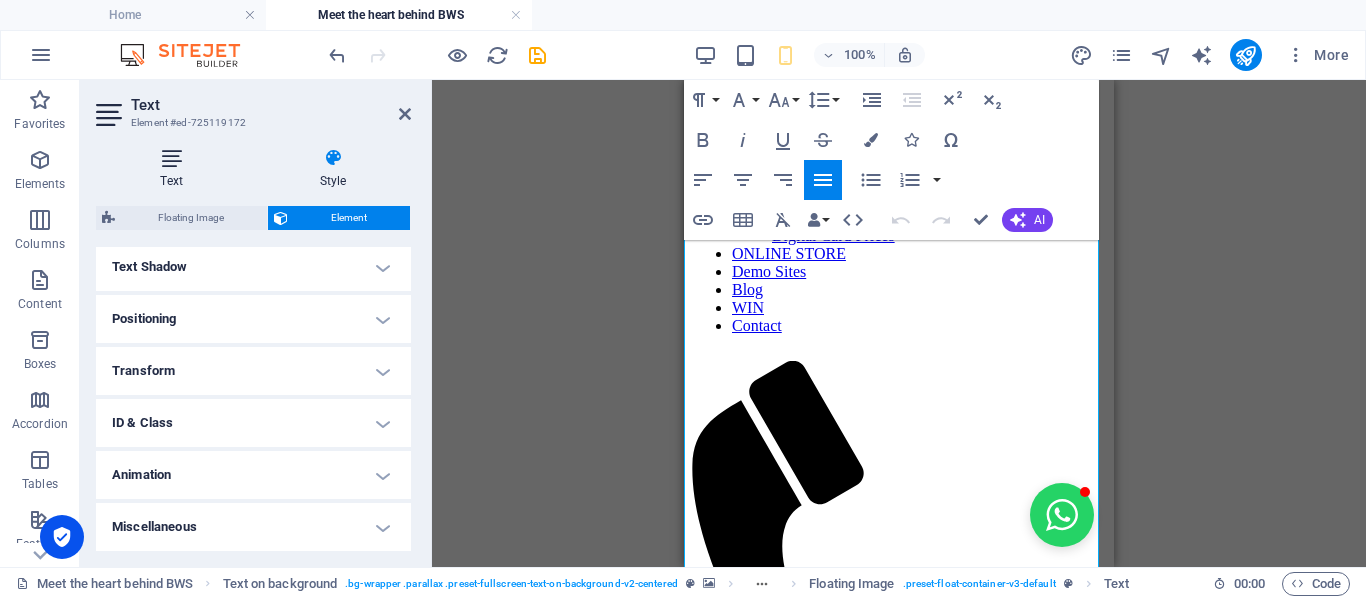click at bounding box center [171, 158] 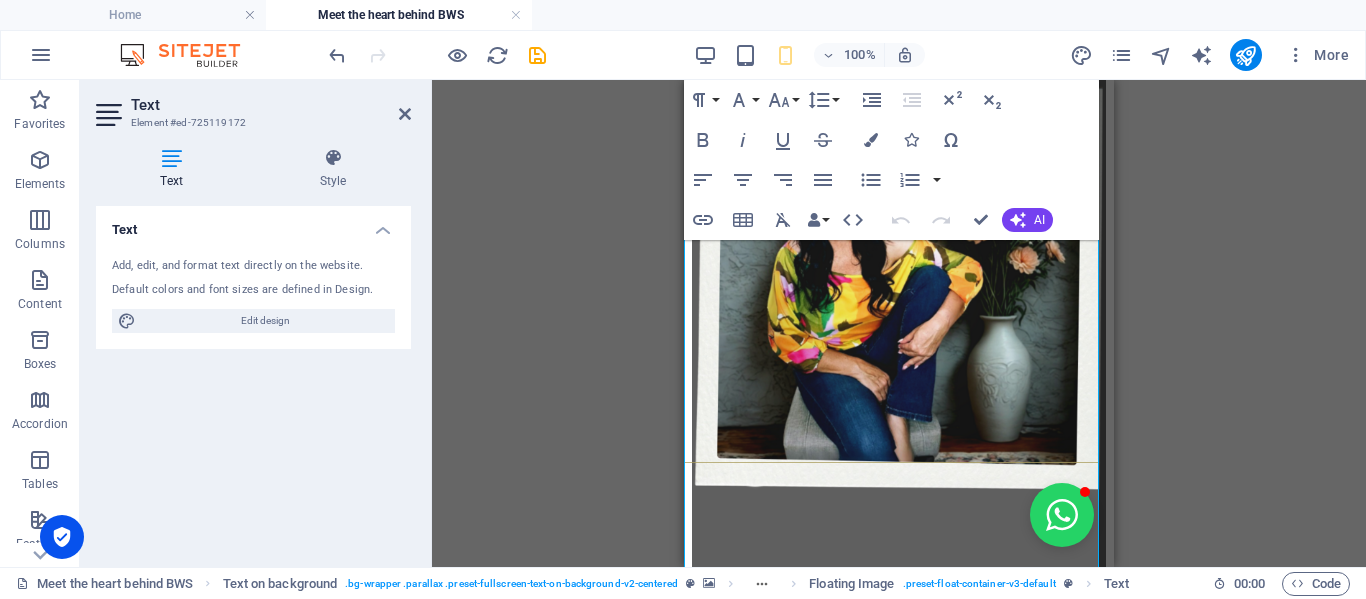 scroll, scrollTop: 3317, scrollLeft: 0, axis: vertical 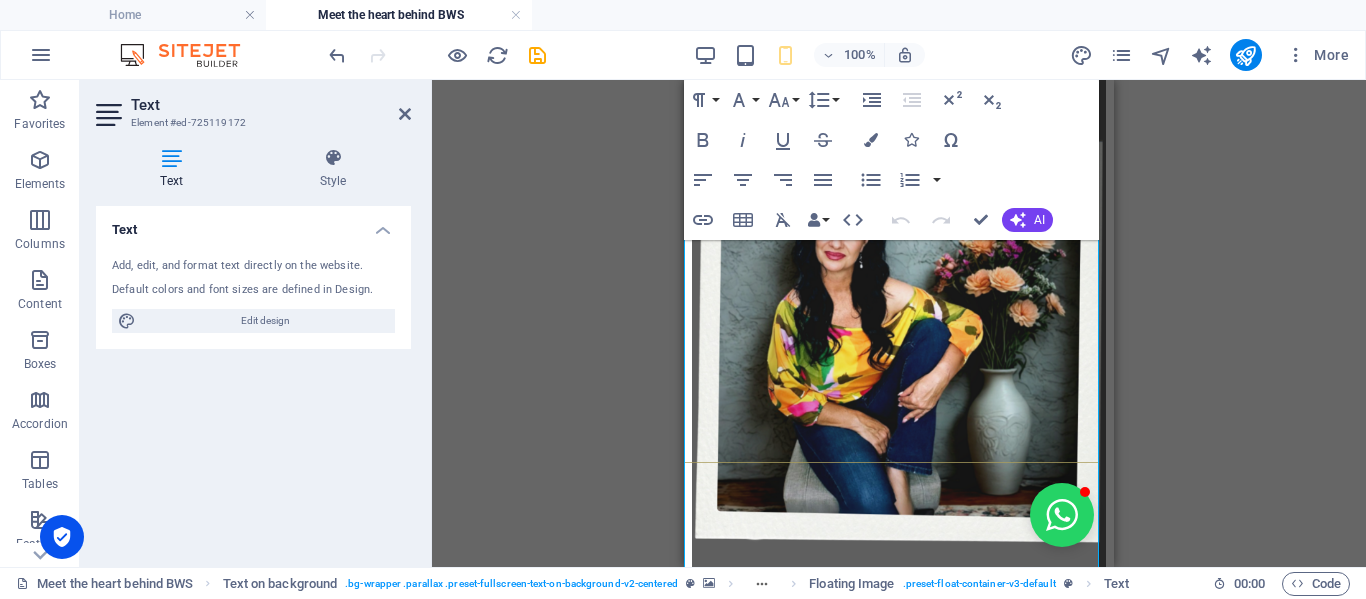 click on "Through BWS, we proudly support a local primary school feeding scheme—helping provide essentials to 40+ children in need. It’s a cause close to my heart, because I believe business should be a force for good." at bounding box center [890, 4381] 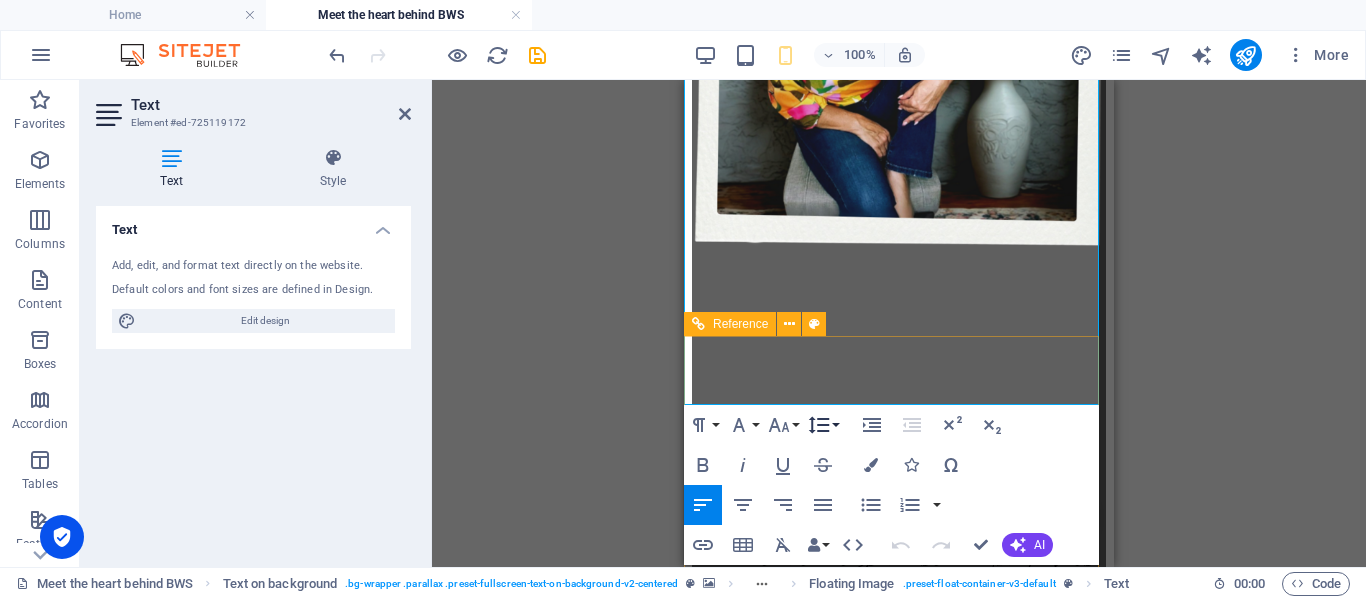 scroll, scrollTop: 3617, scrollLeft: 0, axis: vertical 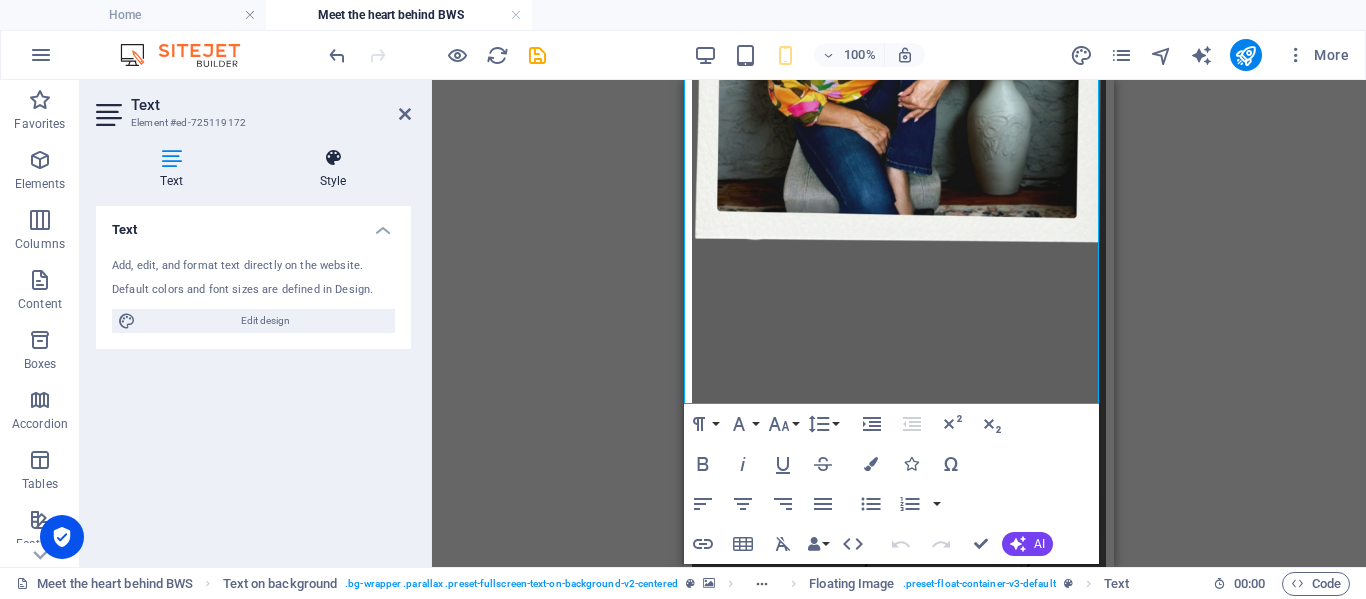 click on "Style" at bounding box center [333, 169] 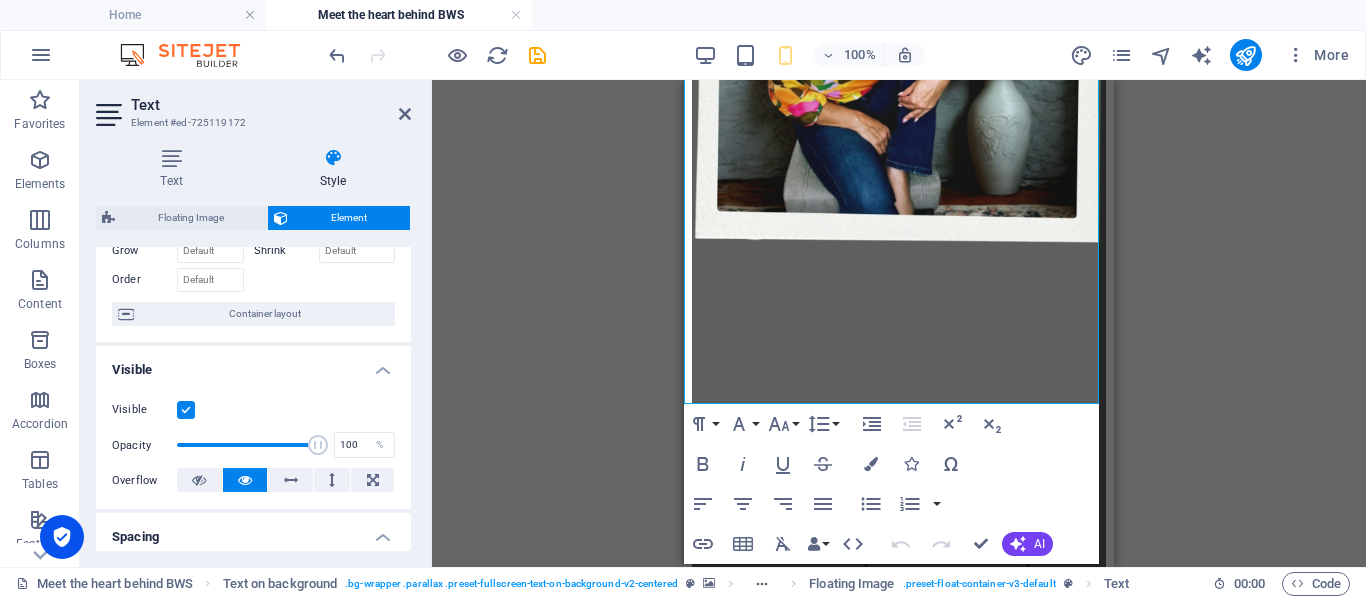 scroll, scrollTop: 0, scrollLeft: 0, axis: both 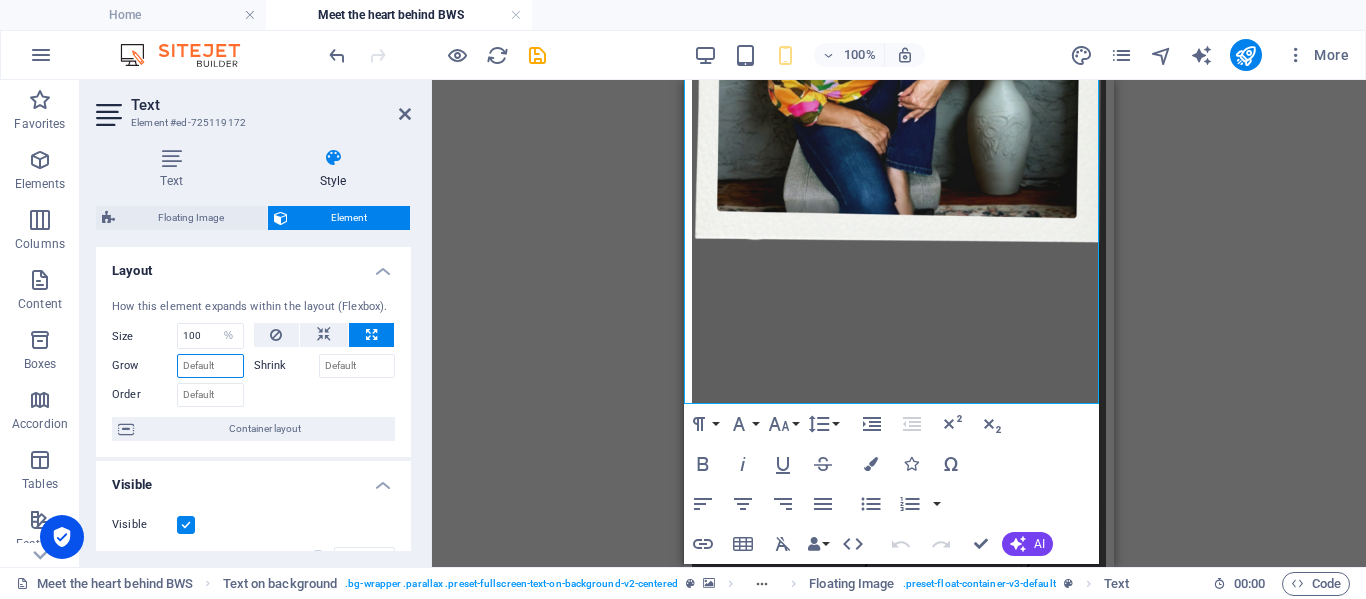 click on "Grow" at bounding box center (210, 366) 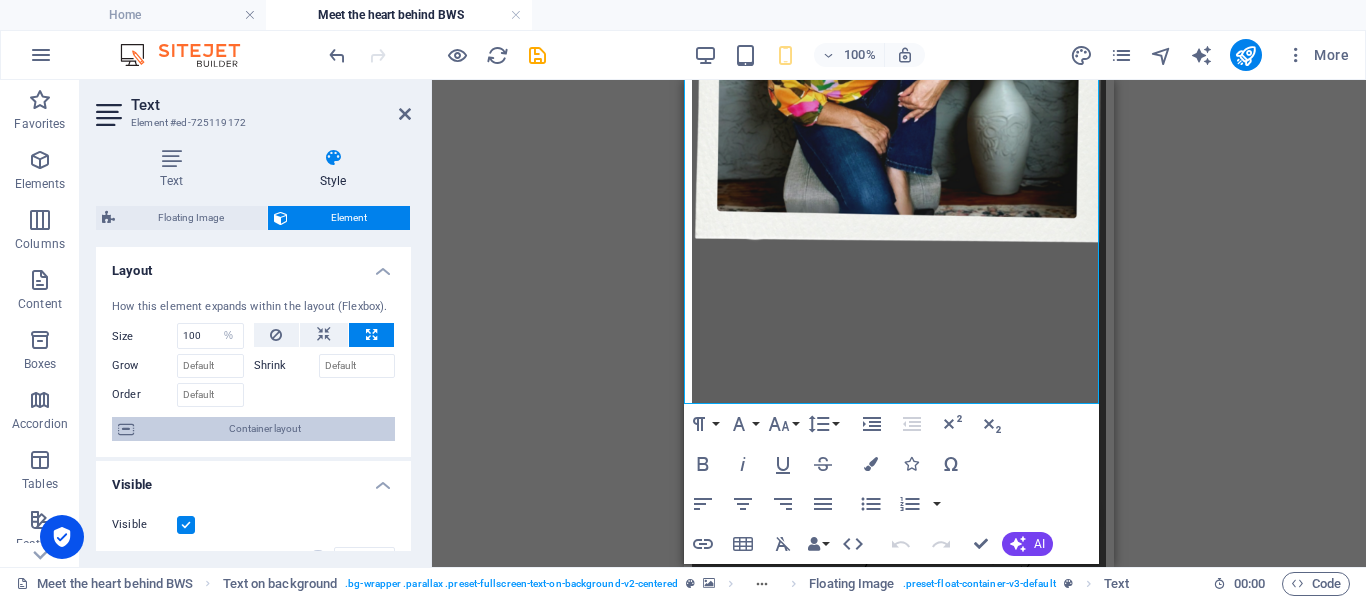 click on "Container layout" at bounding box center [264, 429] 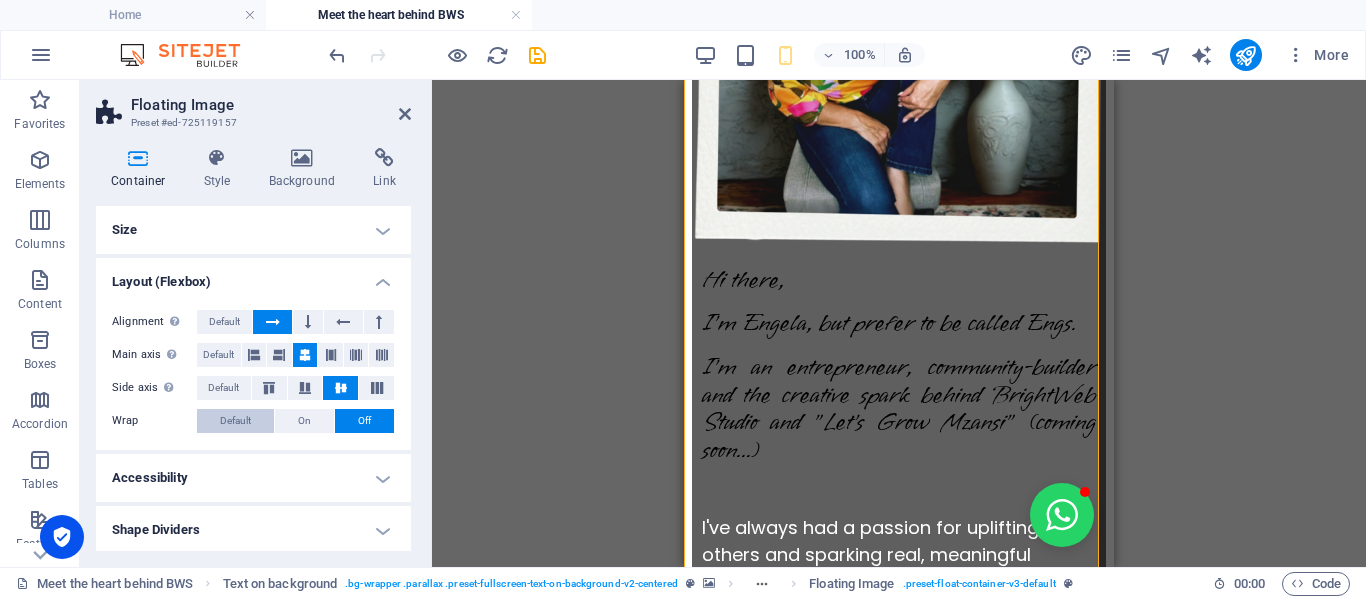 scroll, scrollTop: 3, scrollLeft: 0, axis: vertical 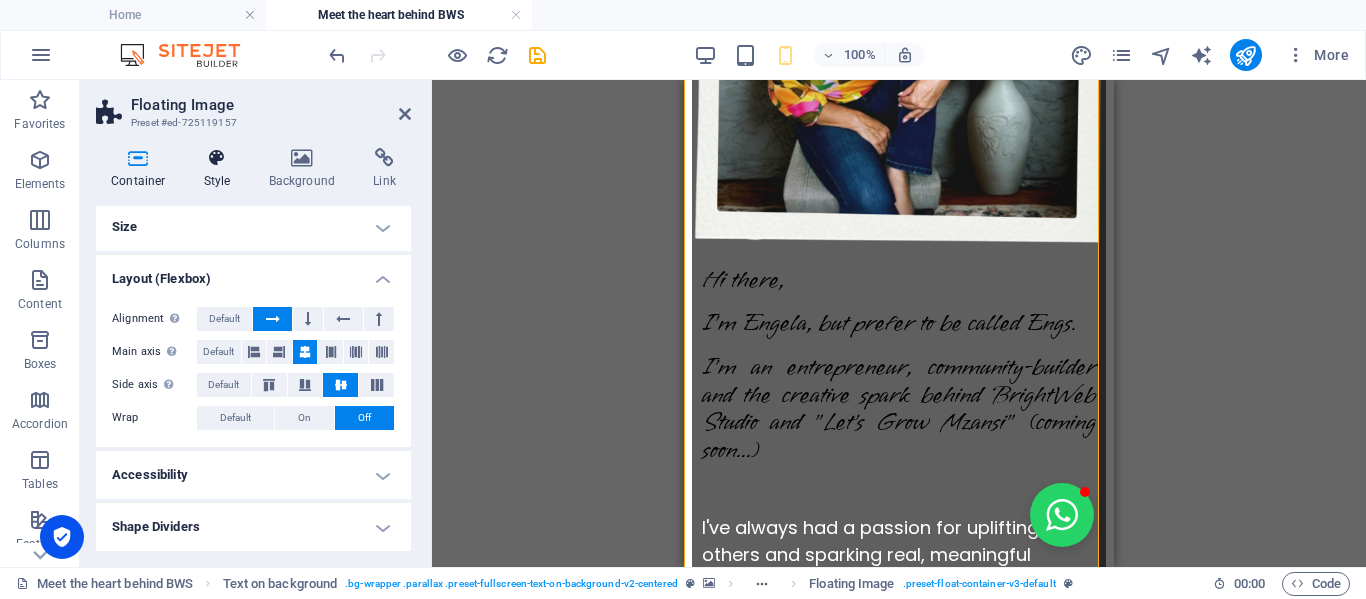 click on "Style" at bounding box center (221, 169) 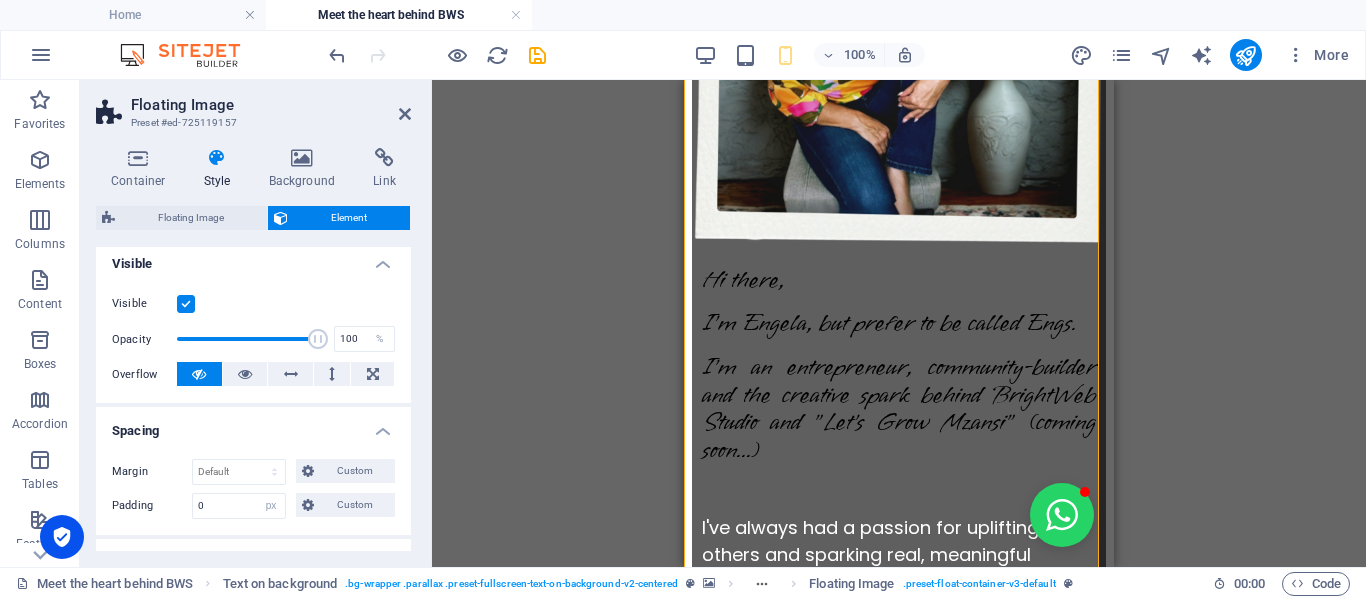scroll, scrollTop: 321, scrollLeft: 0, axis: vertical 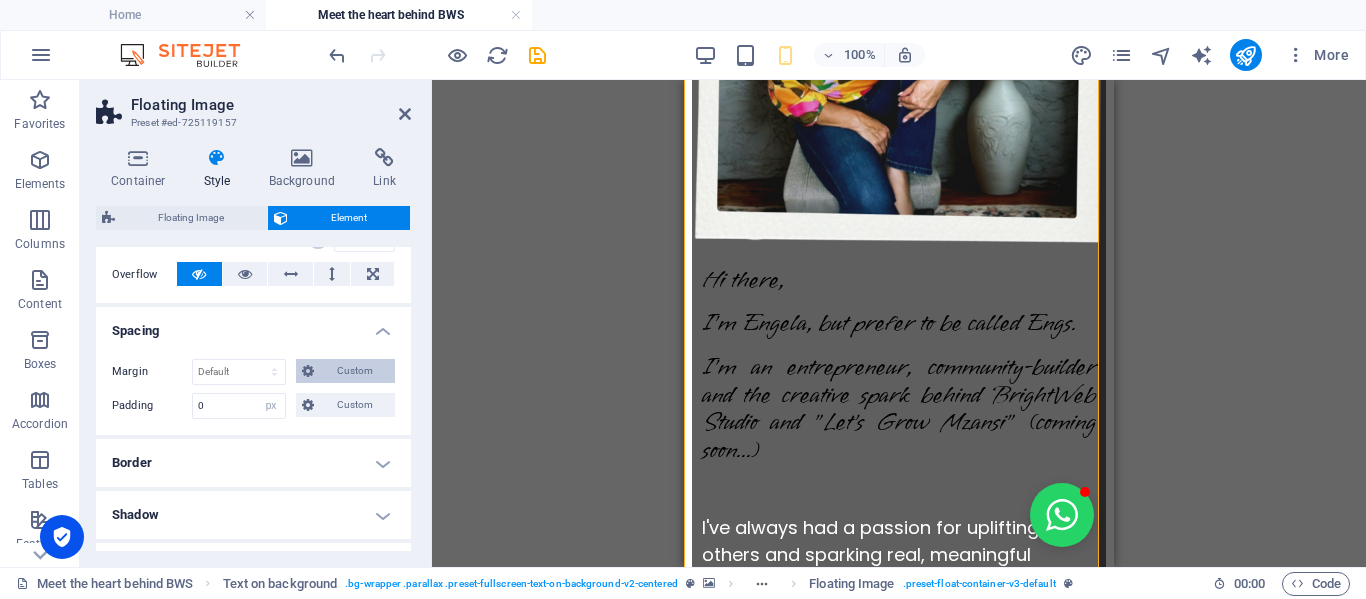 click on "Custom" at bounding box center [354, 371] 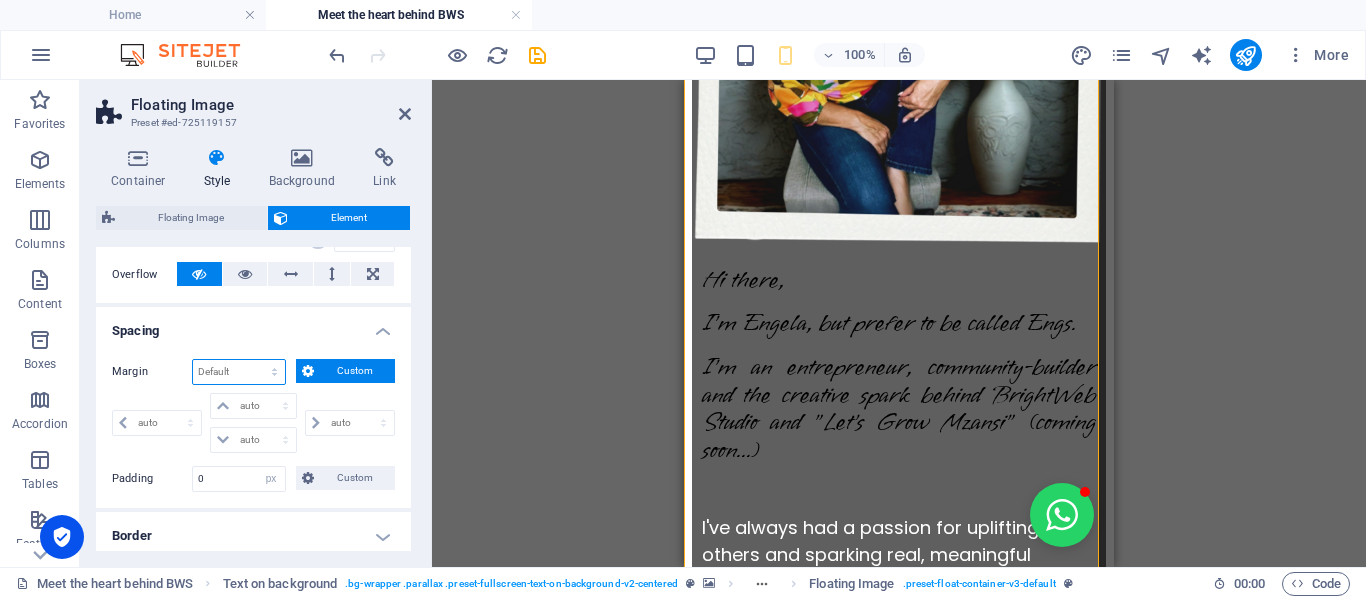 click on "Default auto px % rem vw vh Custom" at bounding box center [239, 372] 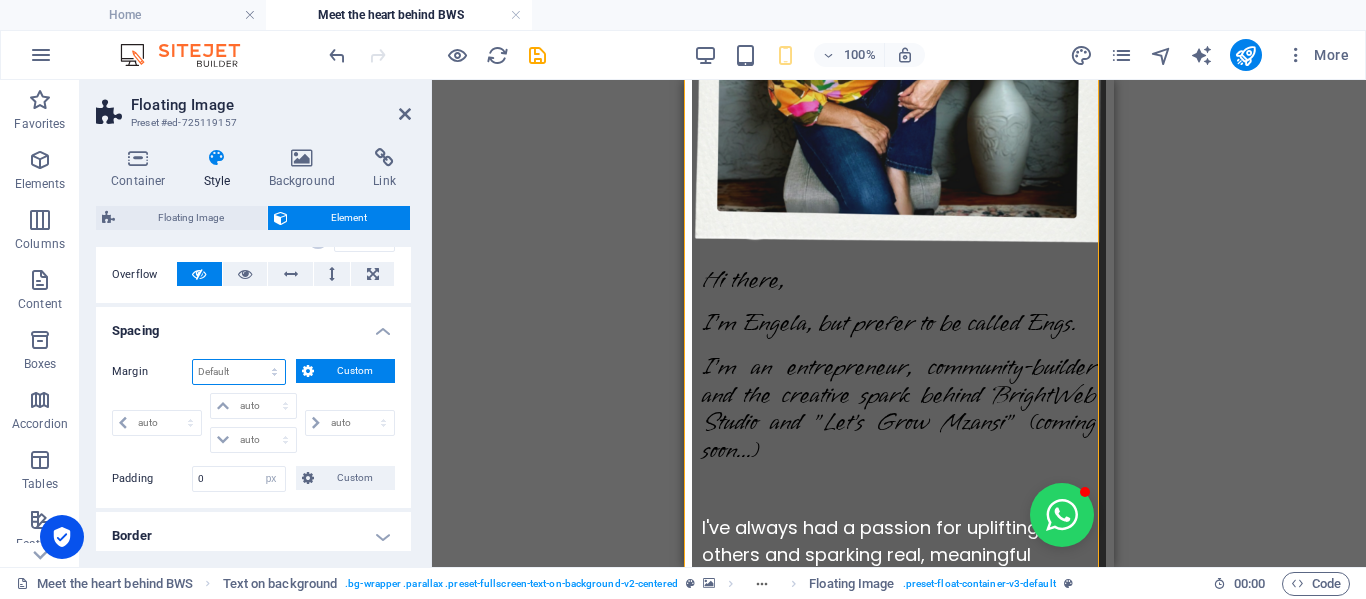 select on "px" 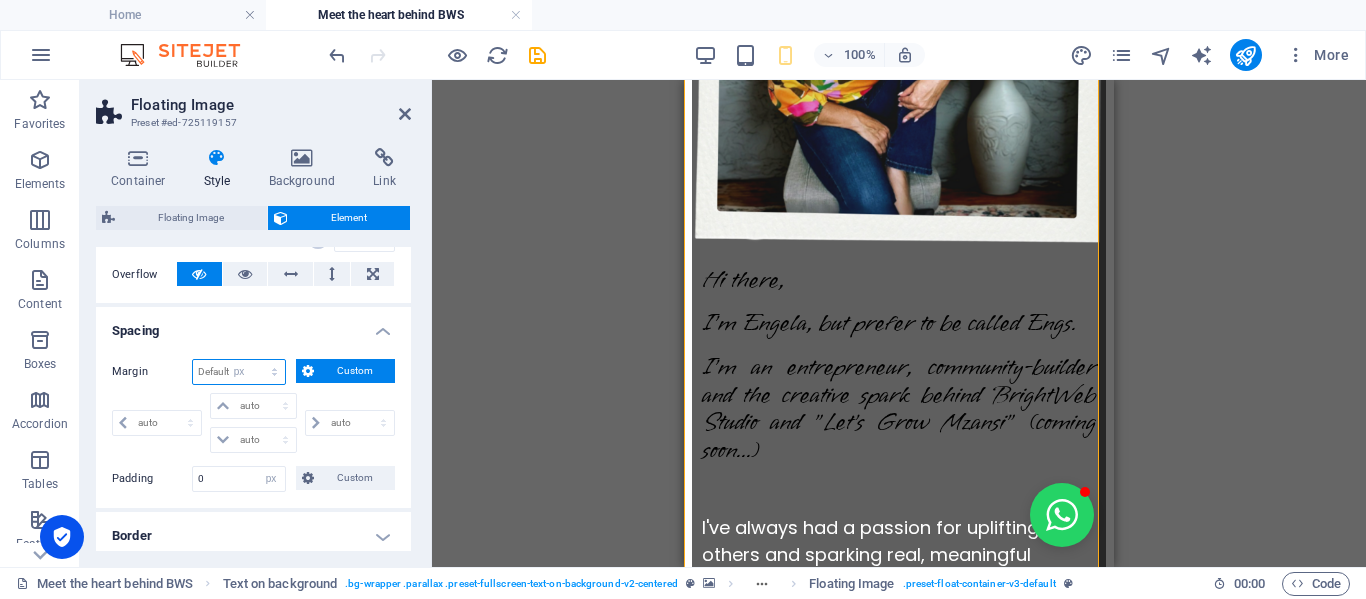 click on "Default auto px % rem vw vh Custom" at bounding box center (239, 372) 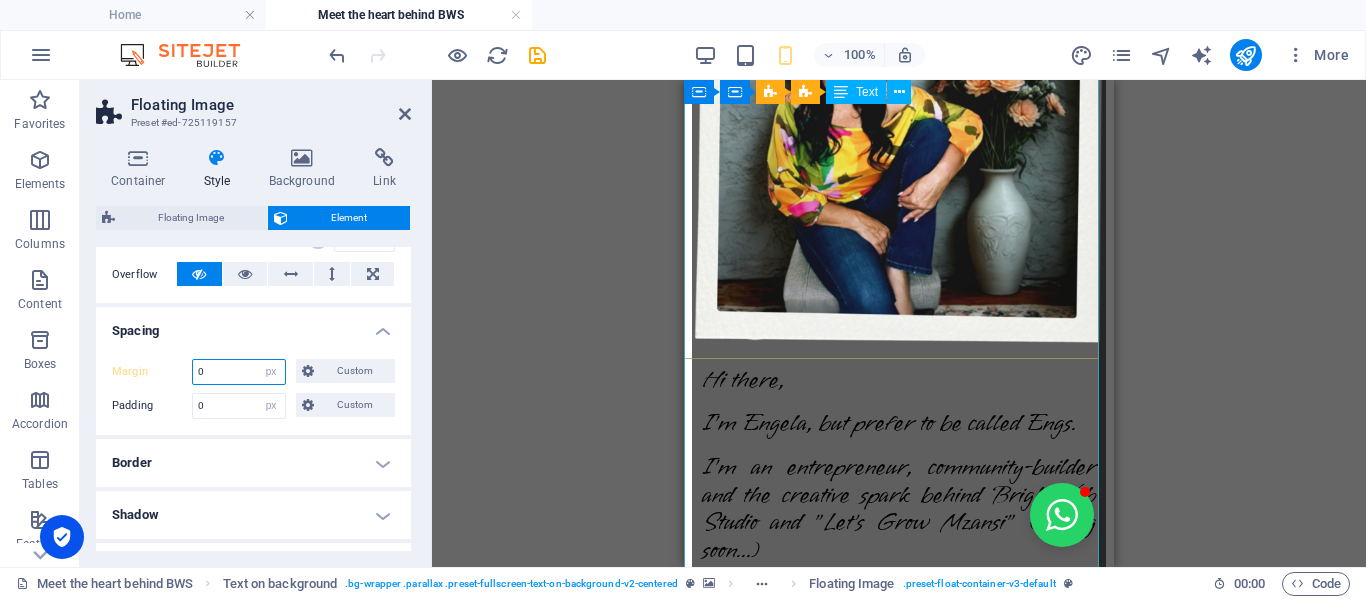 scroll, scrollTop: 3317, scrollLeft: 0, axis: vertical 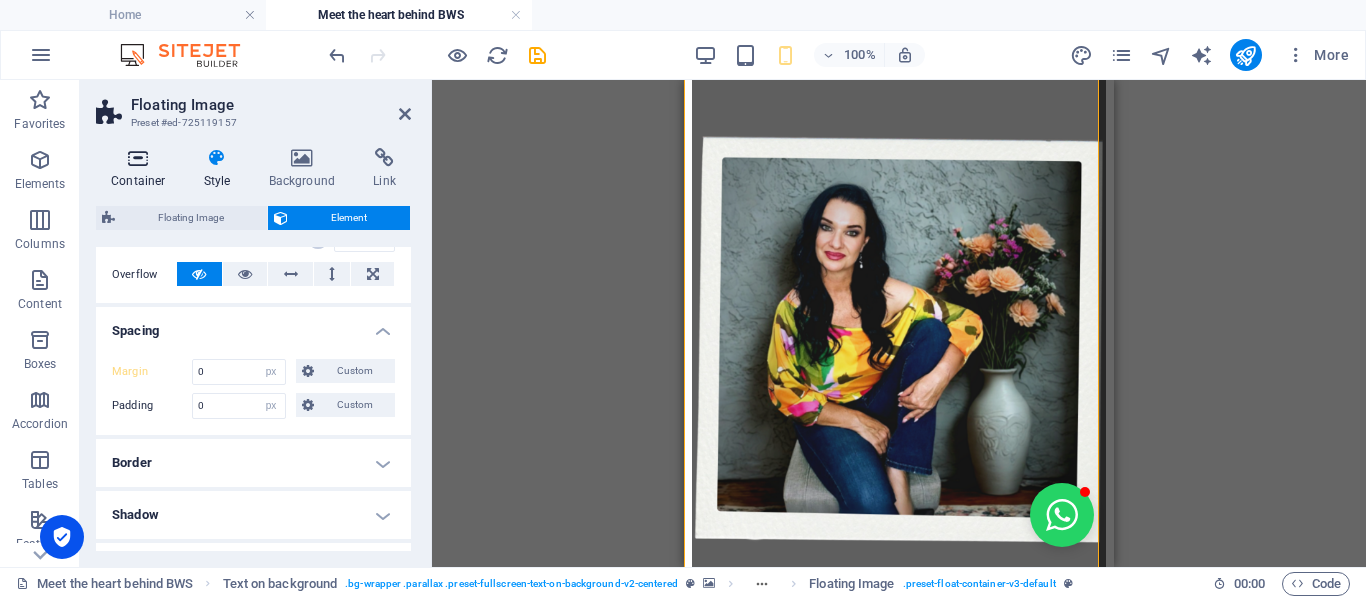 click at bounding box center [138, 158] 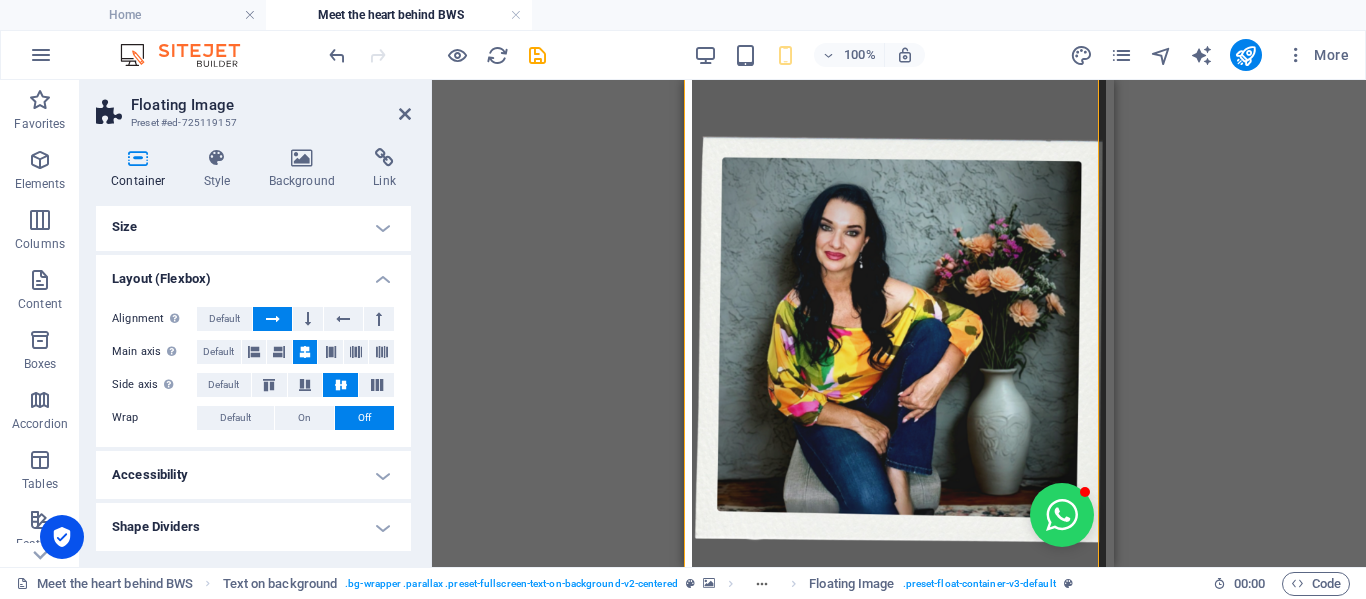 click on "Accessibility" at bounding box center (253, 475) 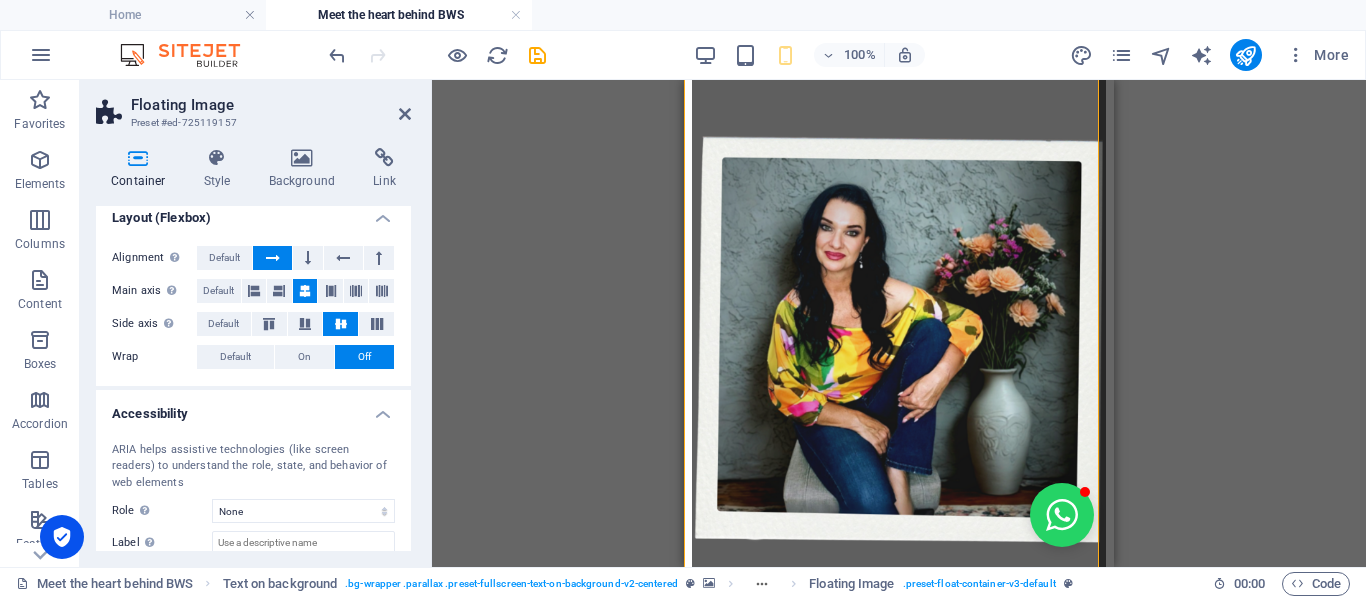scroll, scrollTop: 0, scrollLeft: 0, axis: both 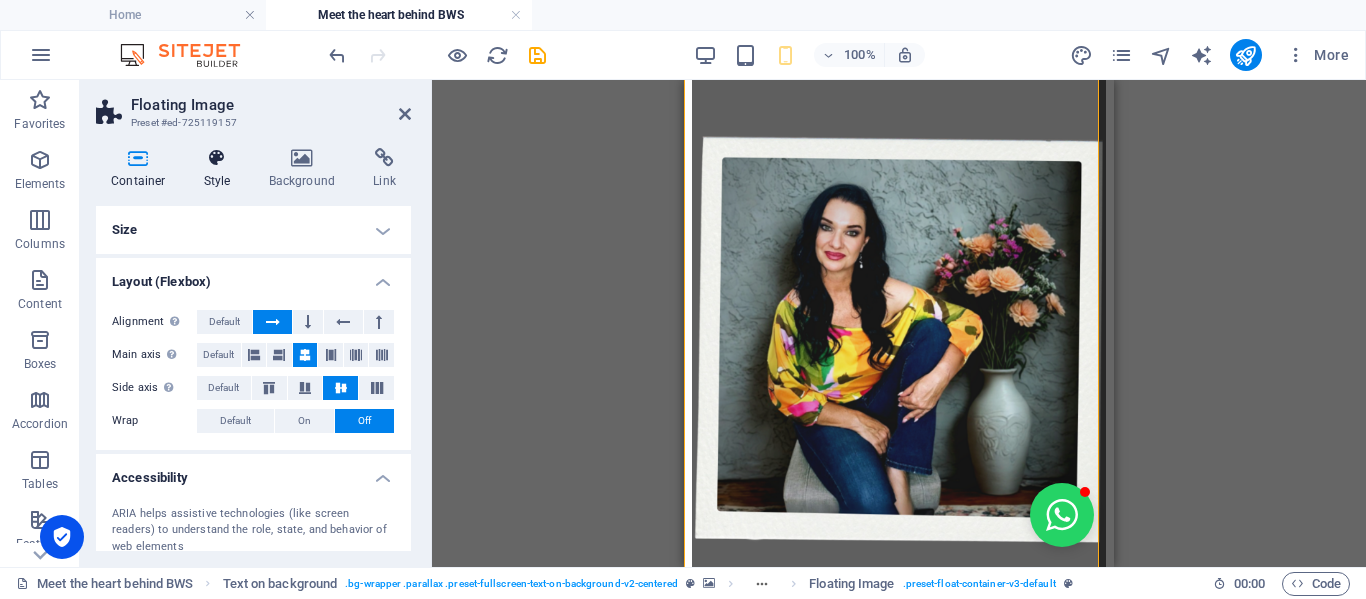 click on "Style" at bounding box center (221, 169) 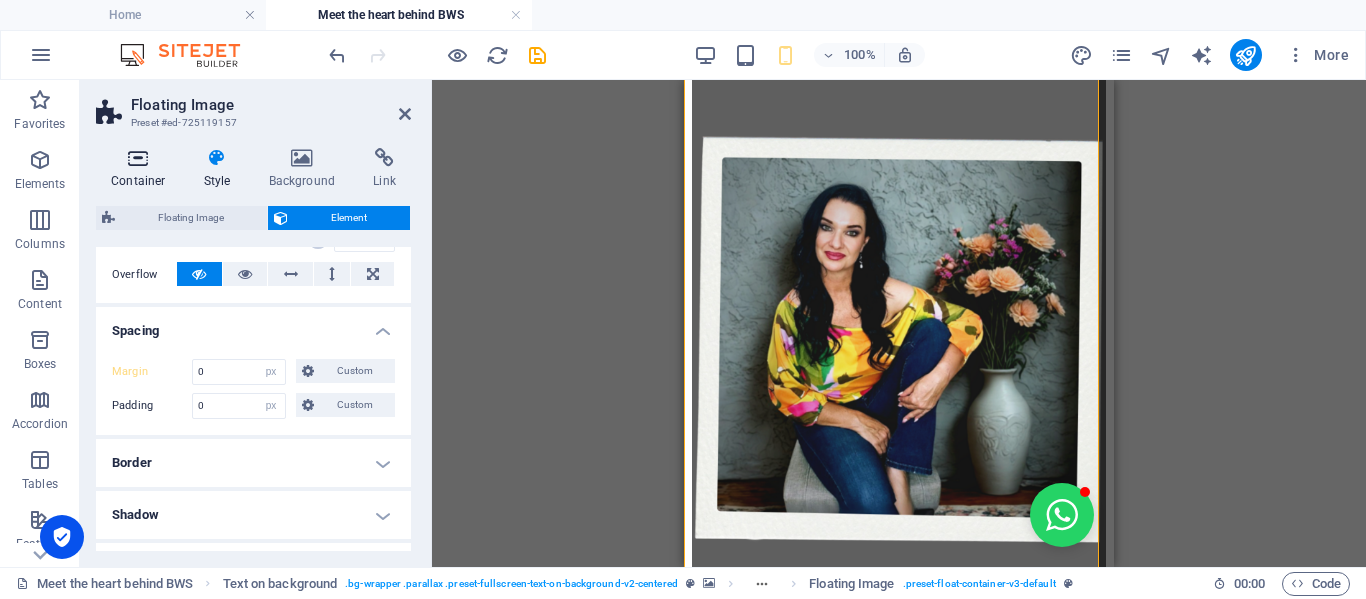 click at bounding box center (138, 158) 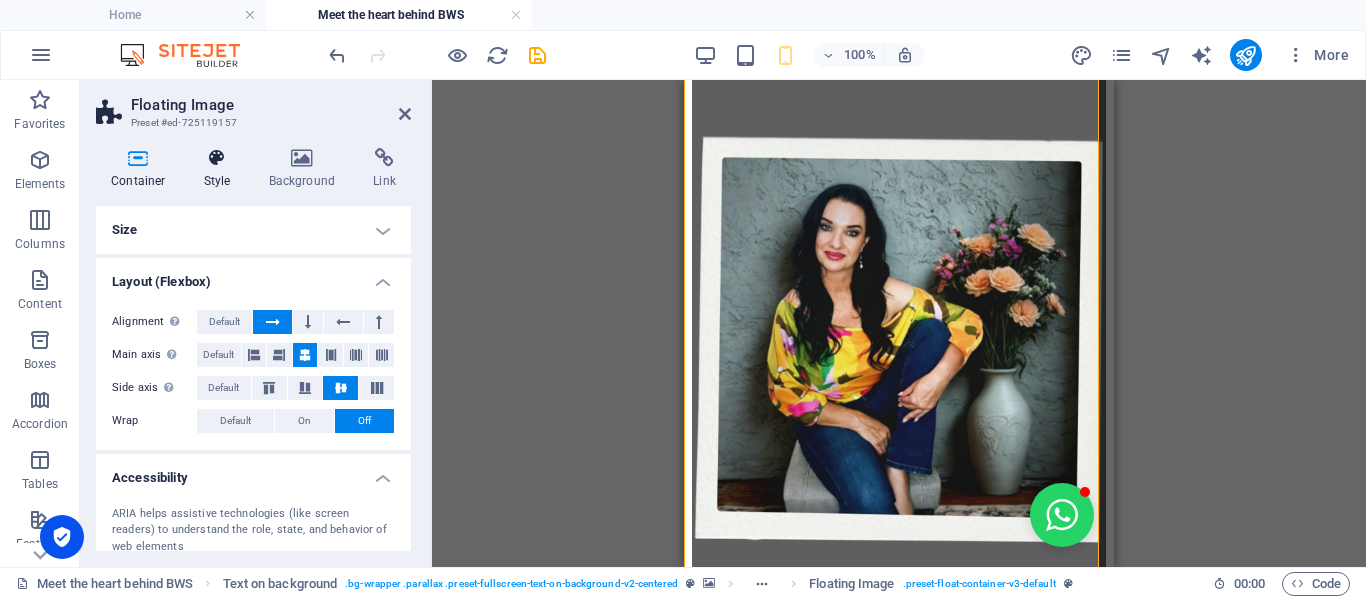 click at bounding box center [217, 158] 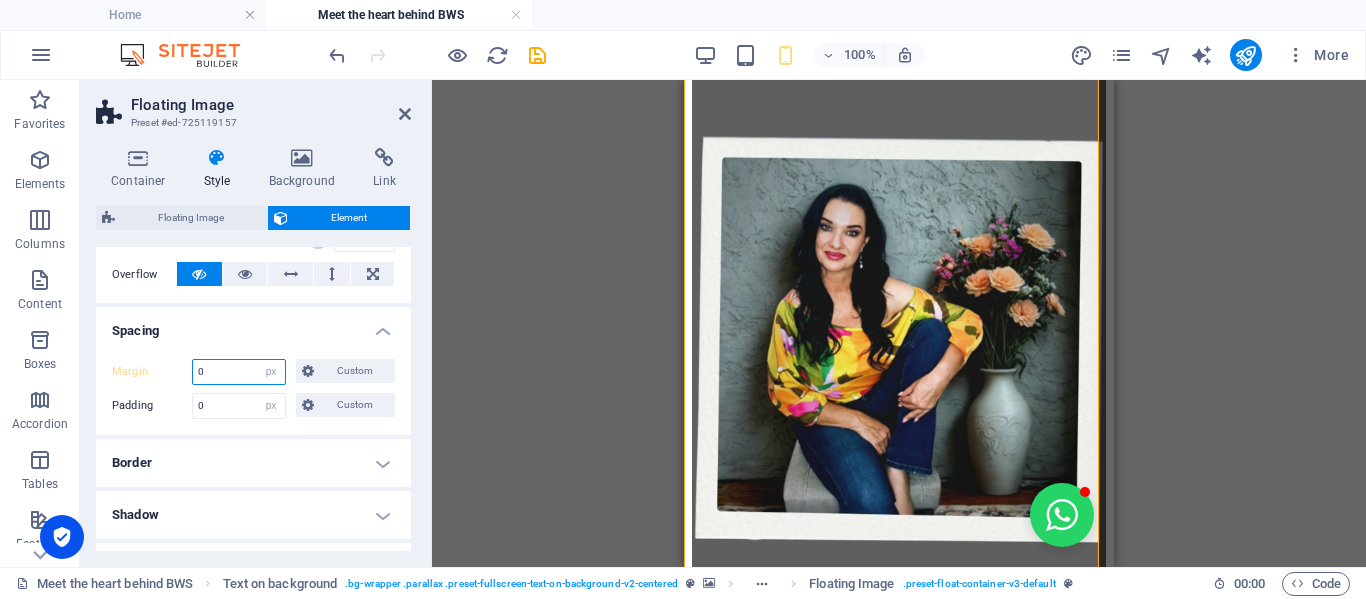 click on "0" at bounding box center [239, 372] 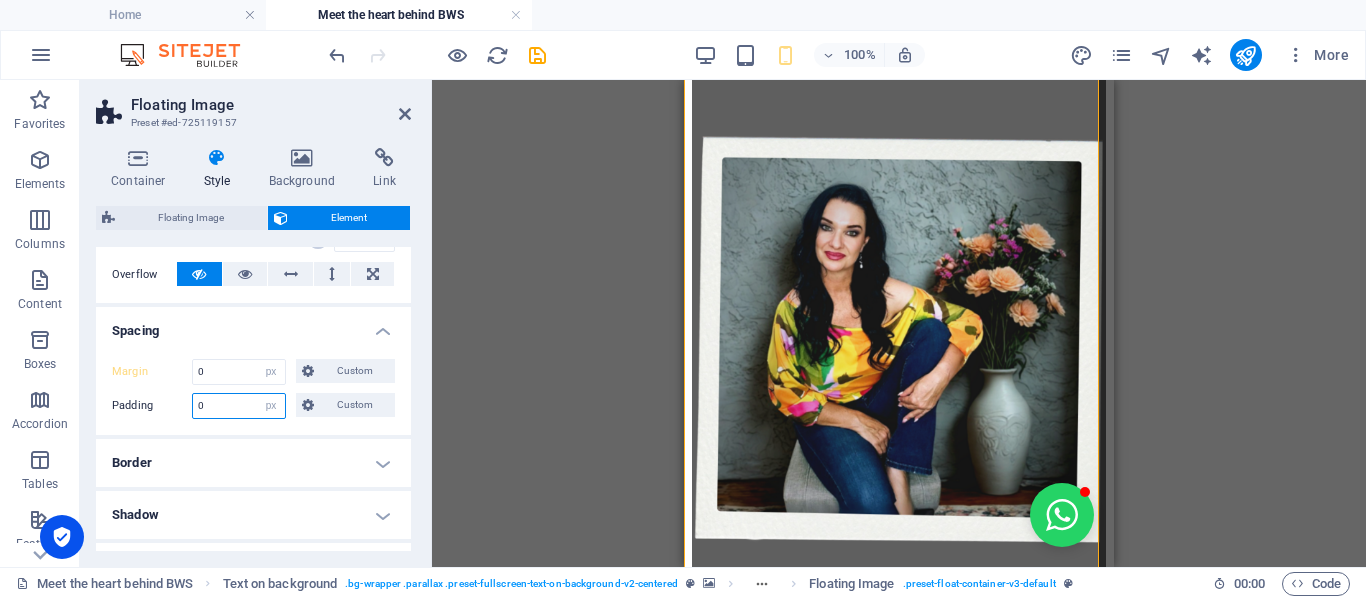 drag, startPoint x: 207, startPoint y: 407, endPoint x: 175, endPoint y: 410, distance: 32.140316 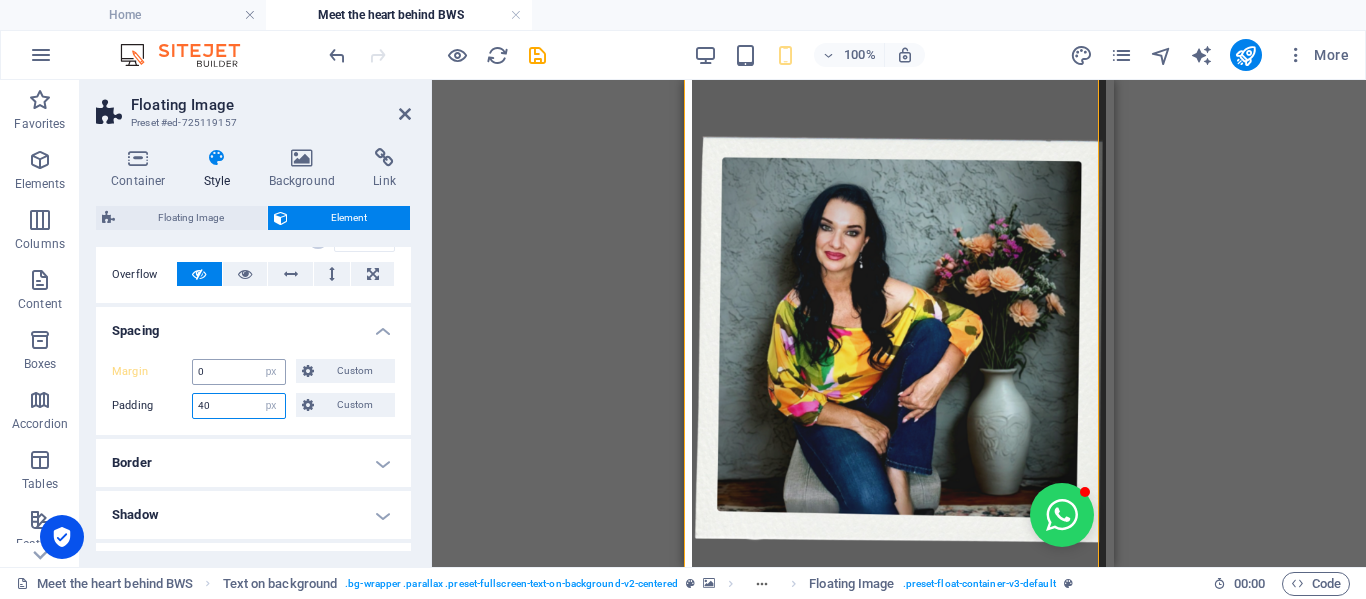 type on "40" 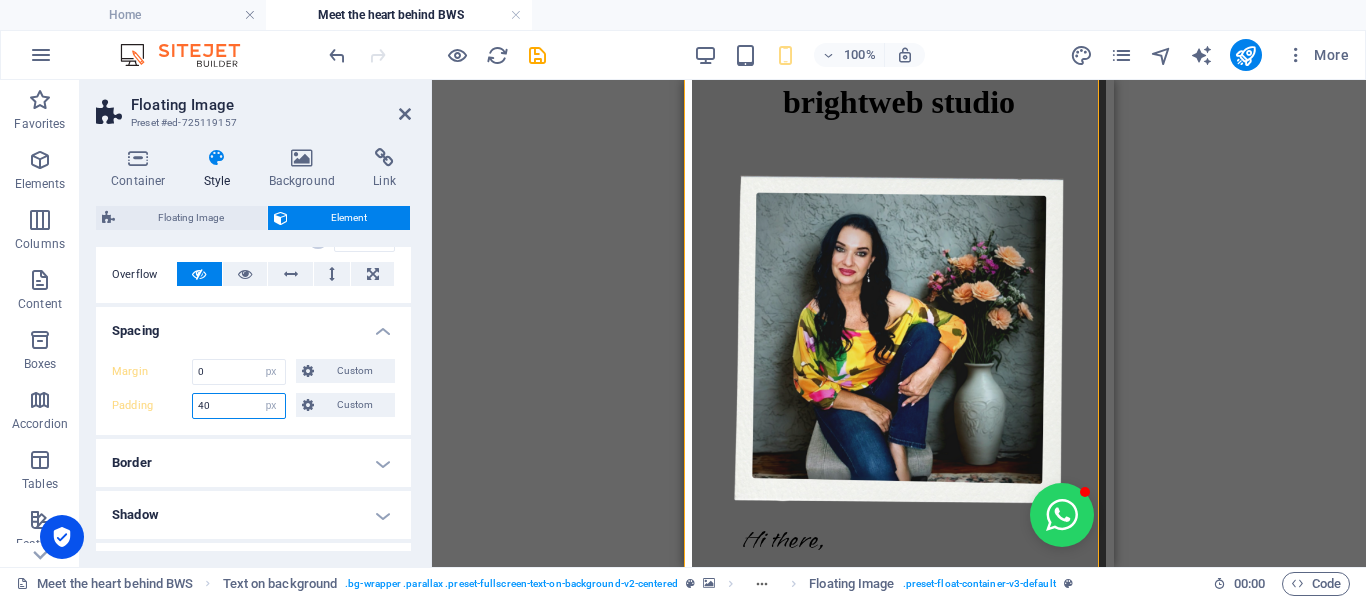 drag, startPoint x: 224, startPoint y: 403, endPoint x: 152, endPoint y: 425, distance: 75.28612 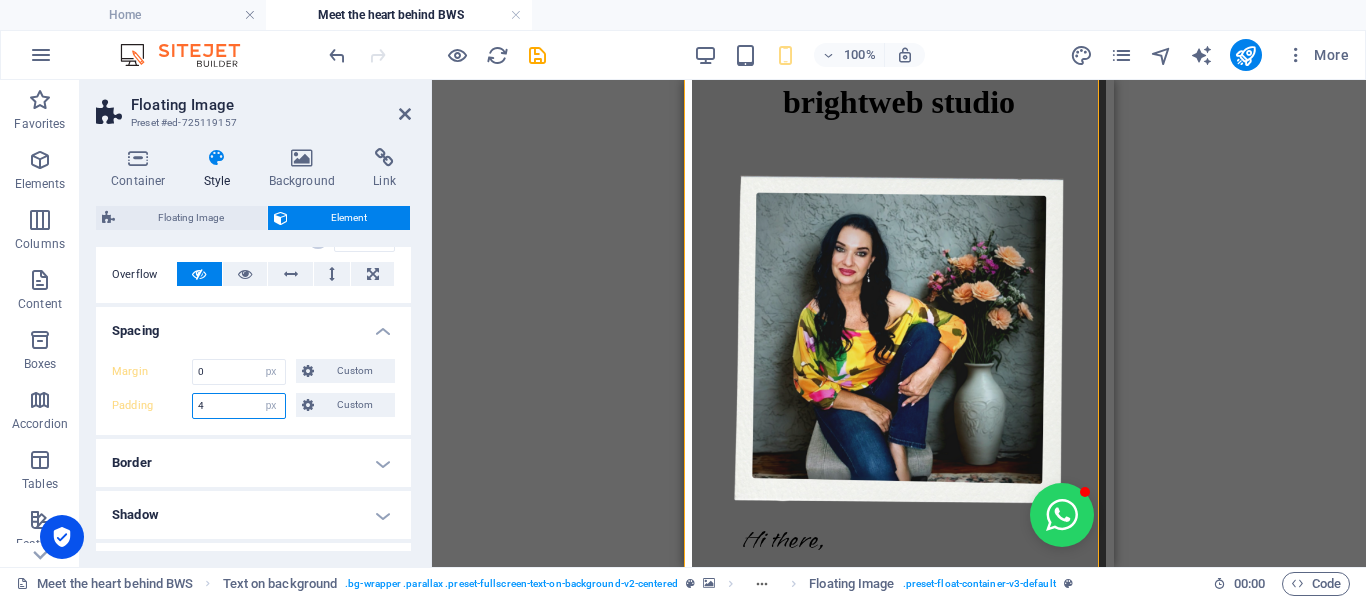 type on "40" 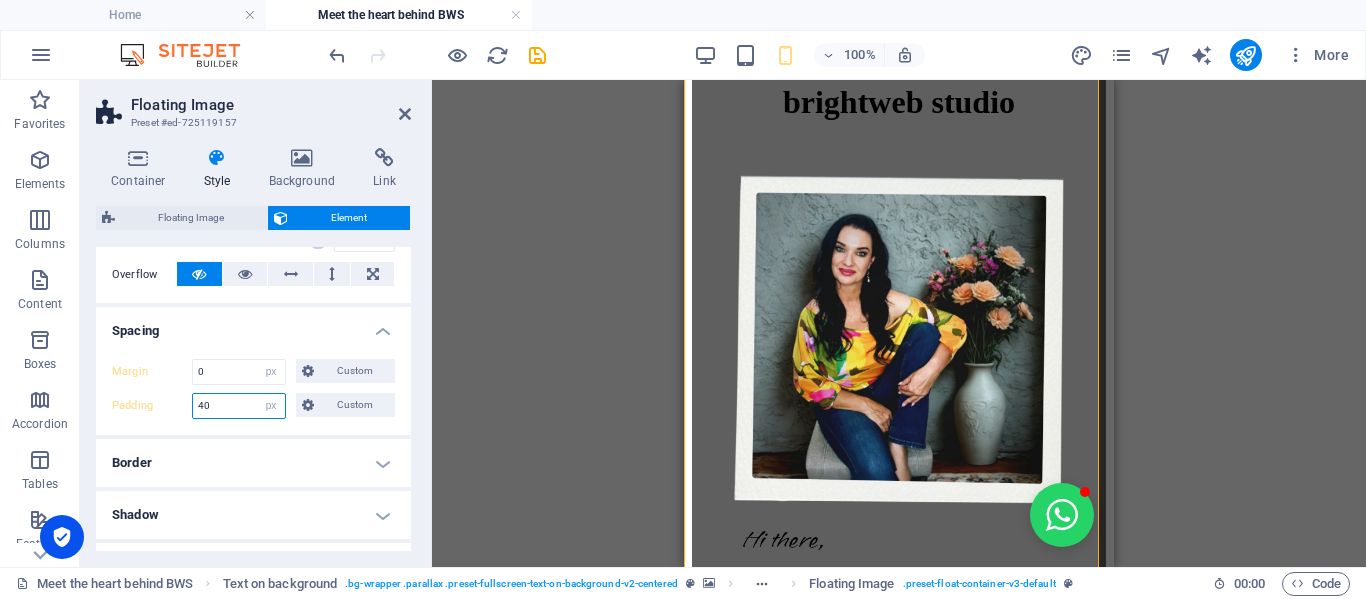 drag, startPoint x: 225, startPoint y: 416, endPoint x: 102, endPoint y: 428, distance: 123.58398 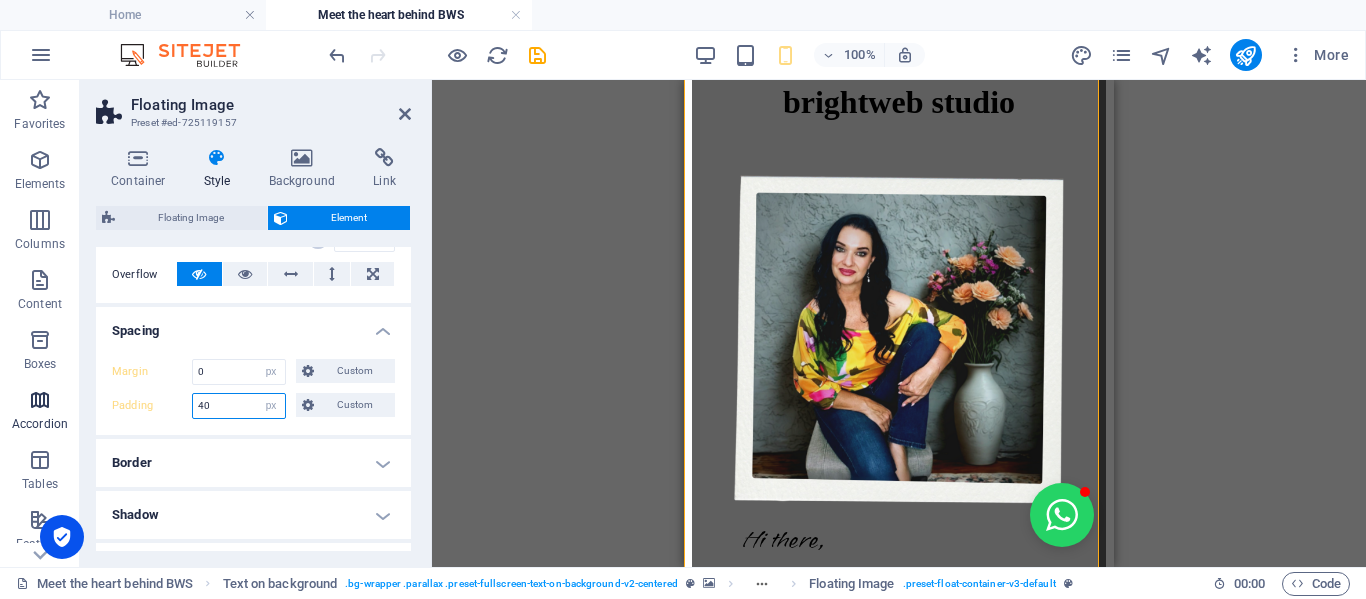 drag, startPoint x: 235, startPoint y: 407, endPoint x: 26, endPoint y: 409, distance: 209.00957 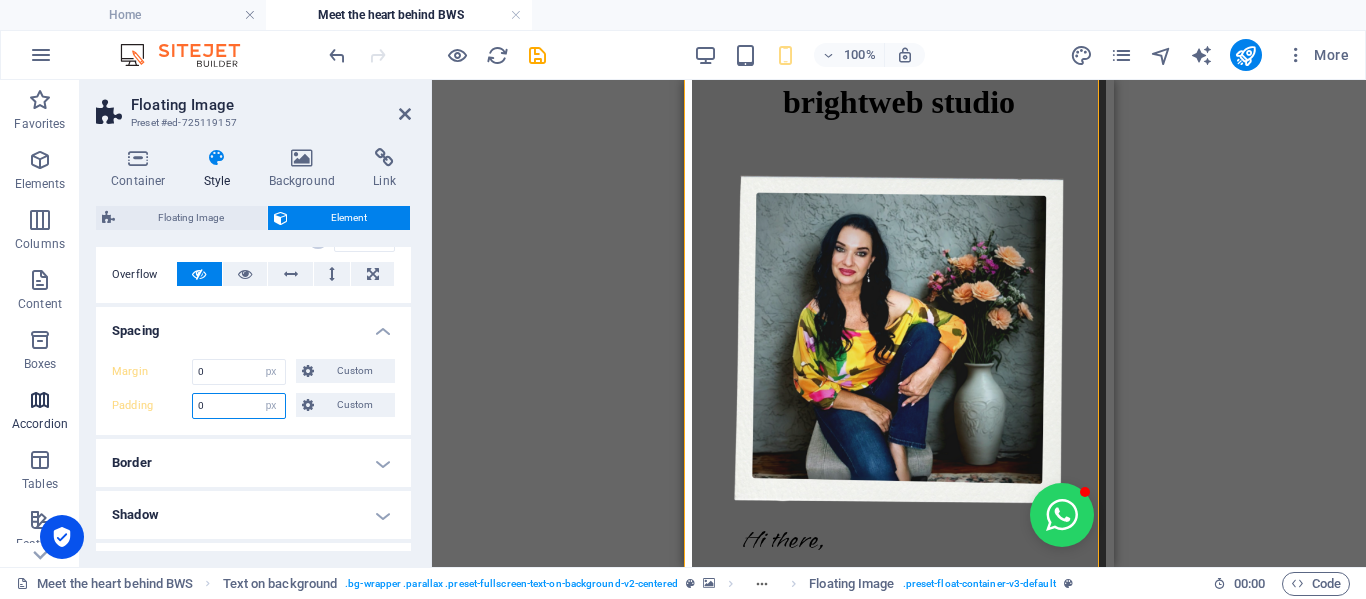 type on "0" 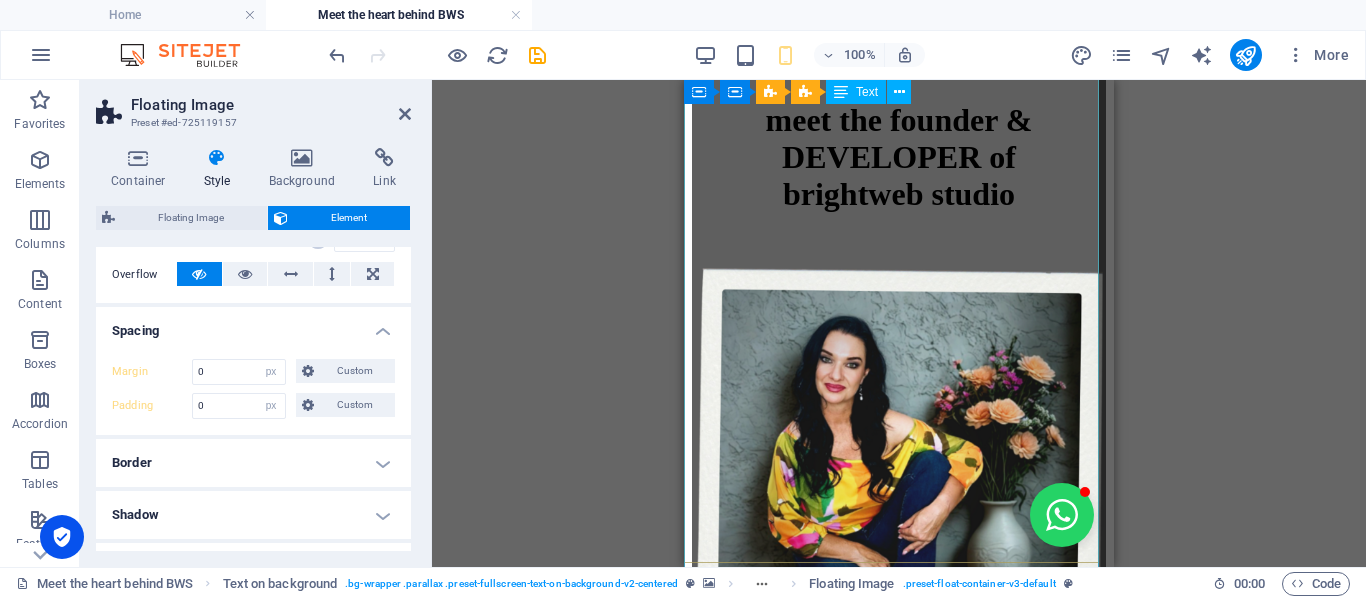 scroll, scrollTop: 3217, scrollLeft: 0, axis: vertical 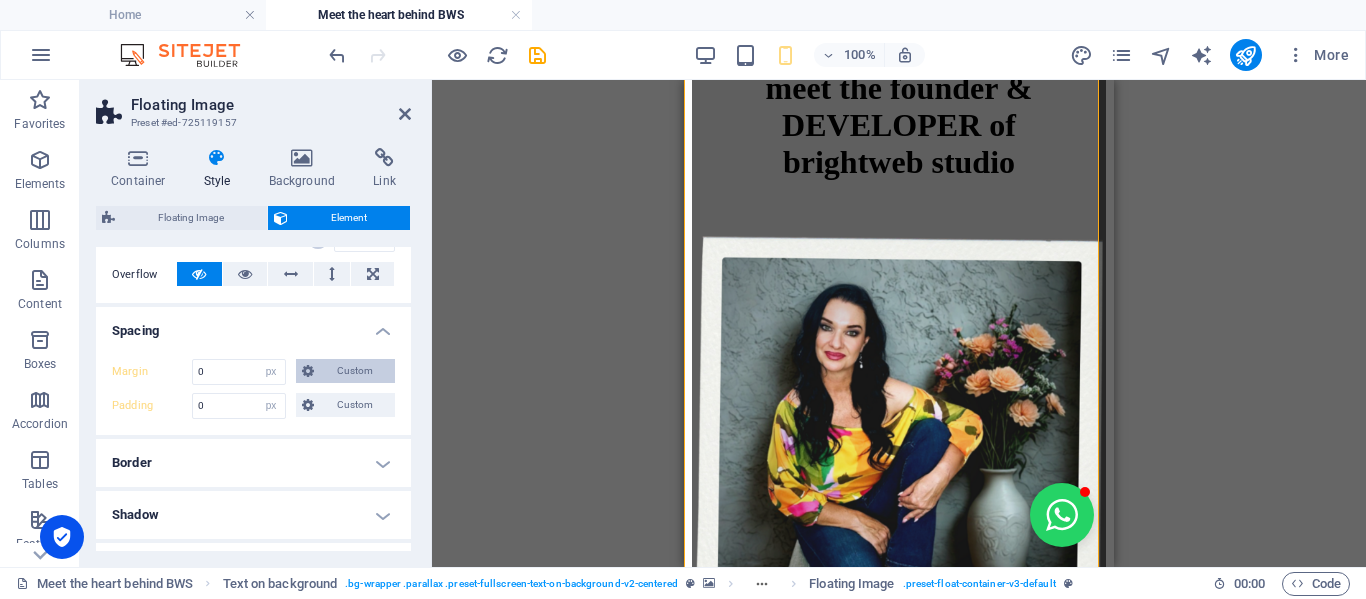click on "Custom" at bounding box center [345, 371] 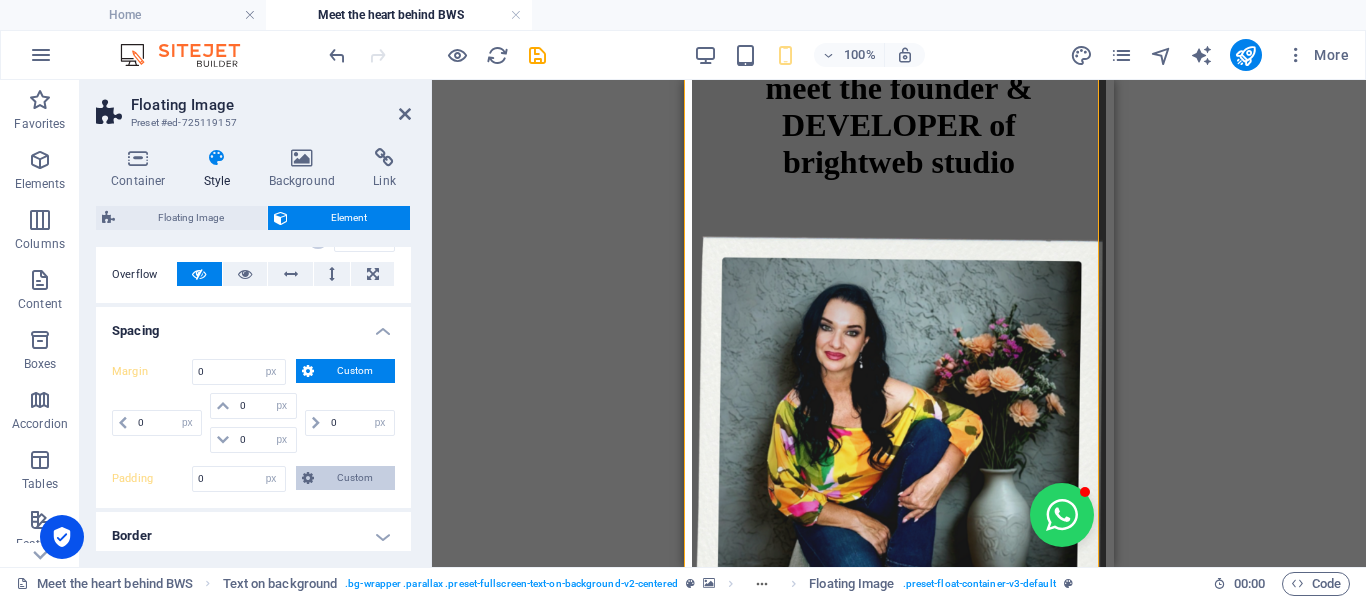click on "Custom" at bounding box center (354, 478) 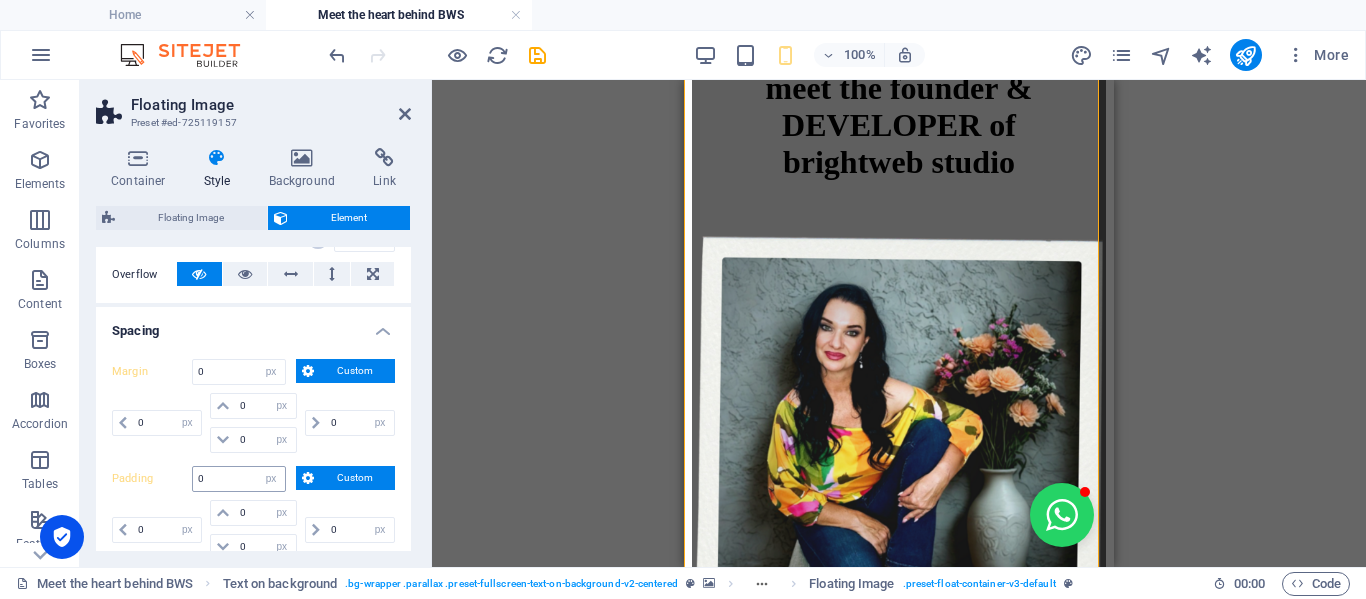 scroll, scrollTop: 421, scrollLeft: 0, axis: vertical 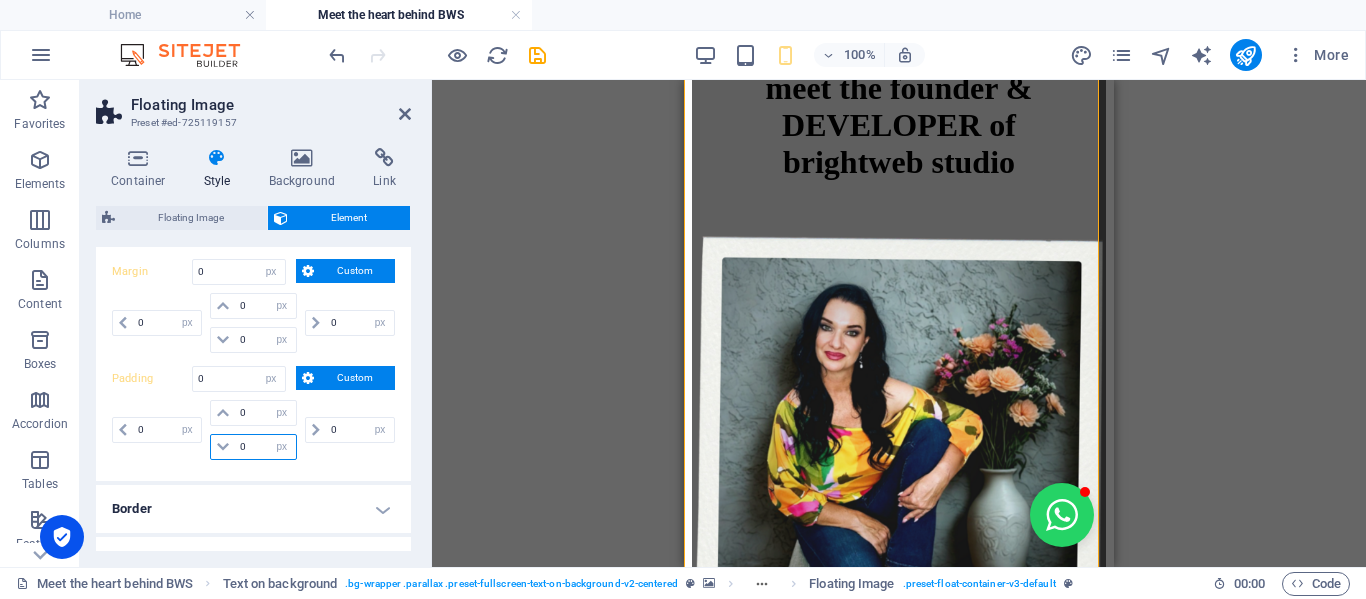 click on "0" at bounding box center (265, 447) 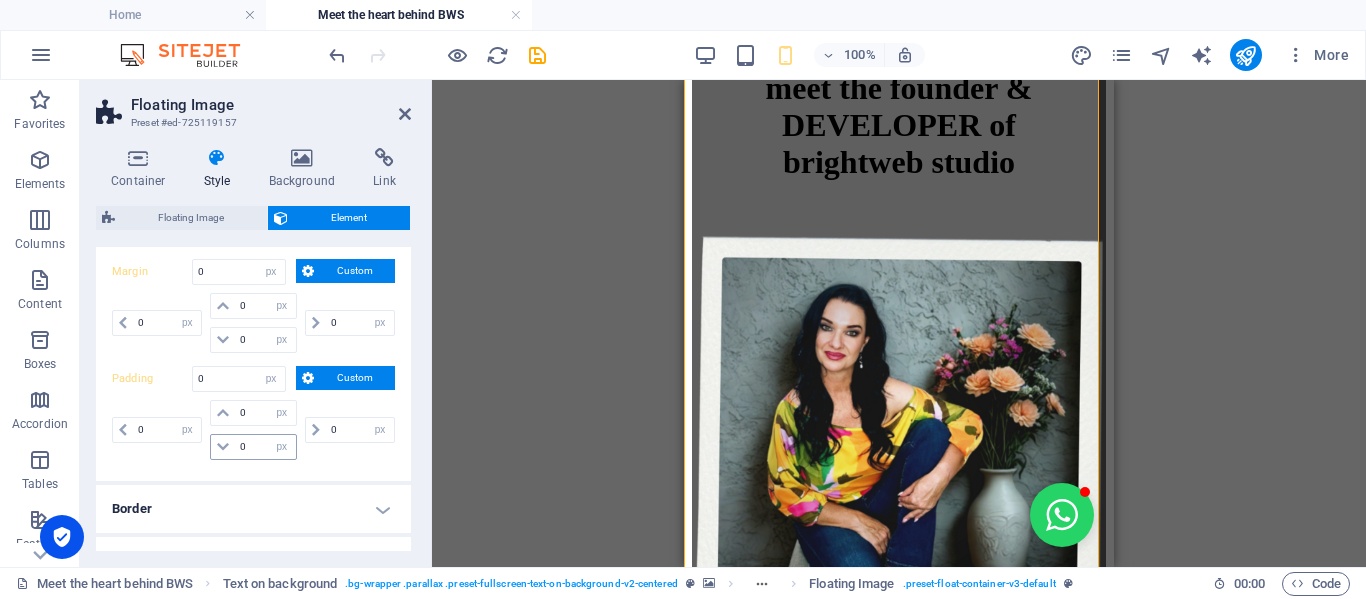 click at bounding box center (223, 447) 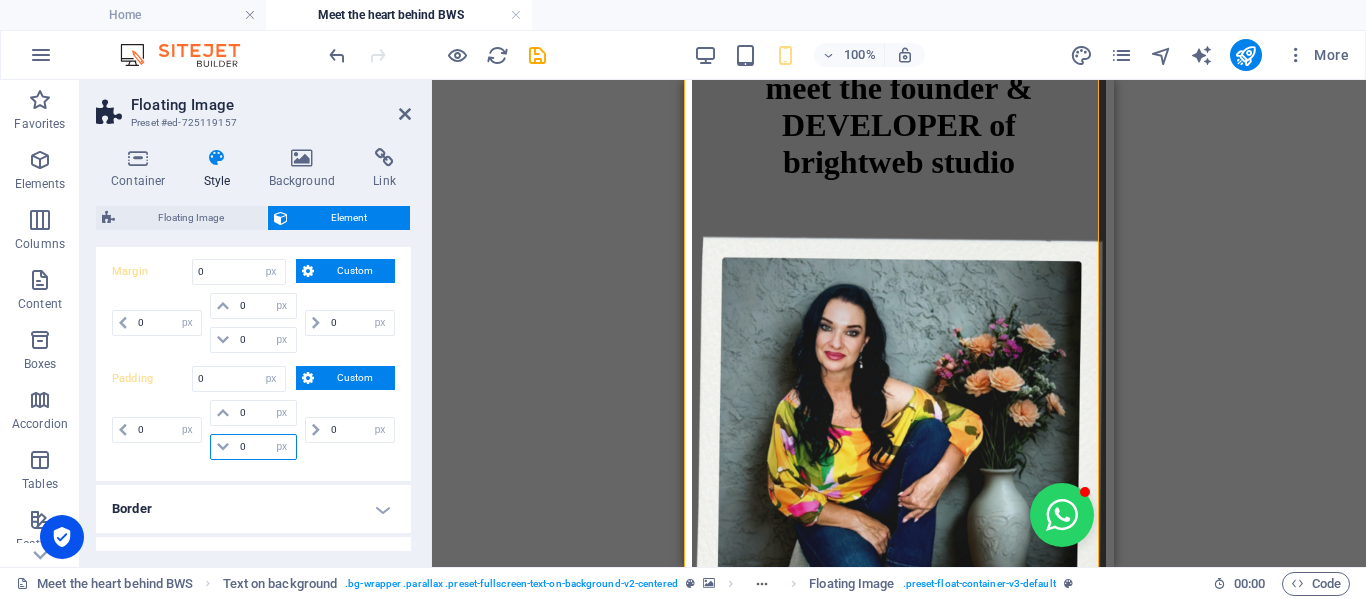 drag, startPoint x: 256, startPoint y: 437, endPoint x: 172, endPoint y: 449, distance: 84.85281 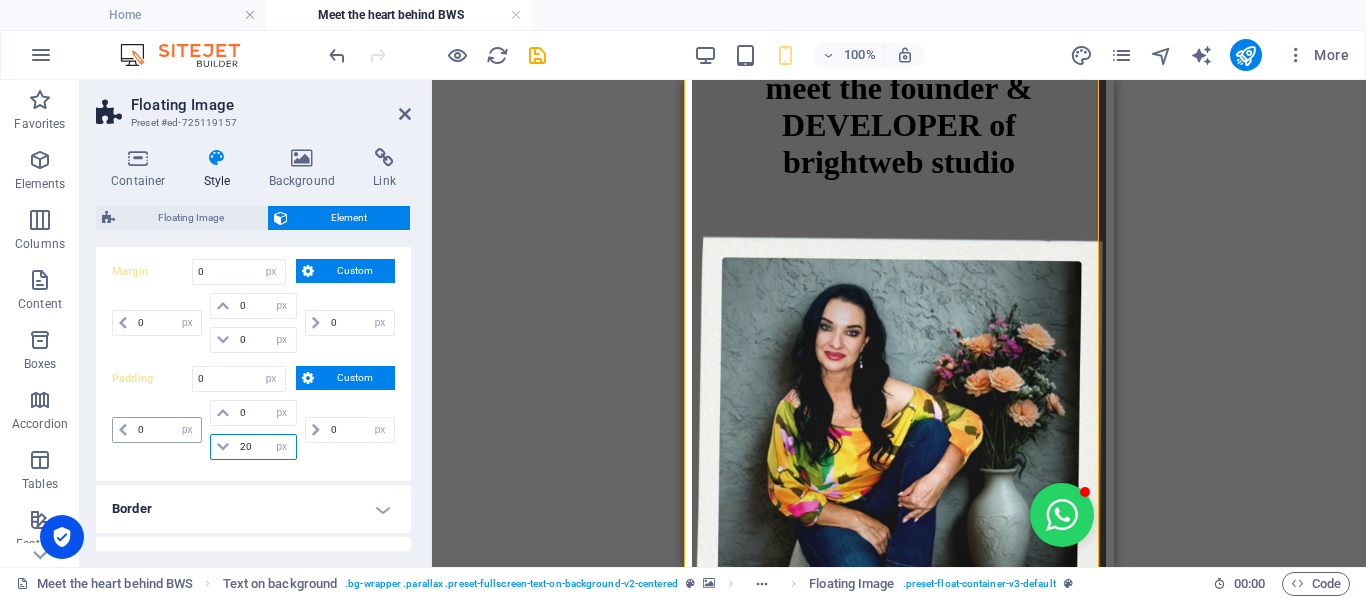 type on "20" 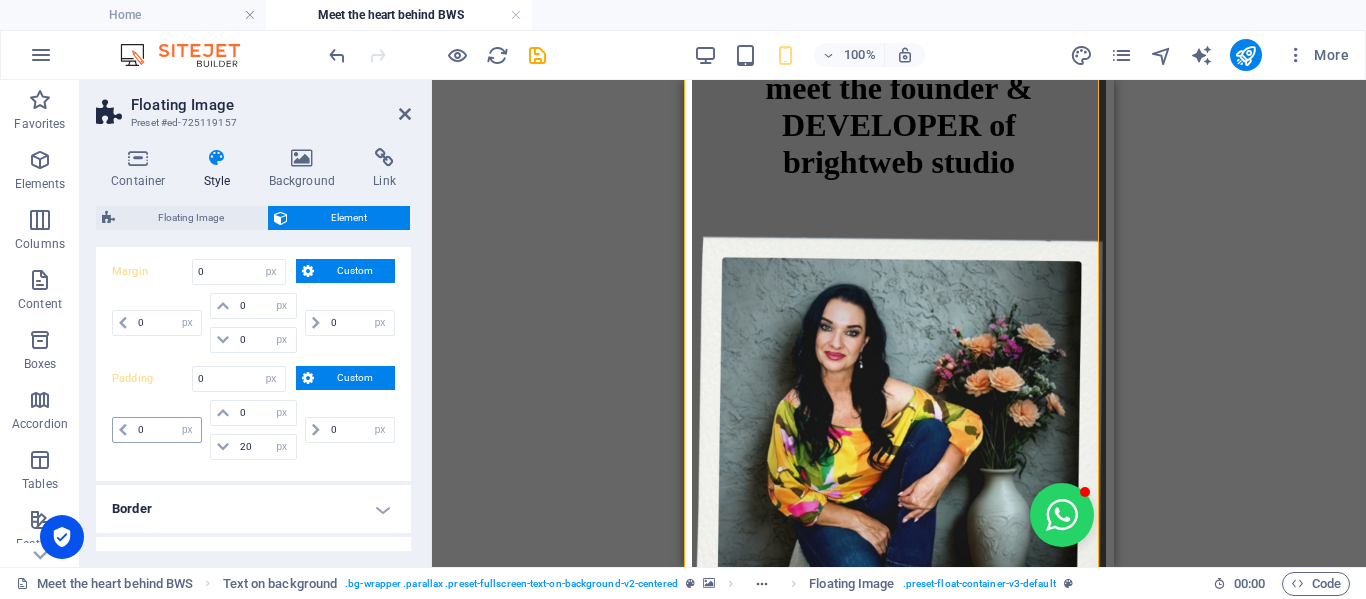 type 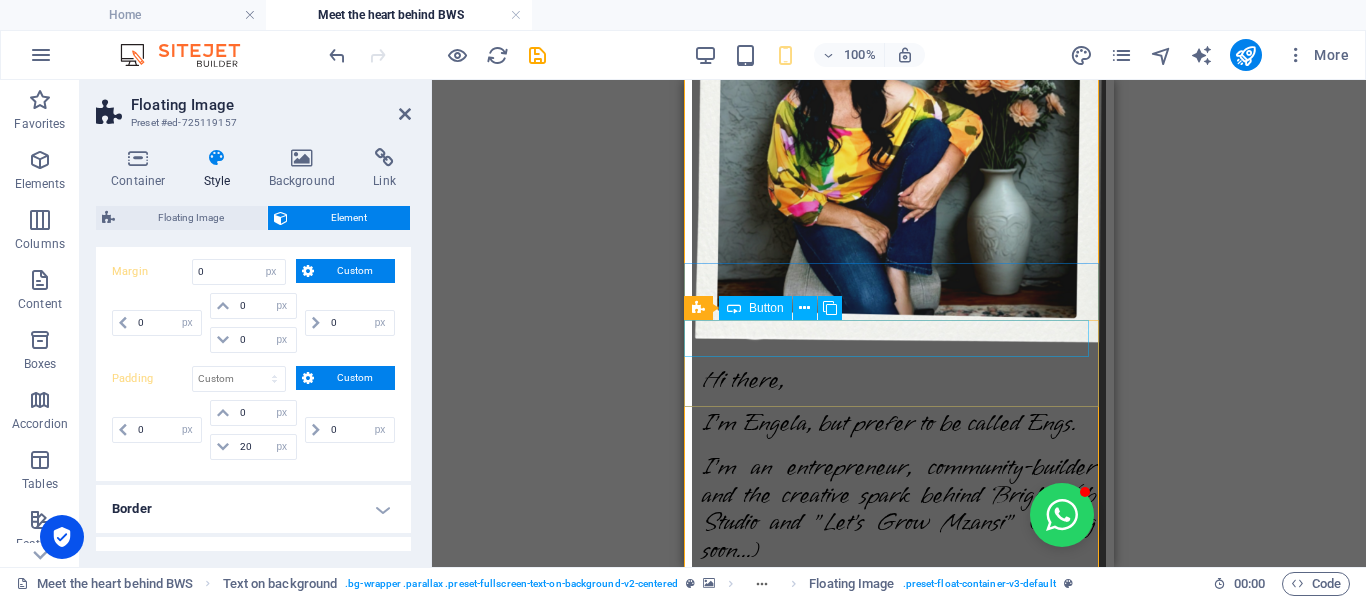 scroll, scrollTop: 3417, scrollLeft: 0, axis: vertical 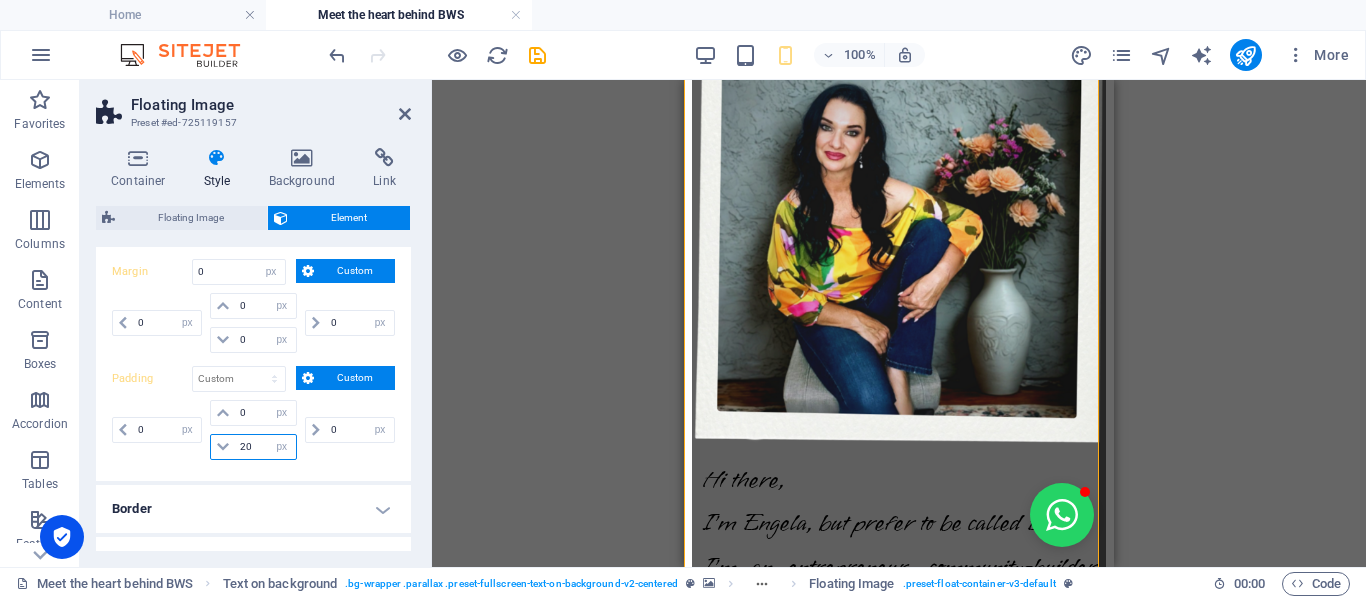 drag, startPoint x: 256, startPoint y: 448, endPoint x: 123, endPoint y: 454, distance: 133.13527 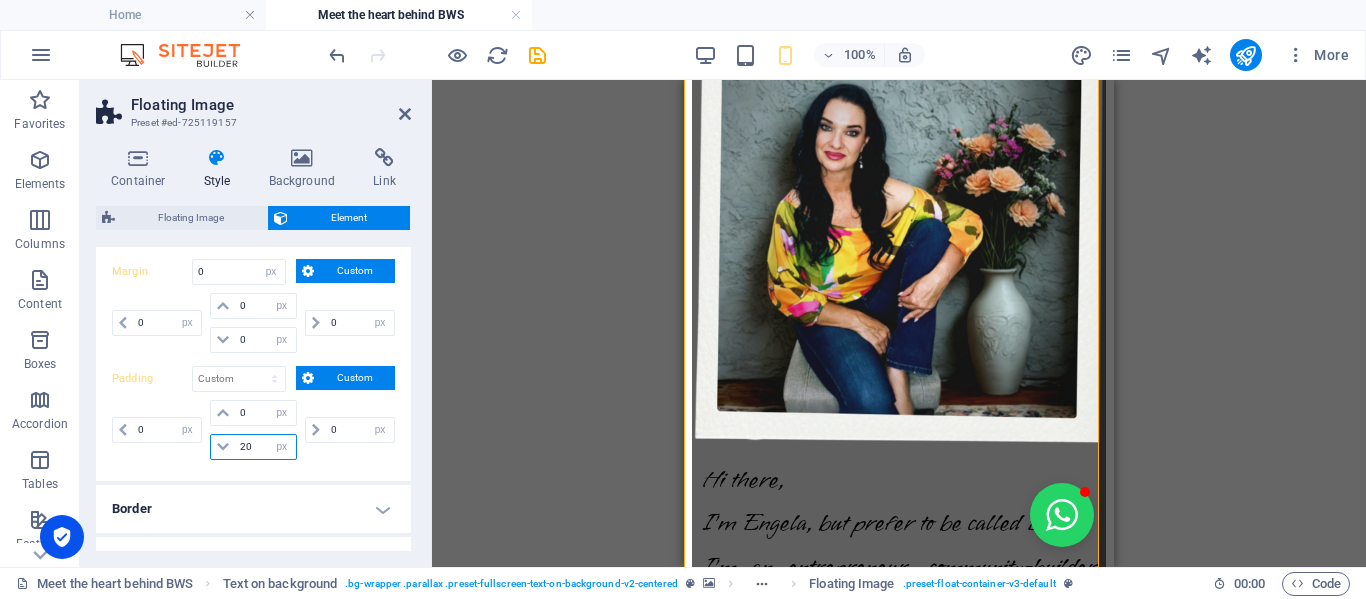 click on "0 px rem % vh vw 0 px rem % vh vw 20 px rem % vh vw 0 px rem % vh vw" at bounding box center (253, 430) 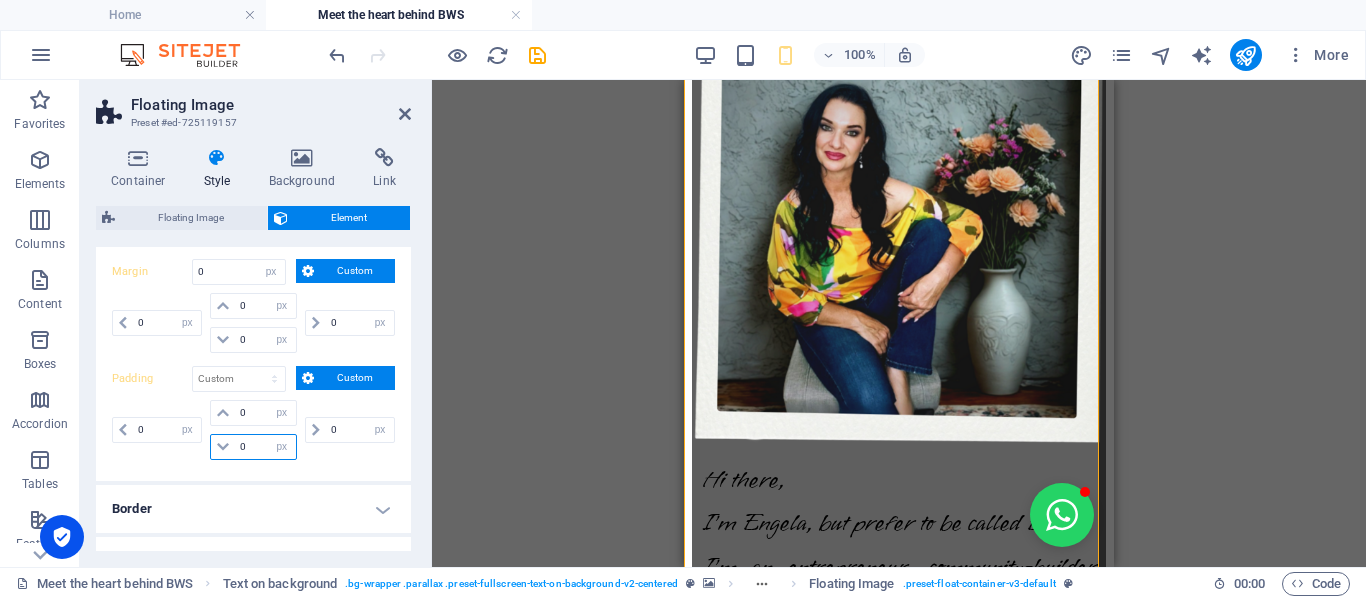 type on "0" 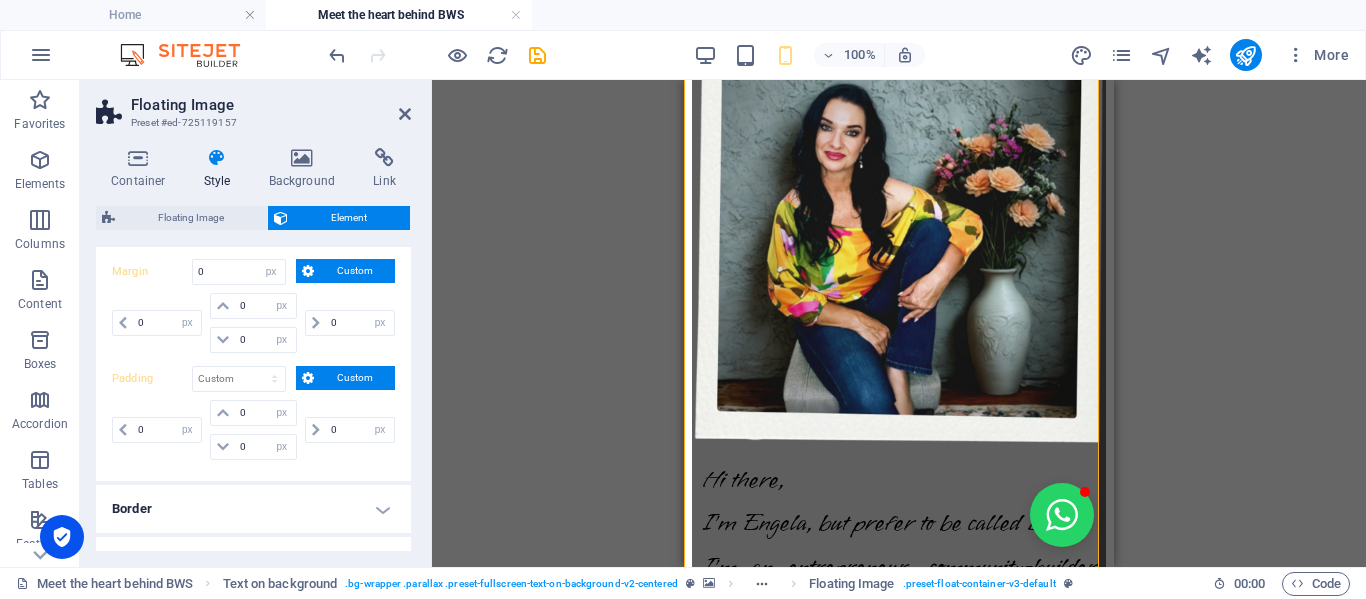 type on "0" 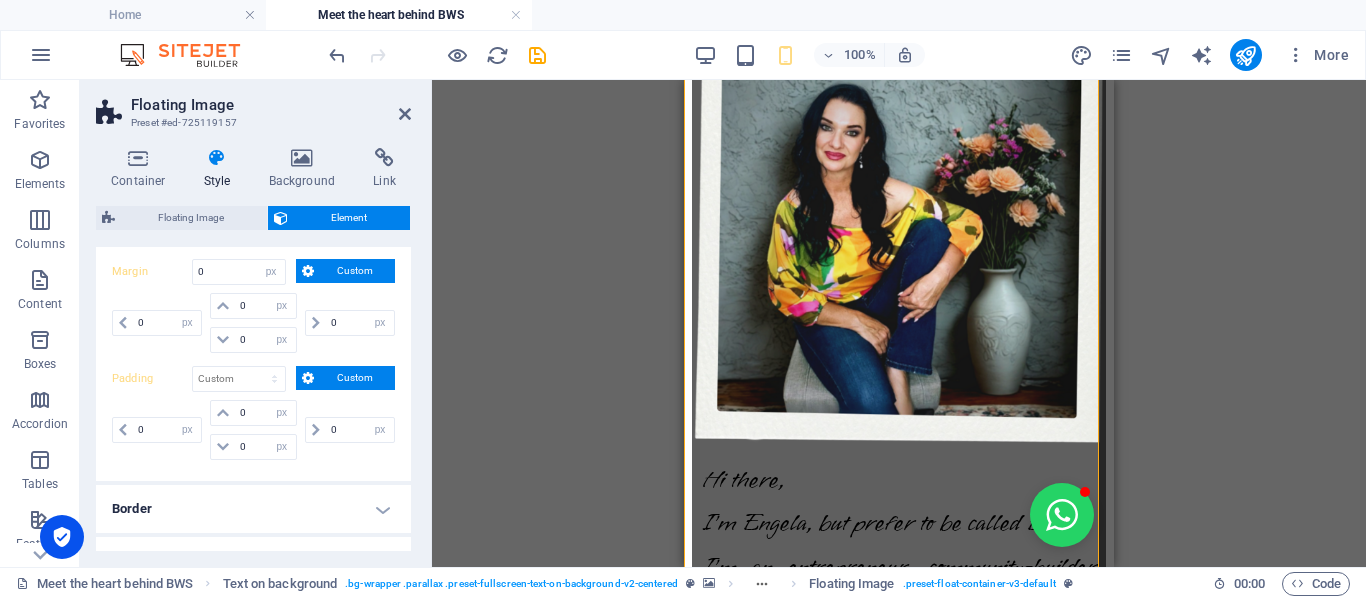 select on "px" 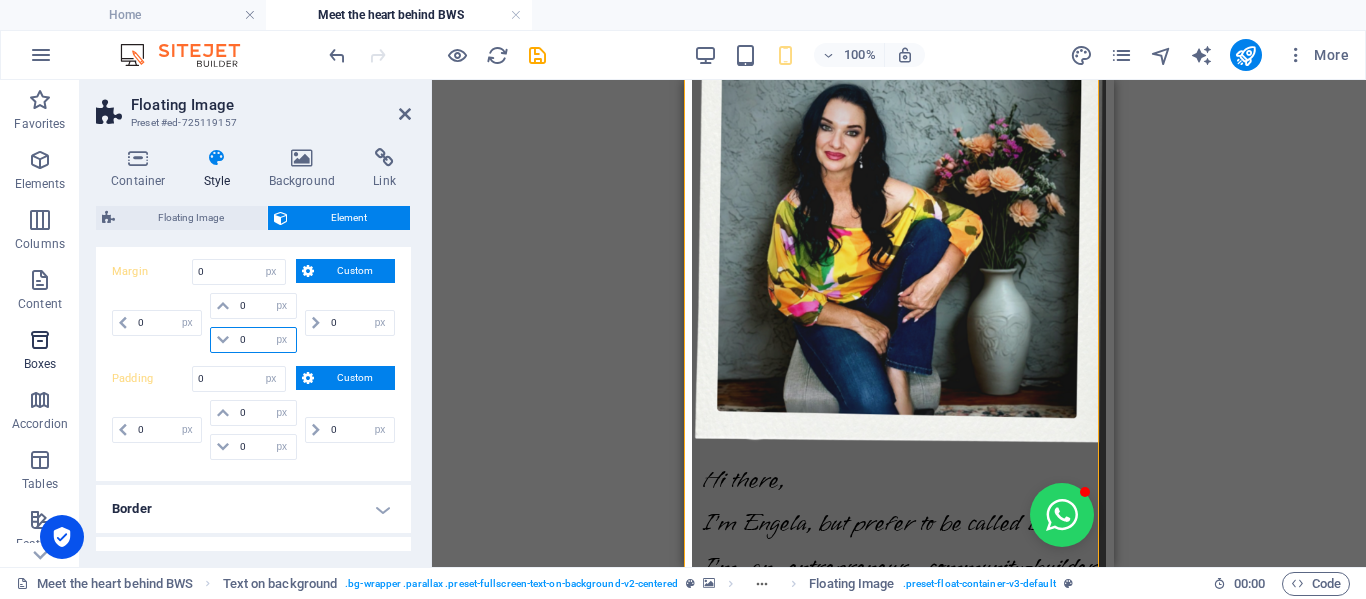 drag, startPoint x: 259, startPoint y: 344, endPoint x: 66, endPoint y: 351, distance: 193.1269 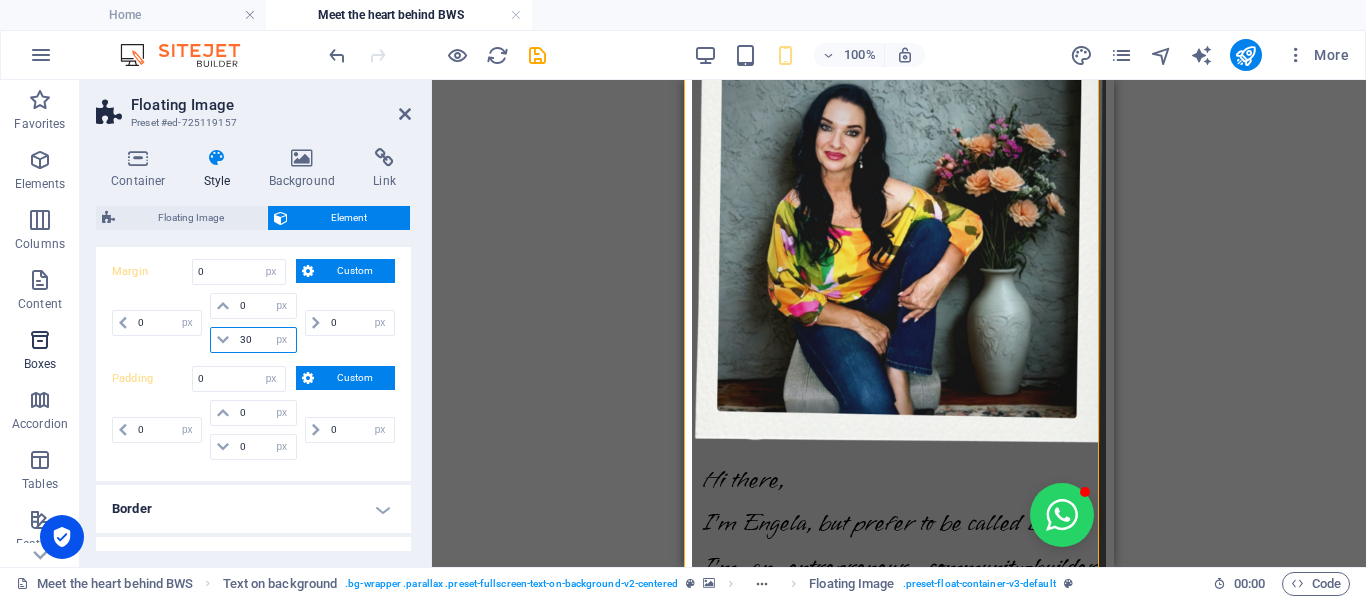 type on "30" 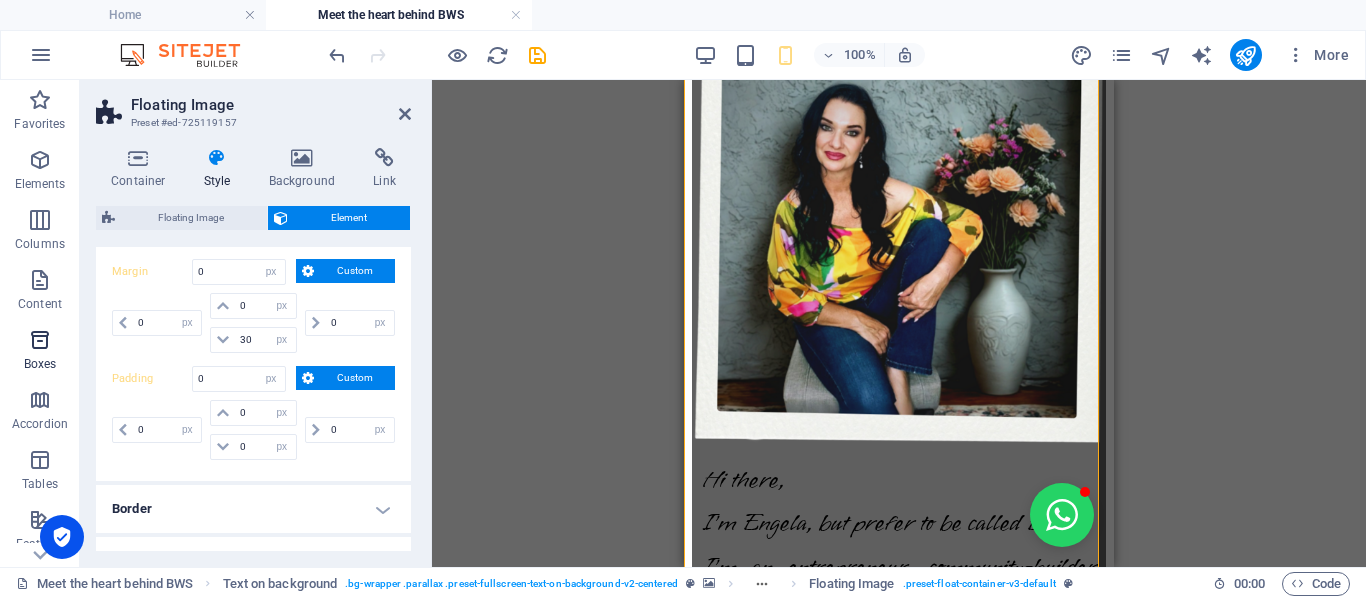 type 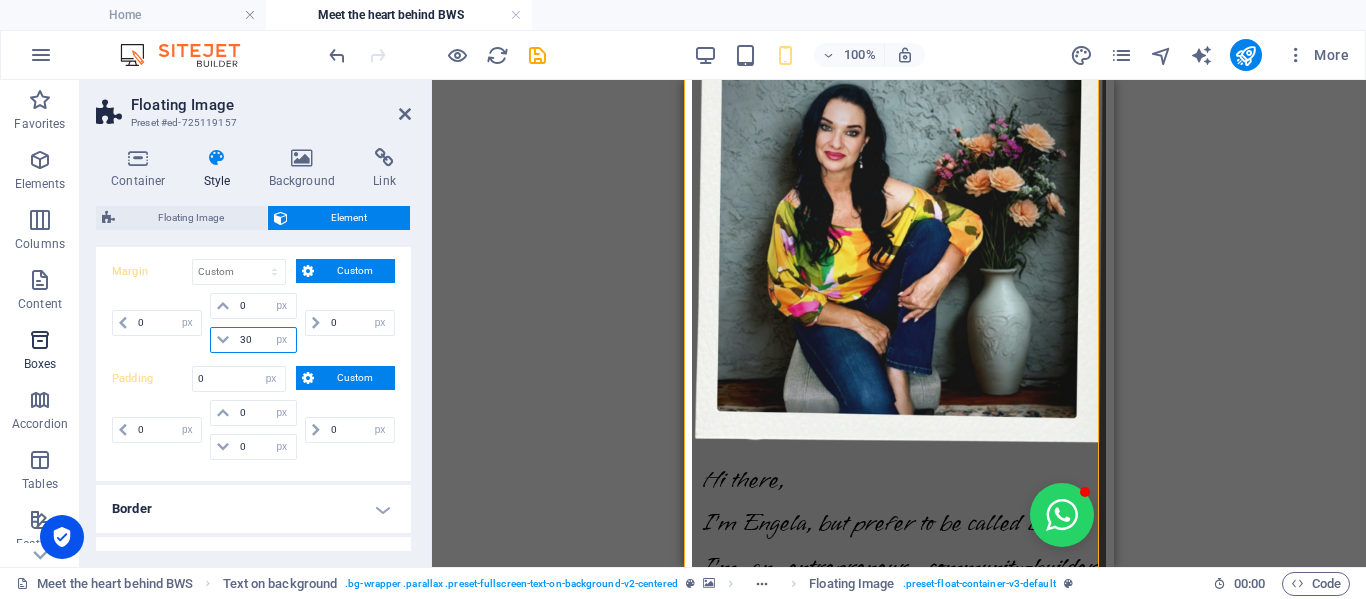 drag, startPoint x: 252, startPoint y: 340, endPoint x: 43, endPoint y: 372, distance: 211.43556 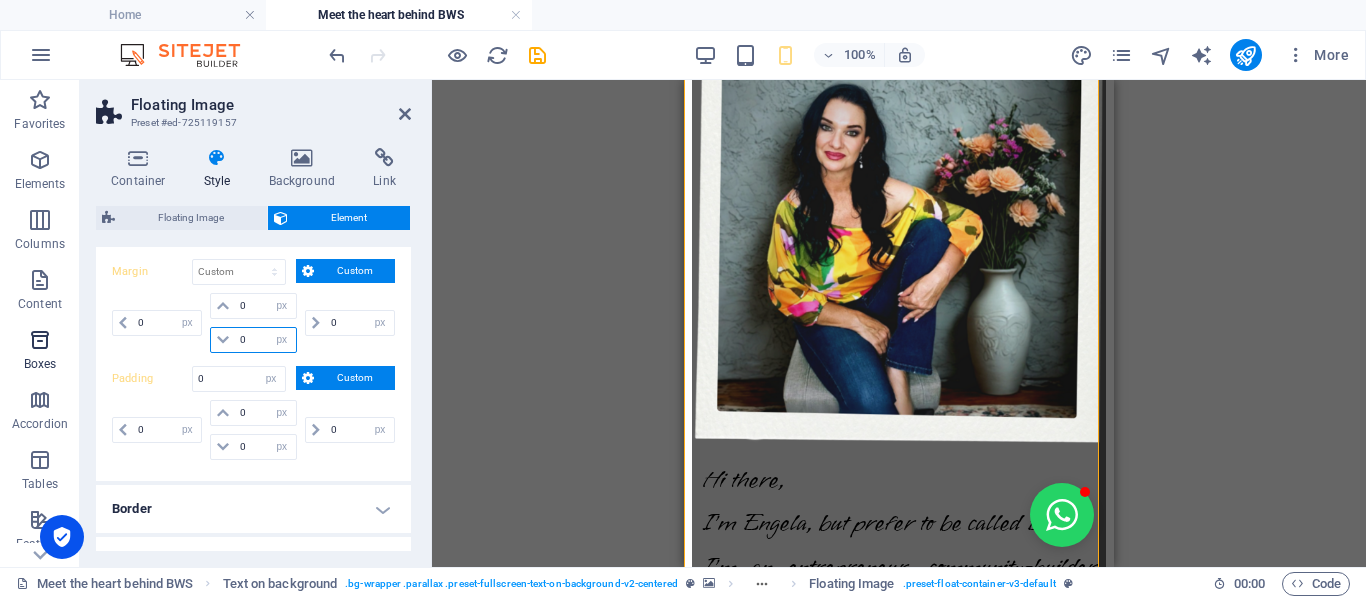 type on "0" 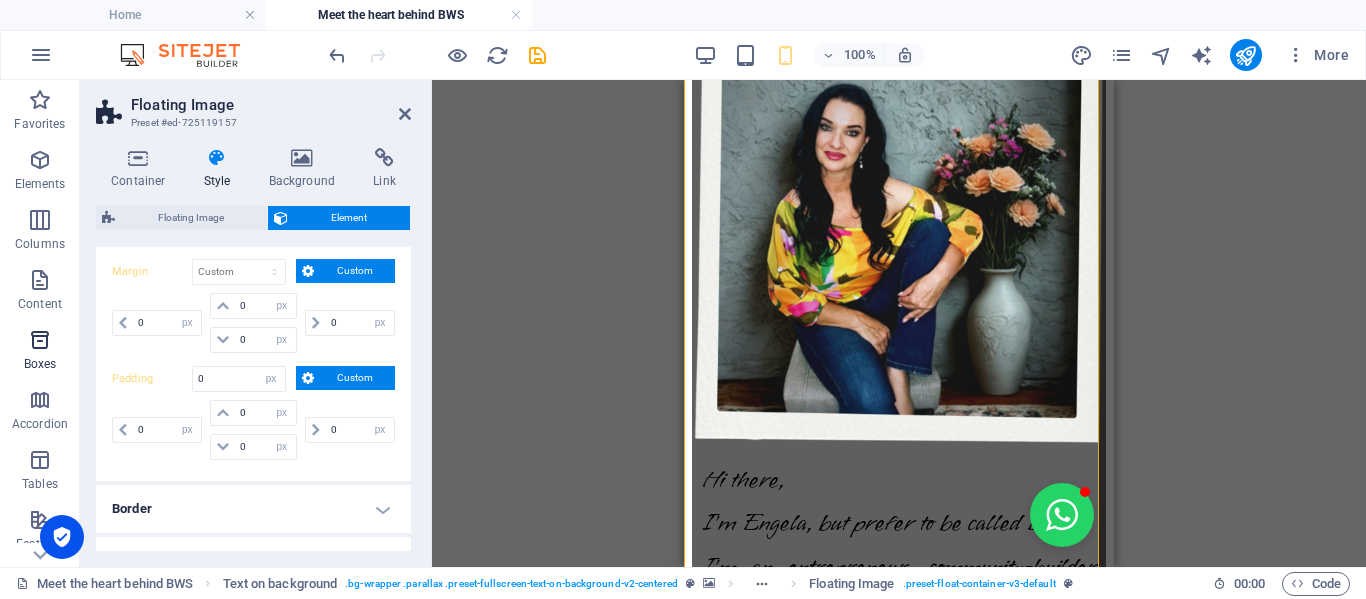 type on "0" 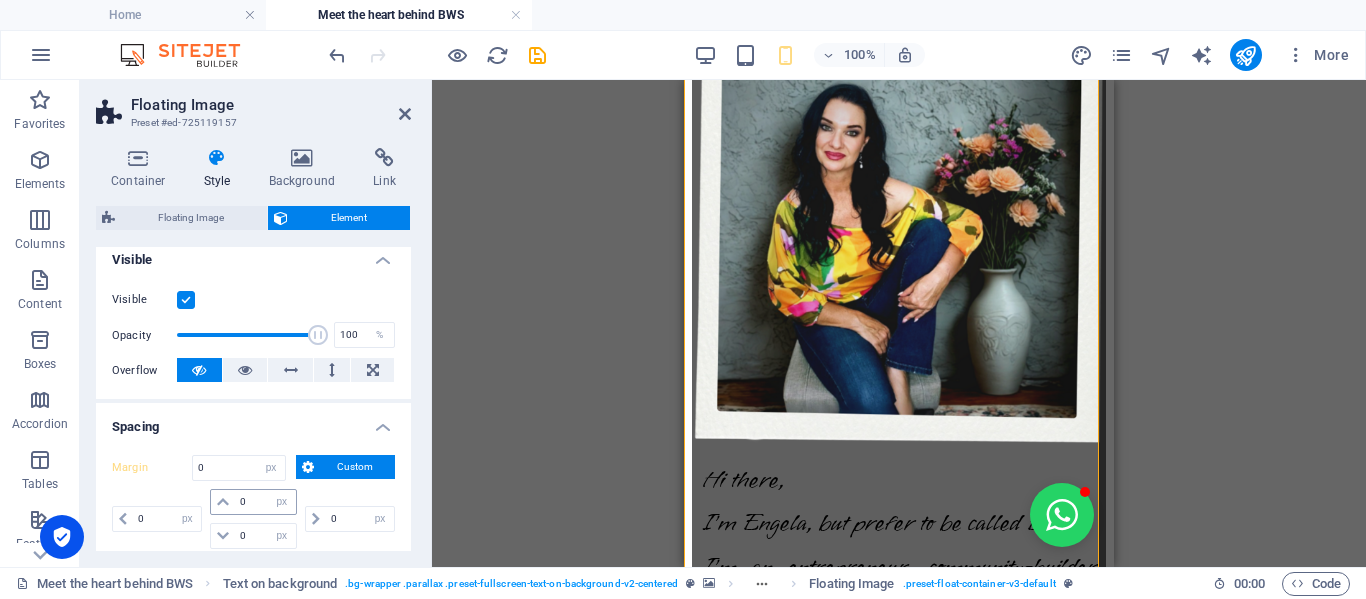 scroll, scrollTop: 421, scrollLeft: 0, axis: vertical 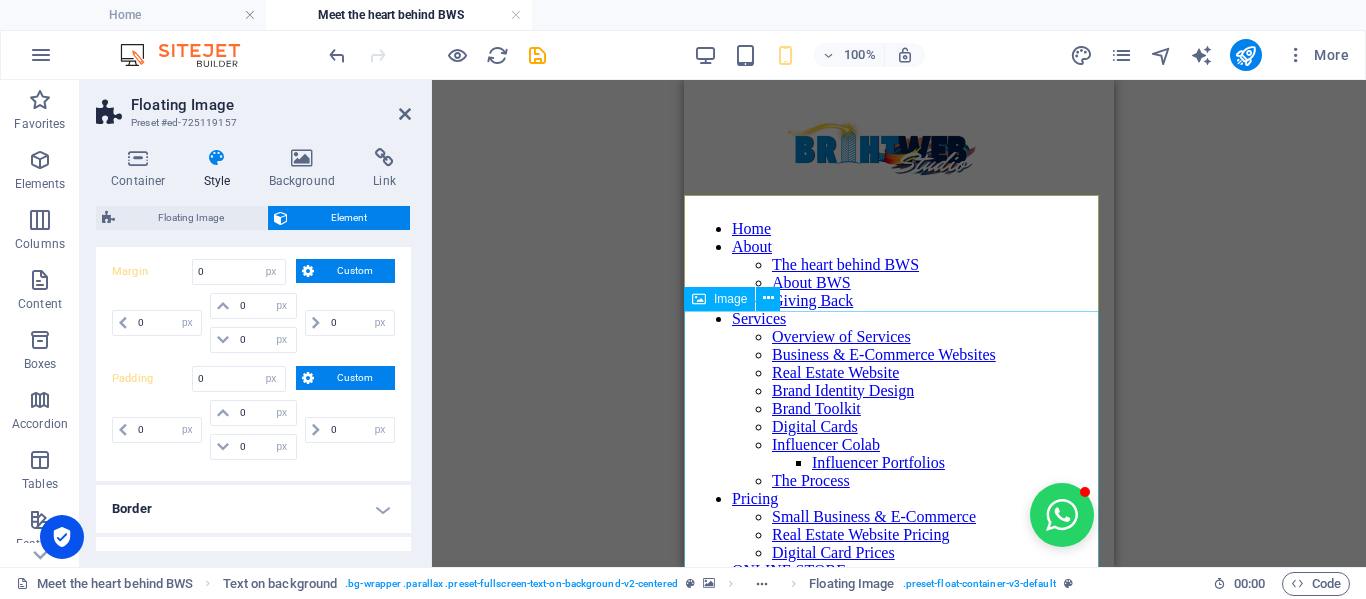 click at bounding box center [899, 3659] 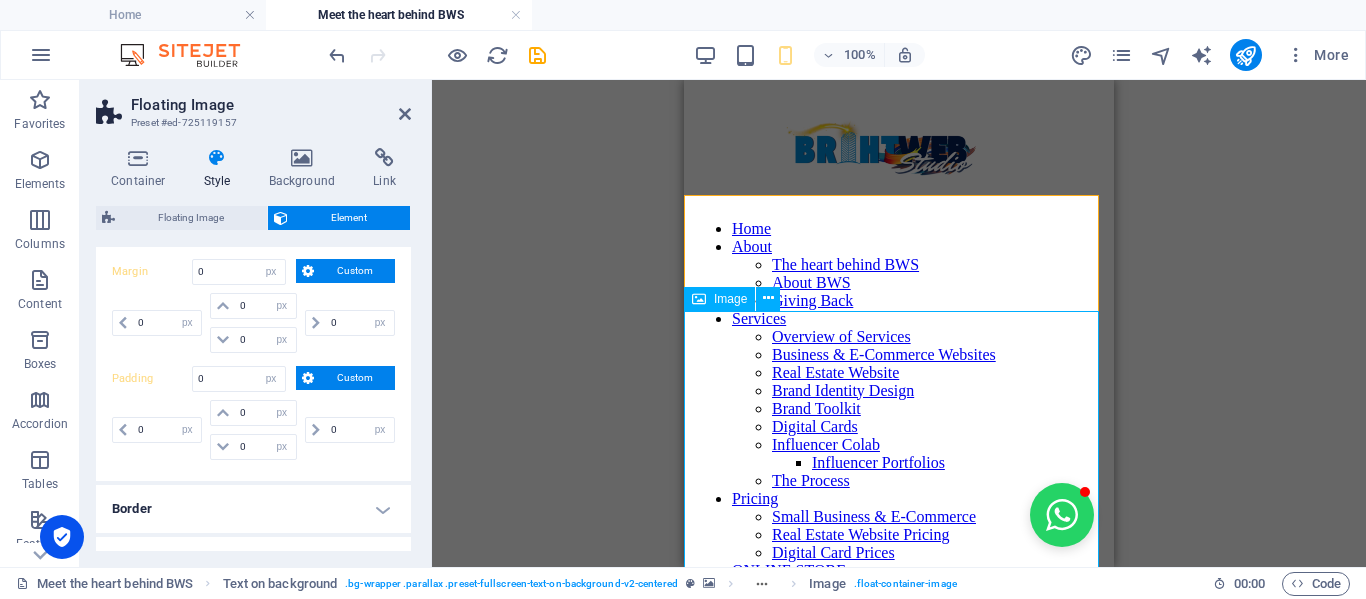 drag, startPoint x: 766, startPoint y: 312, endPoint x: 1454, endPoint y: 366, distance: 690.1159 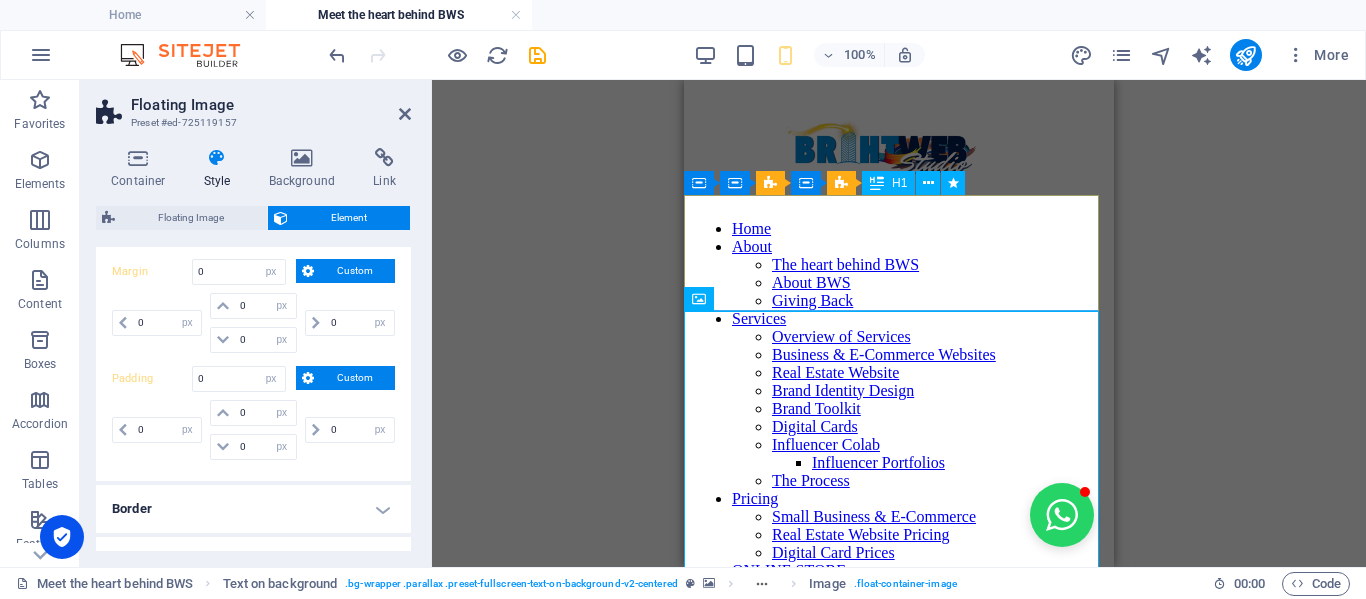 click on "meet the founder & DEVELOPER of  brightweb studio" at bounding box center [899, 3343] 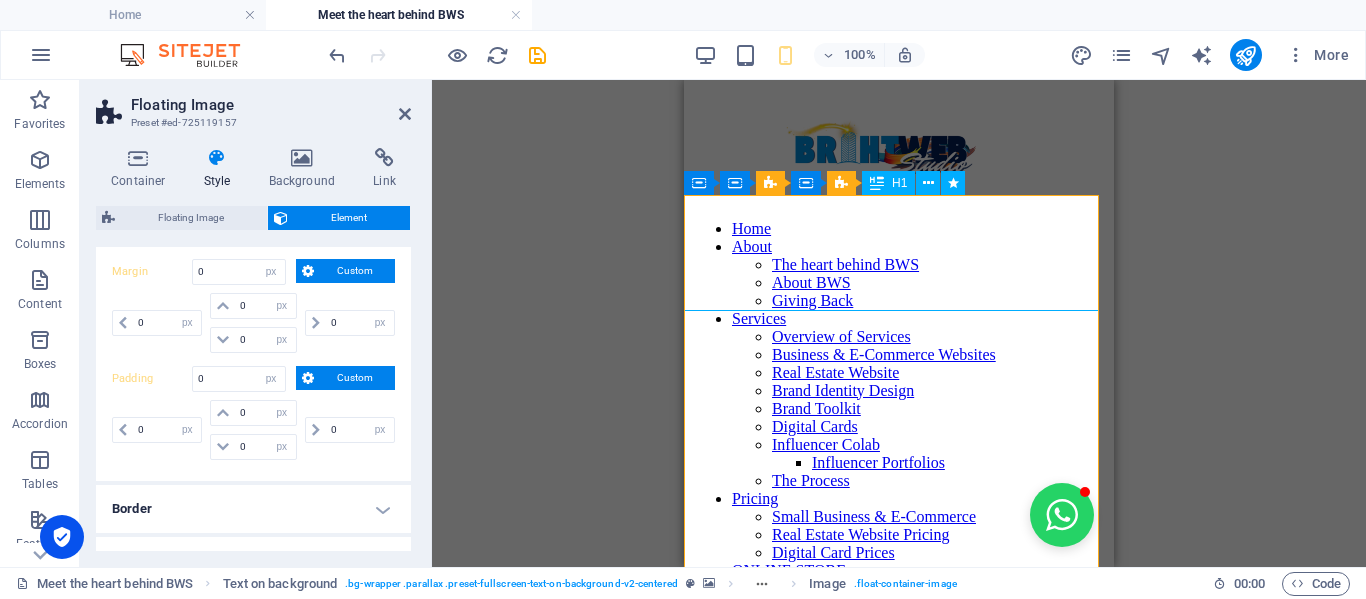click on "meet the founder & DEVELOPER of  brightweb studio" at bounding box center (899, 3343) 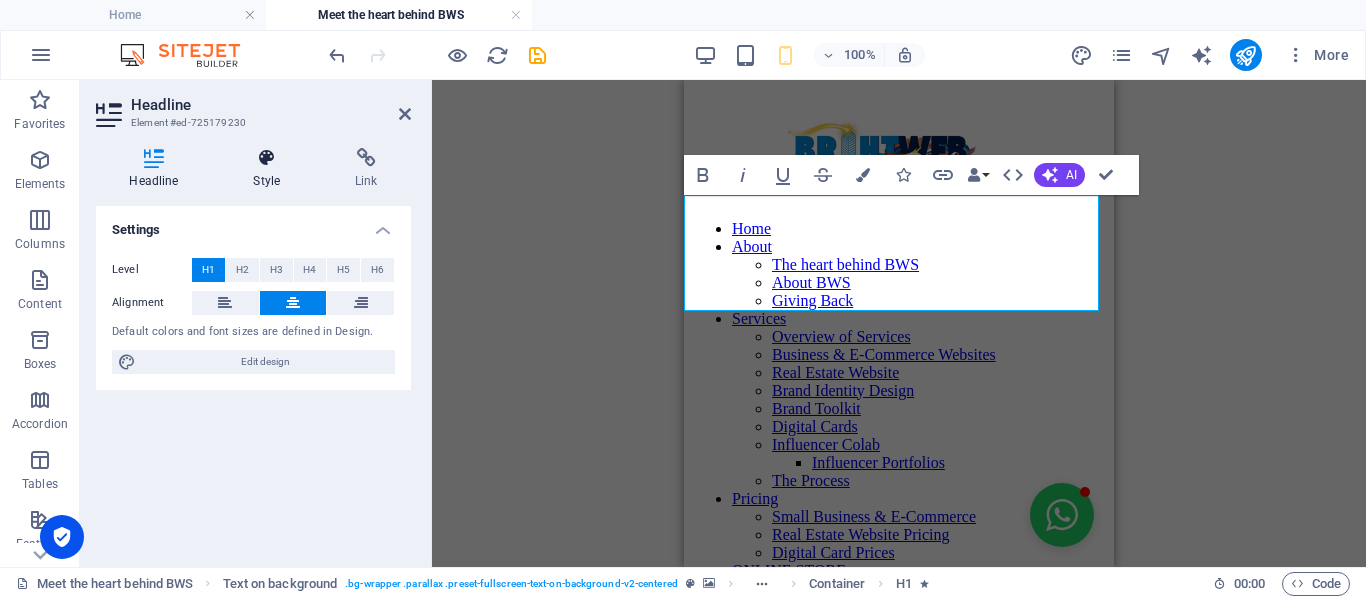 click on "Style" at bounding box center (271, 169) 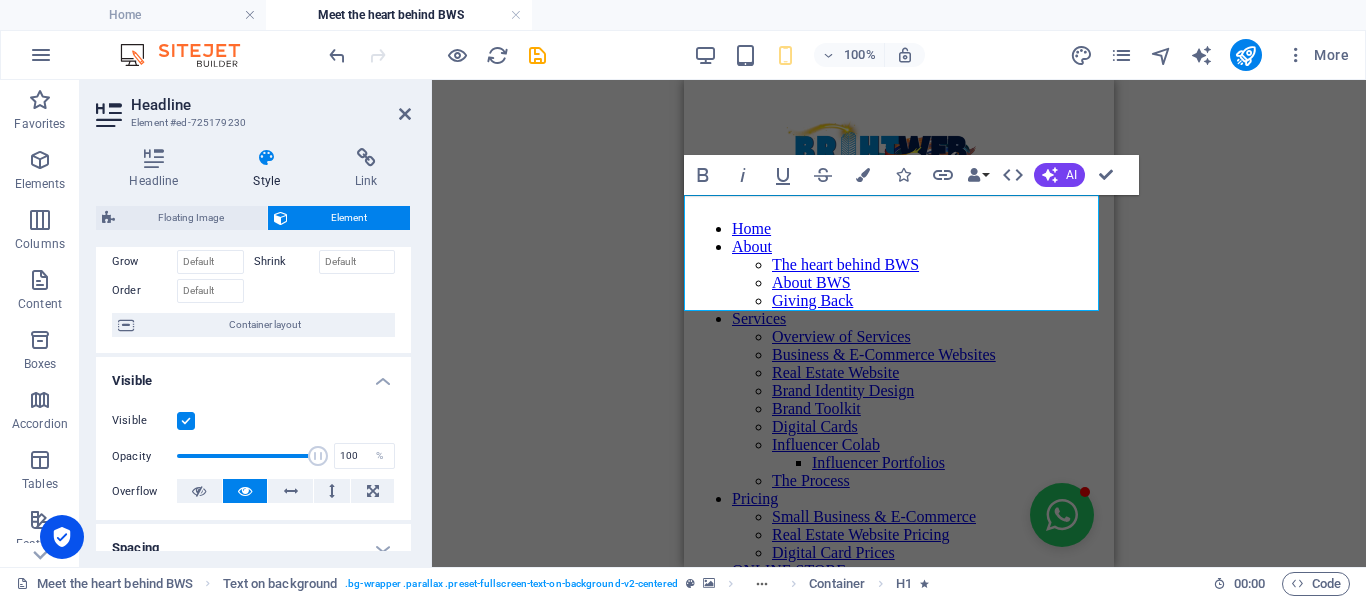 scroll, scrollTop: 0, scrollLeft: 0, axis: both 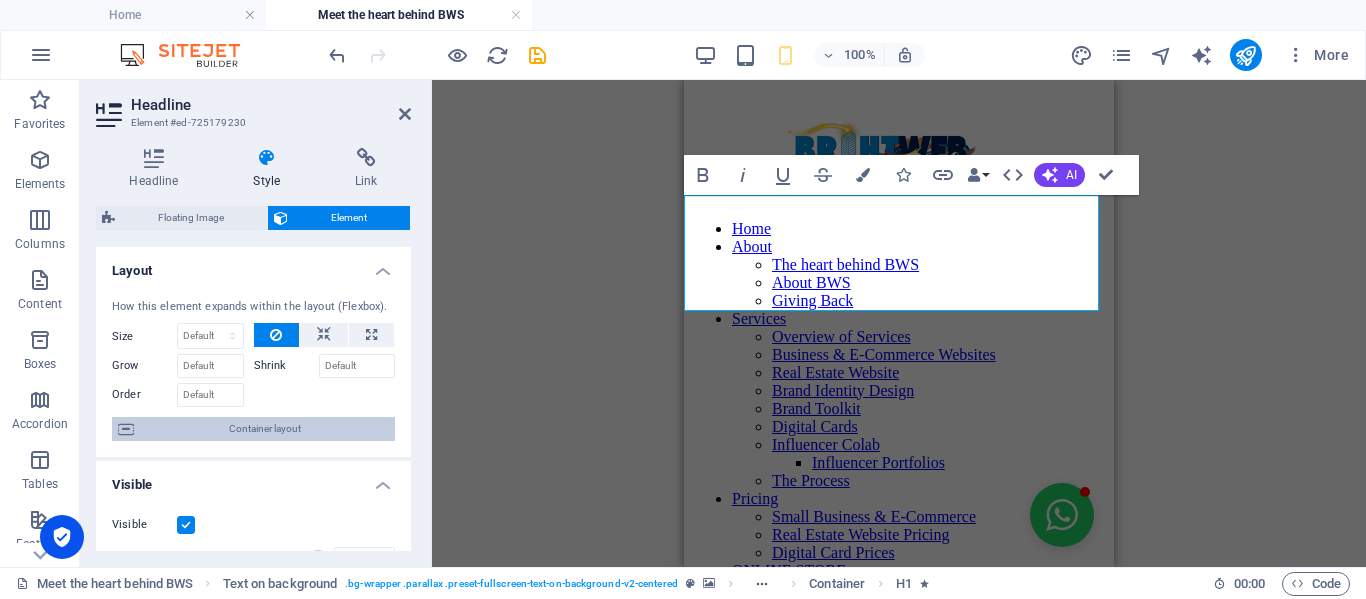 click on "Container layout" at bounding box center (264, 429) 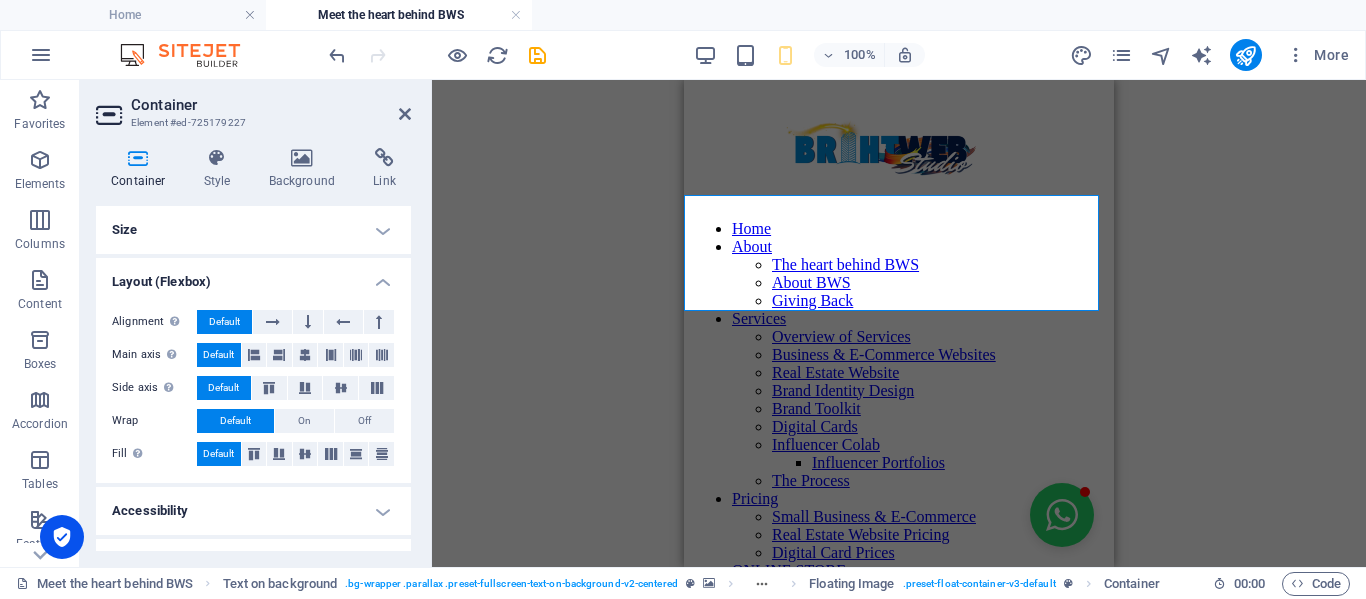 scroll, scrollTop: 36, scrollLeft: 0, axis: vertical 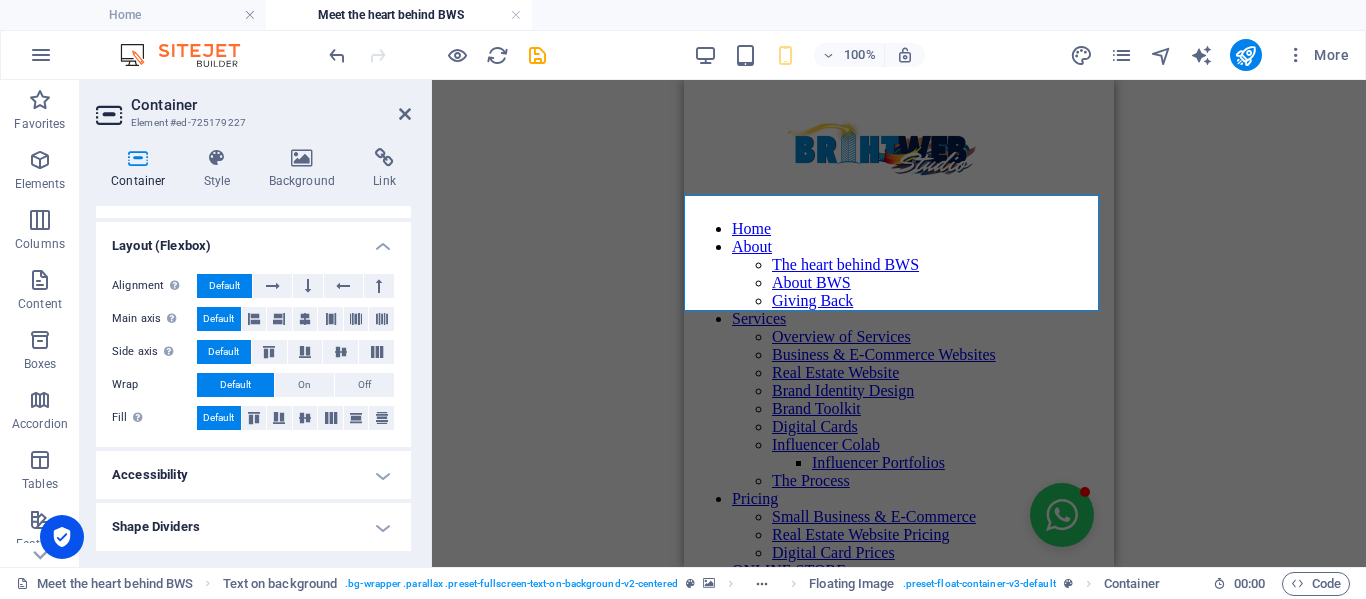 click on "Container" at bounding box center (142, 169) 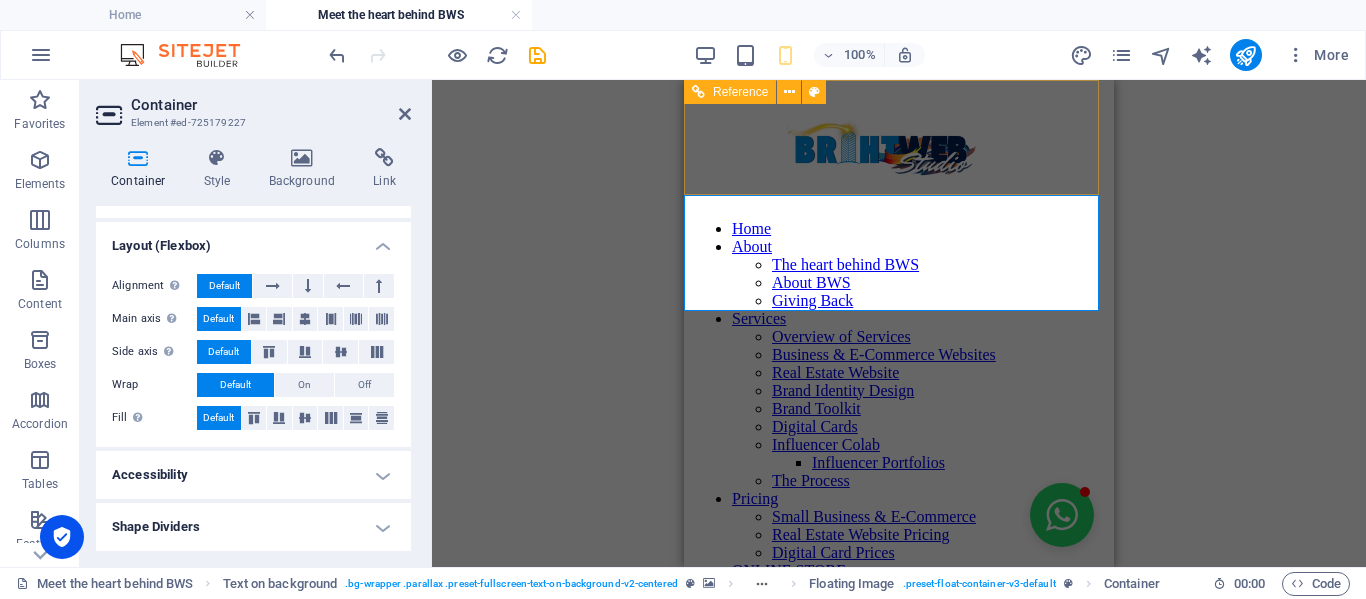 click on "Home About  The heart behind BWS About BWS Giving Back Services Overview of Services Business & E-Commerce  Websites Real Estate Website Brand Identity Design Brand Toolkit Digital Cards Influencer Colab Influencer Portfolios The Process Pricing Small Business & E-Commerce Real Estate Website Pricing Digital Card Prices ONLINE STORE Demo Sites Blog WIN Contact" at bounding box center (899, 393) 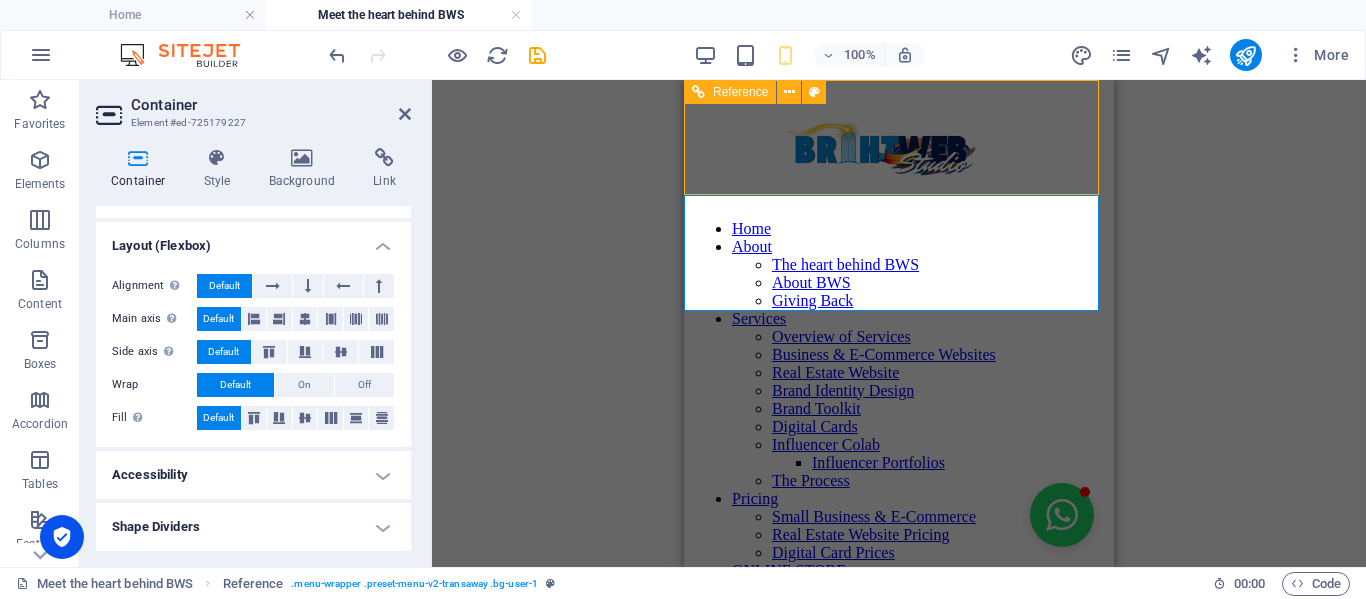 click on "Home About  The heart behind BWS About BWS Giving Back Services Overview of Services Business & E-Commerce  Websites Real Estate Website Brand Identity Design Brand Toolkit Digital Cards Influencer Colab Influencer Portfolios The Process Pricing Small Business & E-Commerce Real Estate Website Pricing Digital Card Prices ONLINE STORE Demo Sites Blog WIN Contact" at bounding box center [899, 393] 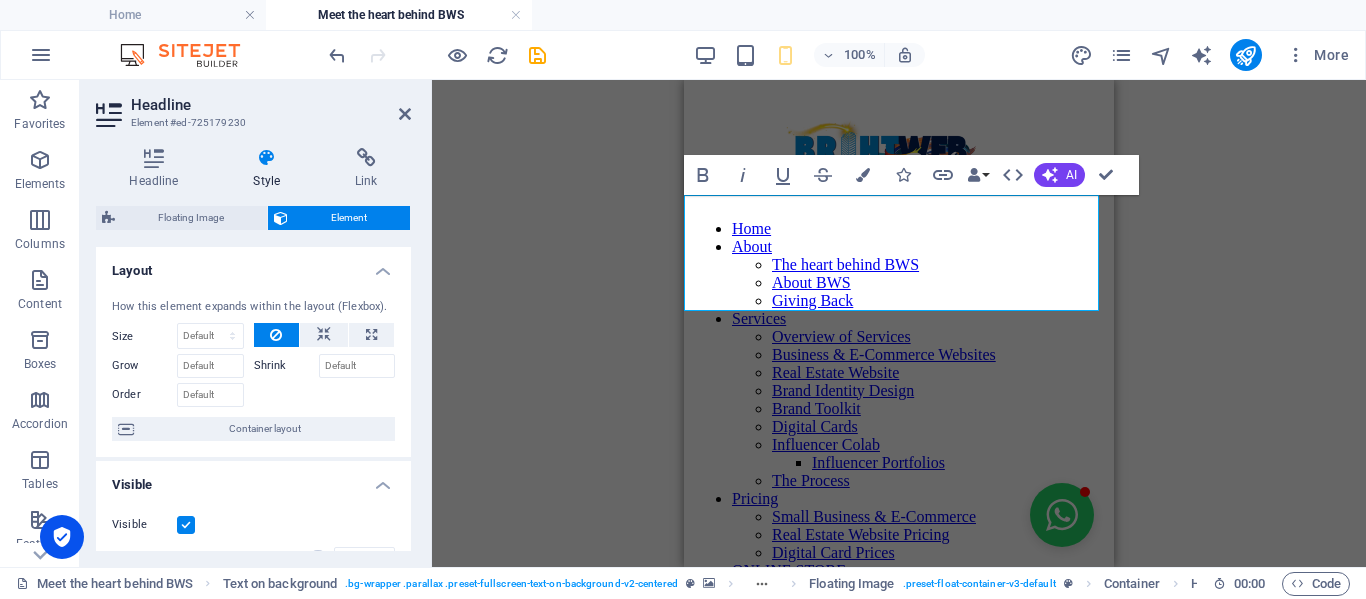 click on "Container   Floating Image   Container   Container   Text on background   H1   Text on background   Text on background   Container   Text on background   Container   Container   Container   Container   Text on background   Floating Image   Text on background   Container   Container   Floating Image   Container   Image   Container   Container   Floating Image   Text on background   Text   Spacer   Container   Container   Button series   WhatsApp   Reference   Spacer   Button series   Button series   Button   Button series   Container   Button   Reference Bold Italic Underline Strikethrough Colors Icons Link Data Bindings Company First name Last name Street ZIP code City Email Phone Mobile Fax Custom field 1 Custom field 2 Custom field 3 Custom field 4 Custom field 5 Custom field 6 HTML AI Improve Make shorter Make longer Fix spelling & grammar Translate to English Generate text Confirm (Ctrl+⏎)" at bounding box center [899, 323] 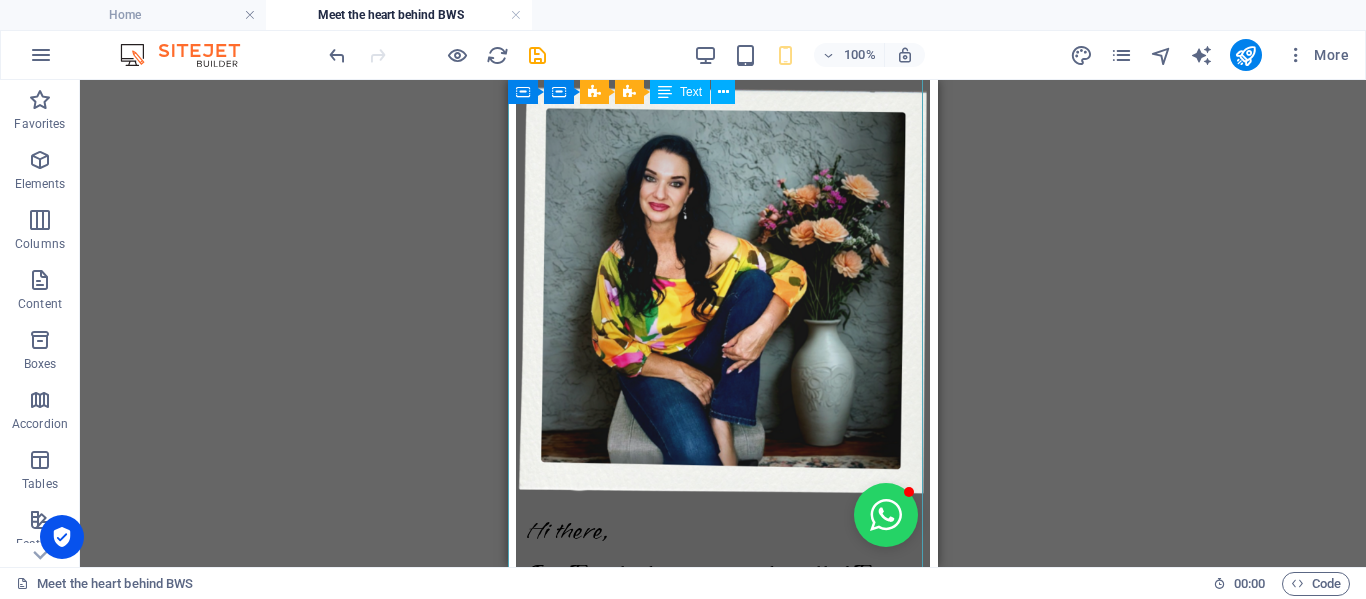 scroll, scrollTop: 3400, scrollLeft: 0, axis: vertical 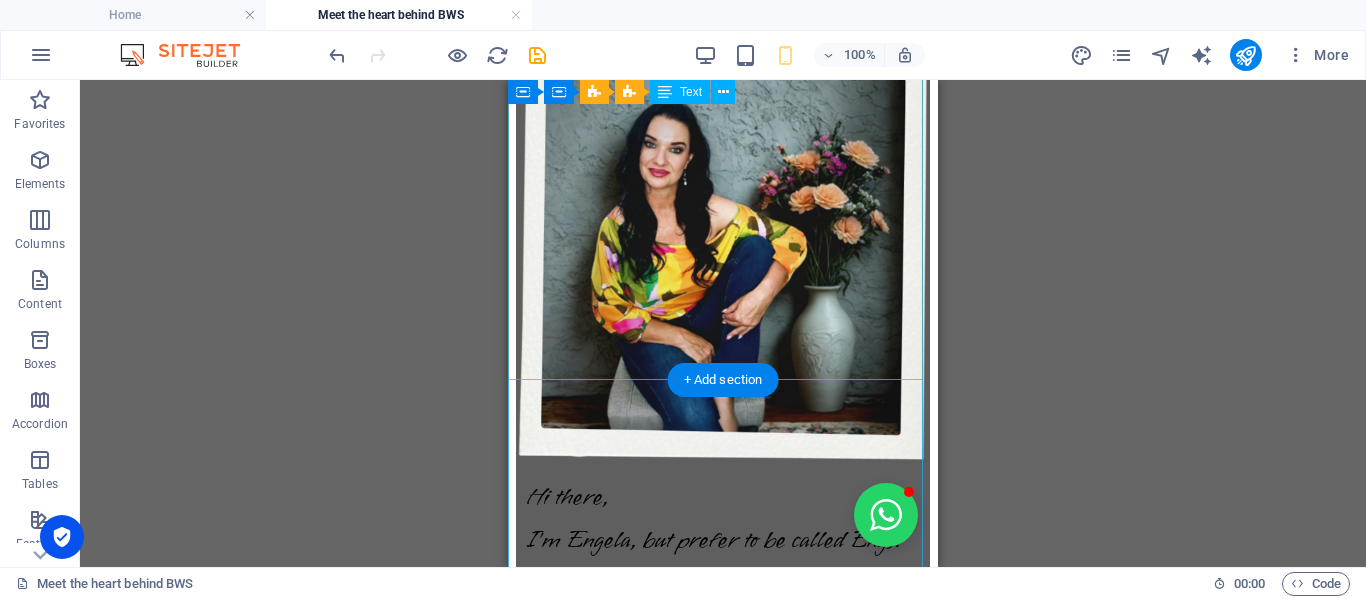 click on "Hi there, I'm Engela, but prefer to be called Engs.  I'm an entrepreneur, community-builder and the creative spark behind BrightWeb Studio and "Let's Grow Mzansi" (coming soon...) I've always had a passion for uplifting others and sparking real, meaningful connections. I've hosted buzzing networking events with 50+ business owners attending at a time, elevated small brands with savvy marketing, and worn more hats than a Mad Hatter at a tea party. No joke, I've been a  restaurant manageress, FMCG manager, PRO, e-commerce store owner with 2,000+ products, digital marketer, nonprofit director...  the list goes on! But what really lights me up? Helping people believe in themselves and turning big dreams into reality.  BrightWeb Started With a Spark During the chaos of COVID-19, I watched so many incredibly talented people pivot into entrepreneurship—full of potential but without the tools or time to get online. That's when I launched the  Social Business Network BrightWeb Studio Why BrightWeb Studio? ✅" at bounding box center [723, 2522] 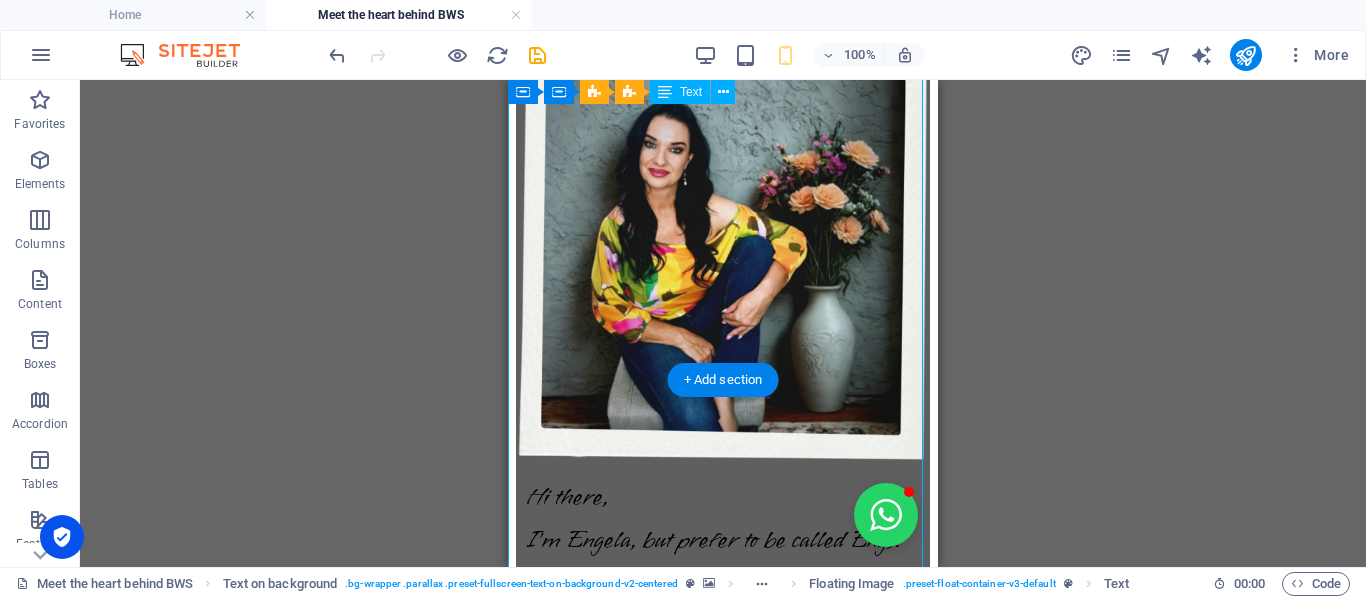 click on "Hi there, I'm Engela, but prefer to be called Engs.  I'm an entrepreneur, community-builder and the creative spark behind BrightWeb Studio and "Let's Grow Mzansi" (coming soon...) I've always had a passion for uplifting others and sparking real, meaningful connections. I've hosted buzzing networking events with 50+ business owners attending at a time, elevated small brands with savvy marketing, and worn more hats than a Mad Hatter at a tea party. No joke, I've been a  restaurant manageress, FMCG manager, PRO, e-commerce store owner with 2,000+ products, digital marketer, nonprofit director...  the list goes on! But what really lights me up? Helping people believe in themselves and turning big dreams into reality.  BrightWeb Started With a Spark During the chaos of COVID-19, I watched so many incredibly talented people pivot into entrepreneurship—full of potential but without the tools or time to get online. That's when I launched the  Social Business Network BrightWeb Studio Why BrightWeb Studio? ✅" at bounding box center (723, 2522) 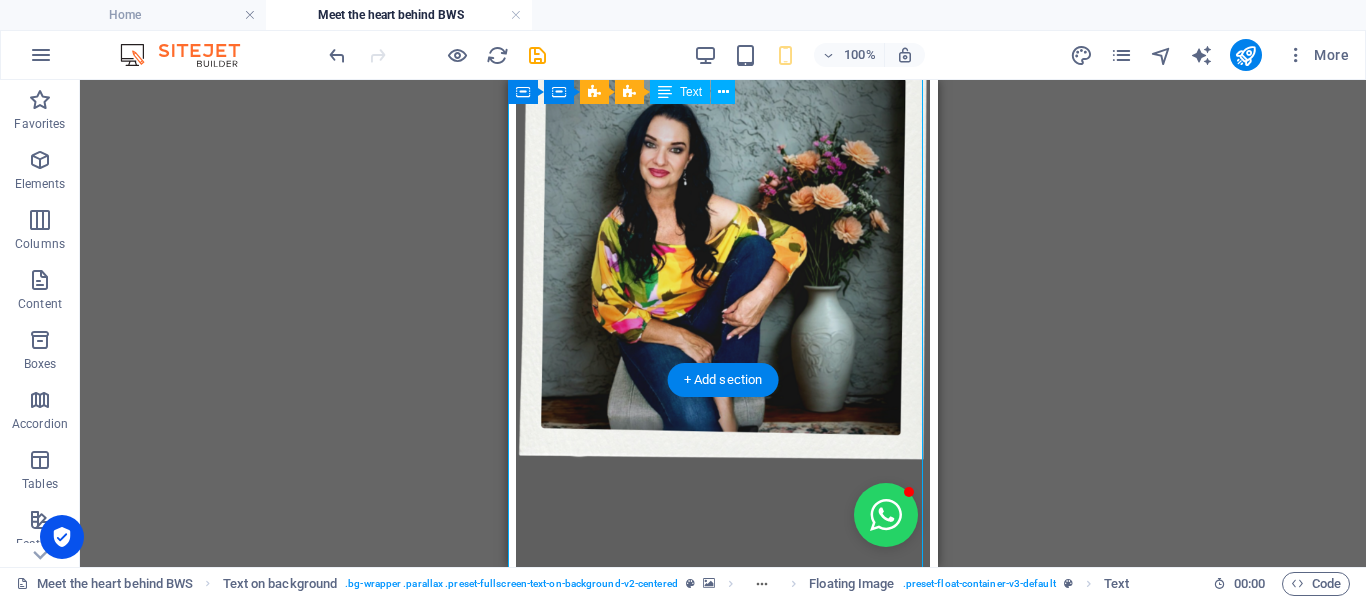 select on "%" 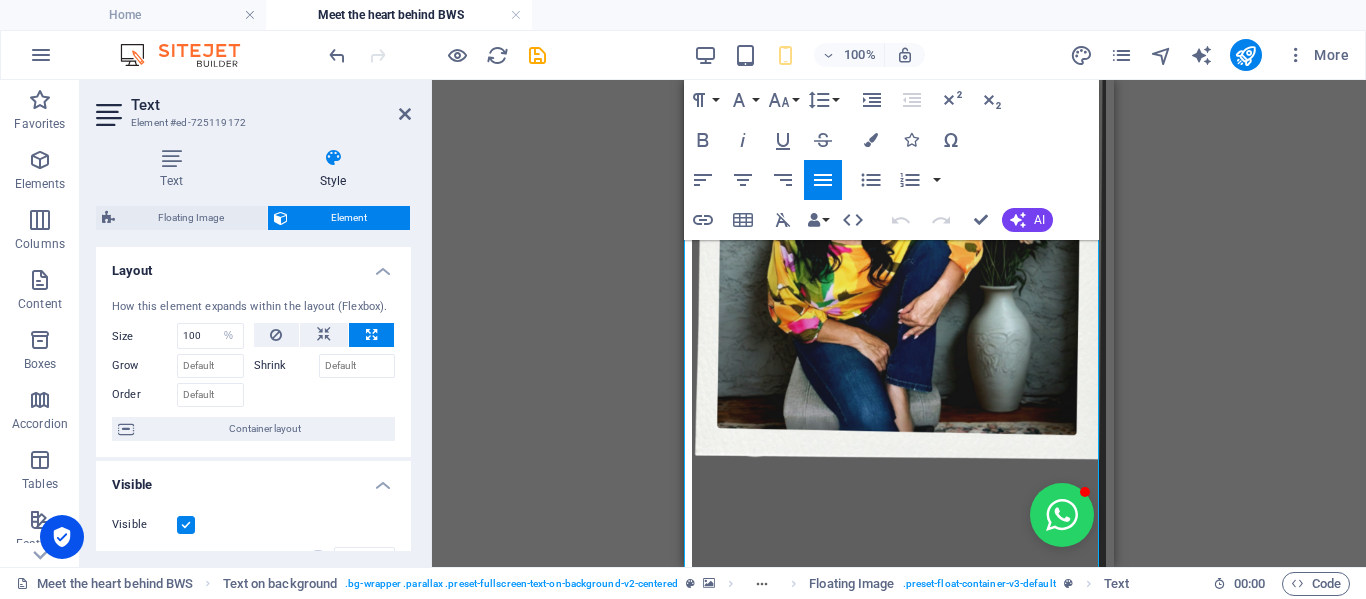 scroll, scrollTop: 317, scrollLeft: 0, axis: vertical 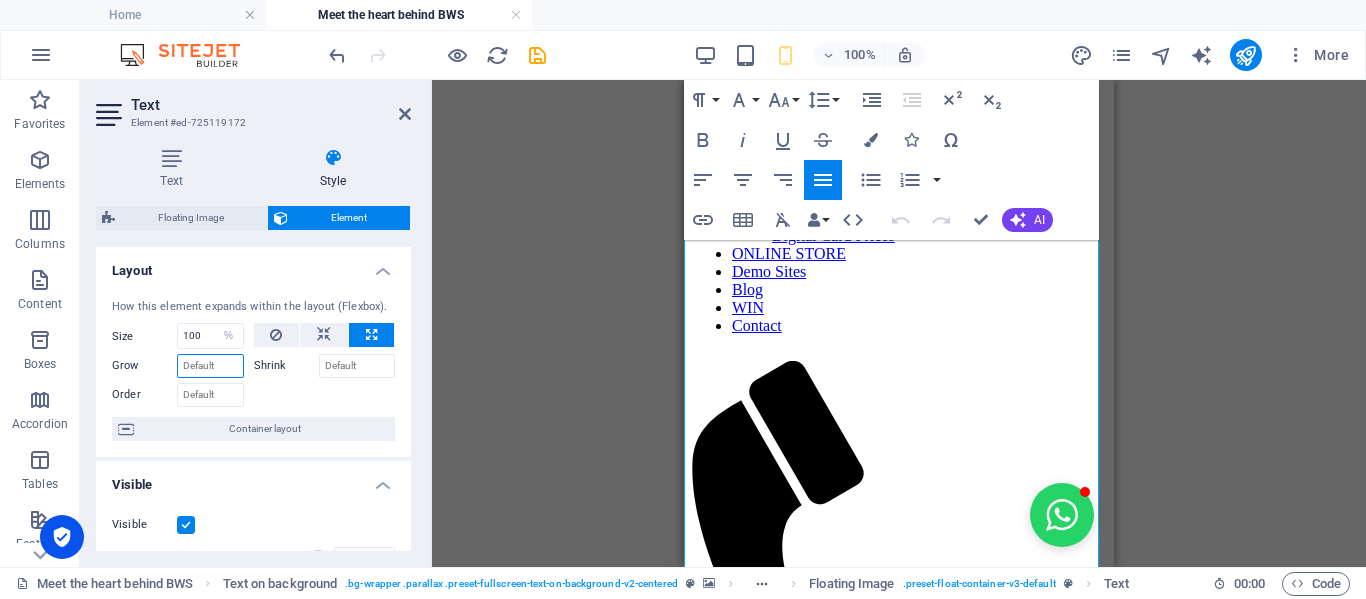 click on "Grow" at bounding box center [210, 366] 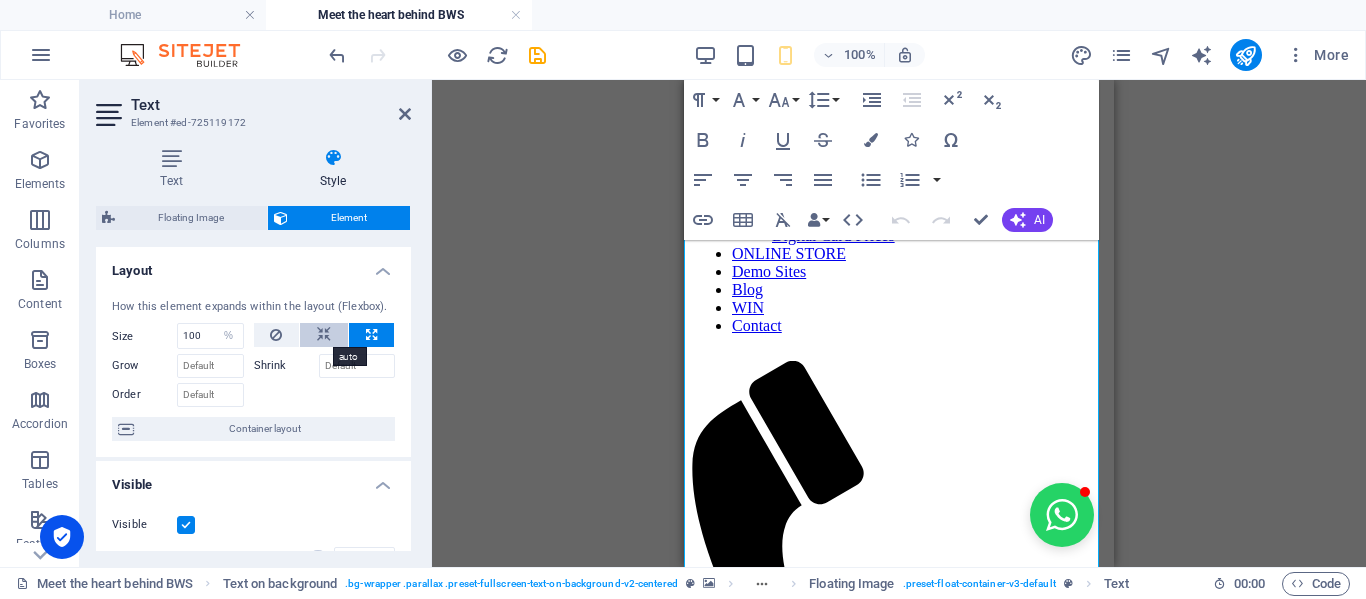 click at bounding box center (324, 335) 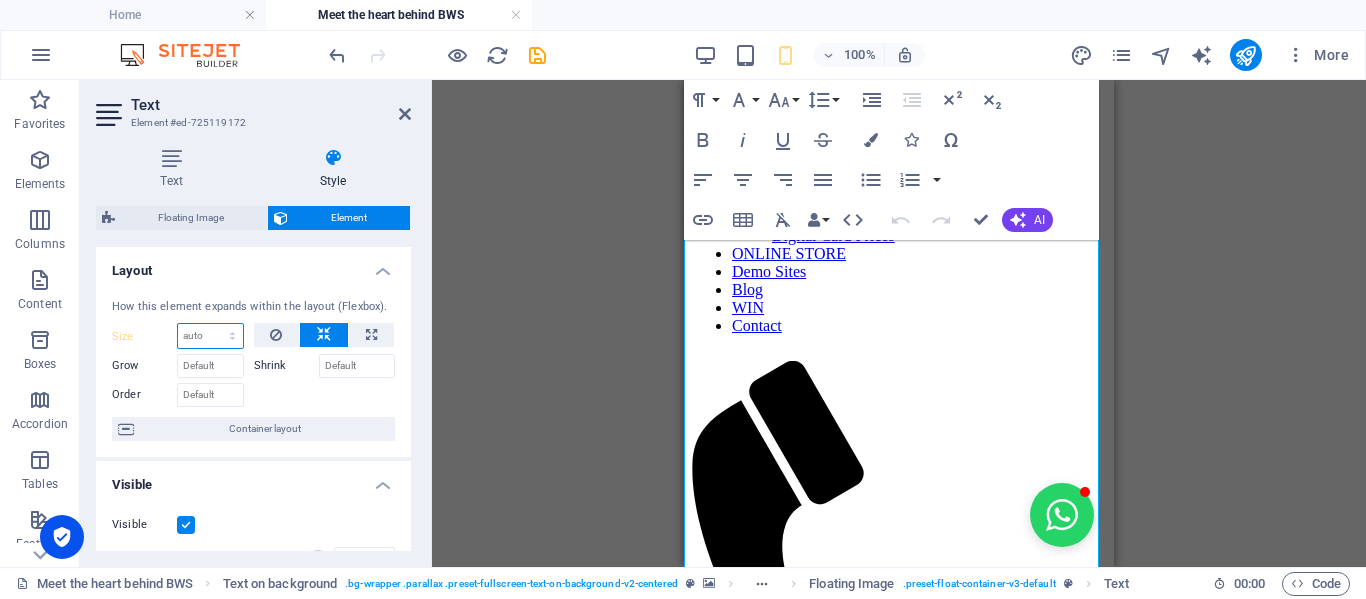 click on "Default auto px % 1/1 1/2 1/3 1/4 1/5 1/6 1/7 1/8 1/9 1/10" at bounding box center (210, 336) 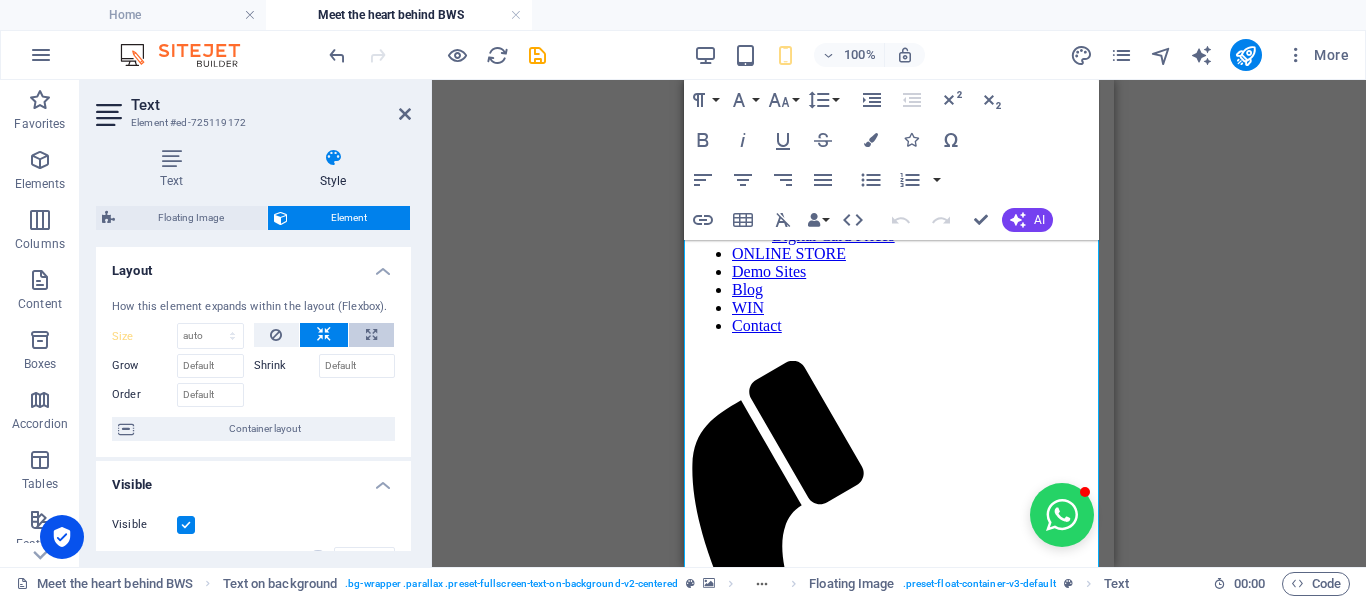 click at bounding box center (371, 335) 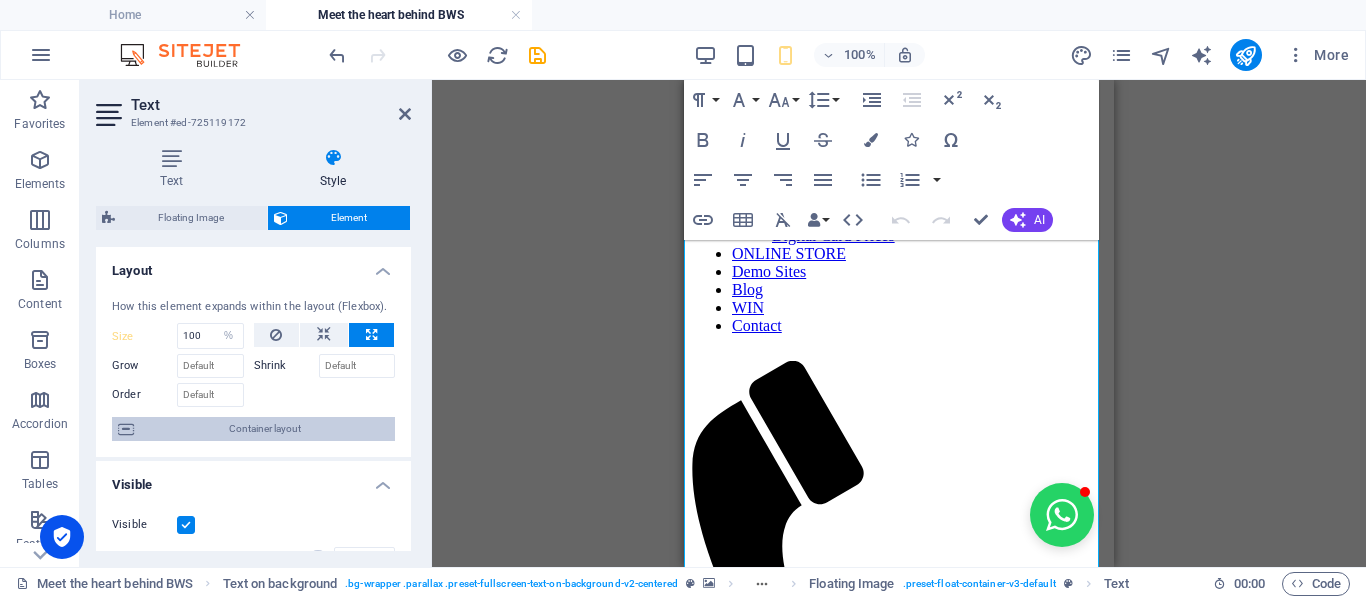click on "Container layout" at bounding box center [264, 429] 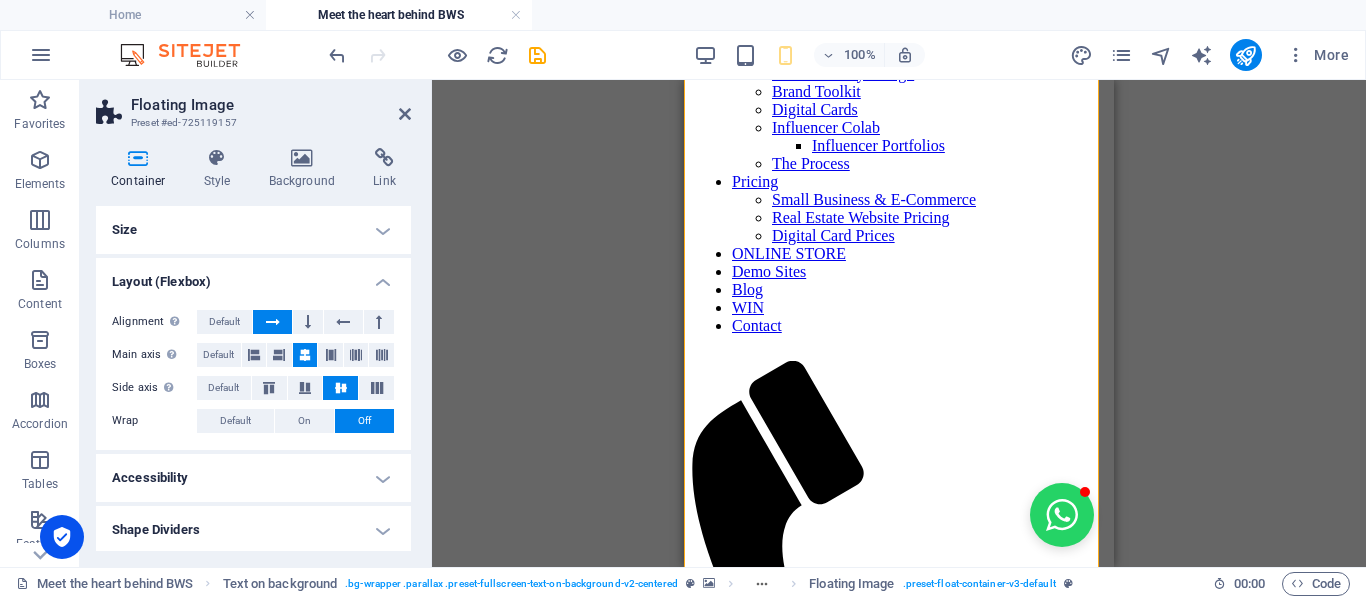scroll, scrollTop: 3, scrollLeft: 0, axis: vertical 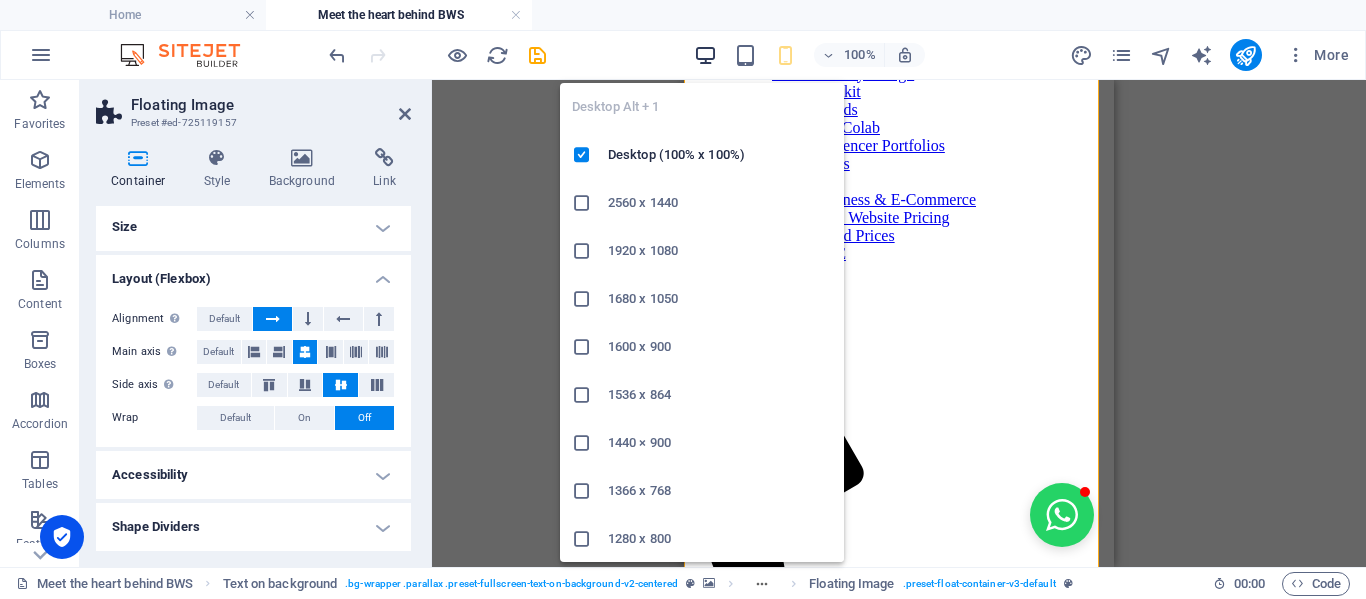 click at bounding box center (705, 55) 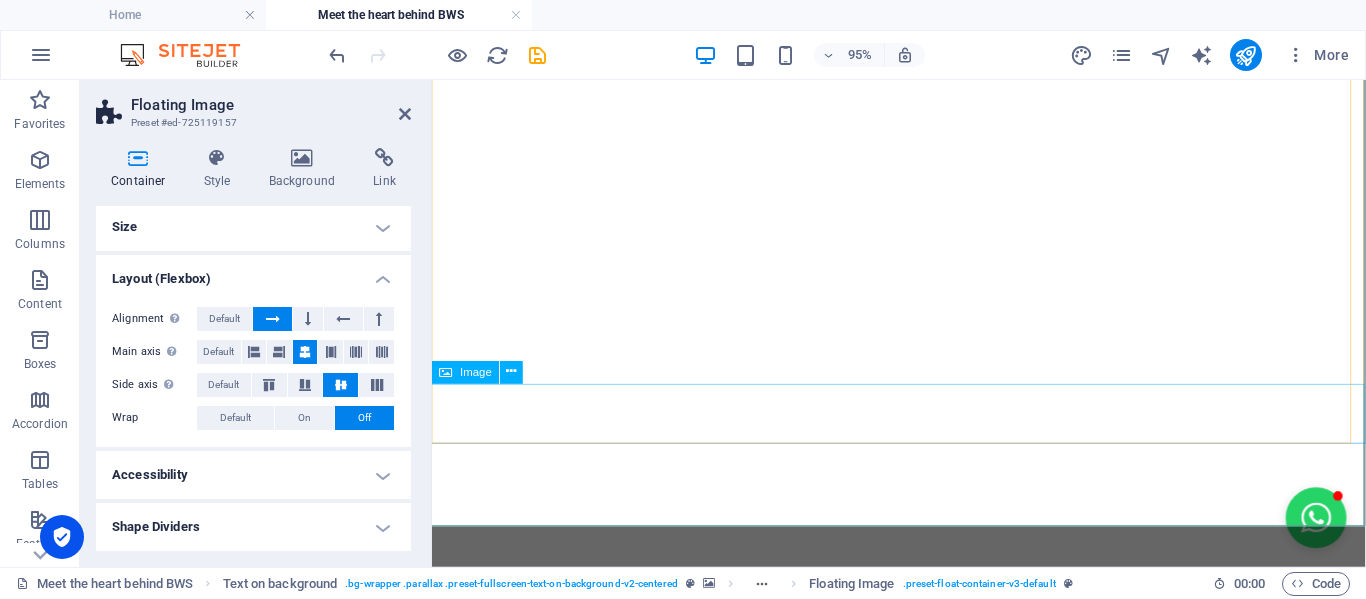 scroll, scrollTop: 2017, scrollLeft: 0, axis: vertical 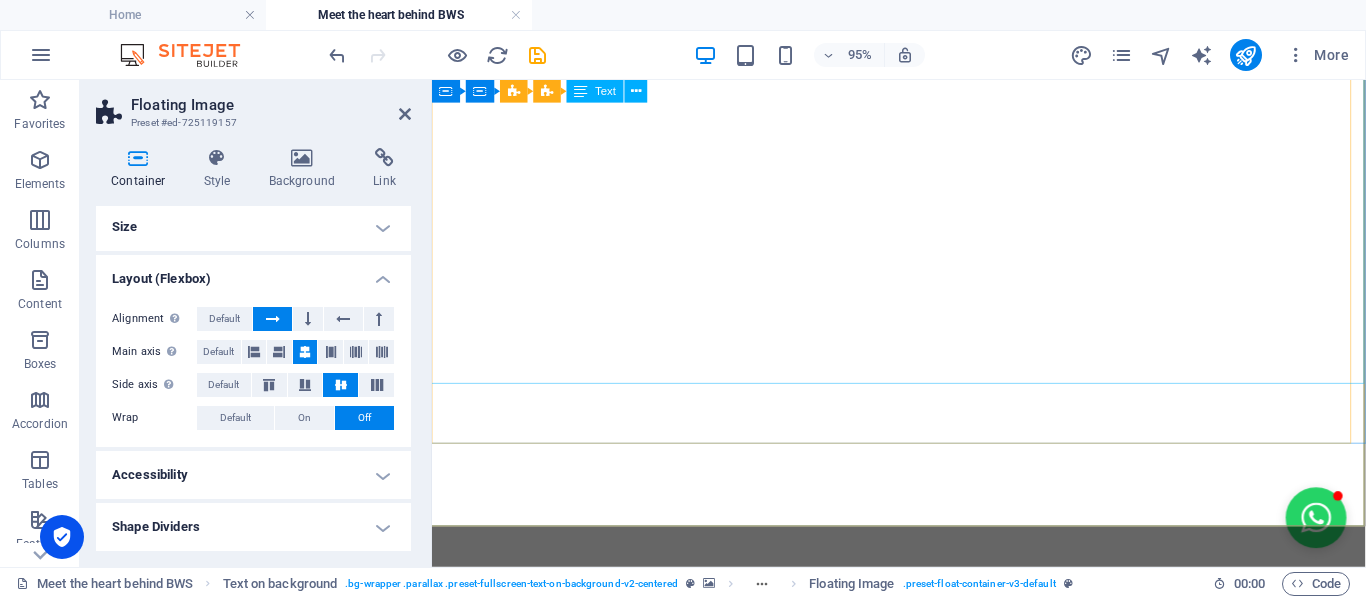 click on "Hi there, I'm Engela, but prefer to be called Engs.  I'm an entrepreneur, community-builder and the creative spark behind BrightWeb Studio and "Let's Grow Mzansi" (coming soon...) I've always had a passion for uplifting others and sparking real, meaningful connections. I've hosted buzzing networking events with 50+ business owners attending at a time, elevated small brands with savvy marketing, and worn more hats than a Mad Hatter at a tea party. No joke, I've been a  restaurant manageress, FMCG manager, PRO, e-commerce store owner with 2,000+ products, digital marketer, nonprofit director...  the list goes on! But what really lights me up? Helping people believe in themselves and turning big dreams into reality.  BrightWeb Started With a Spark During the chaos of COVID-19, I watched so many incredibly talented people pivot into entrepreneurship—full of potential but without the tools or time to get online. That's when I launched the  Social Business Network BrightWeb Studio Why BrightWeb Studio? ✅" at bounding box center (923, 3932) 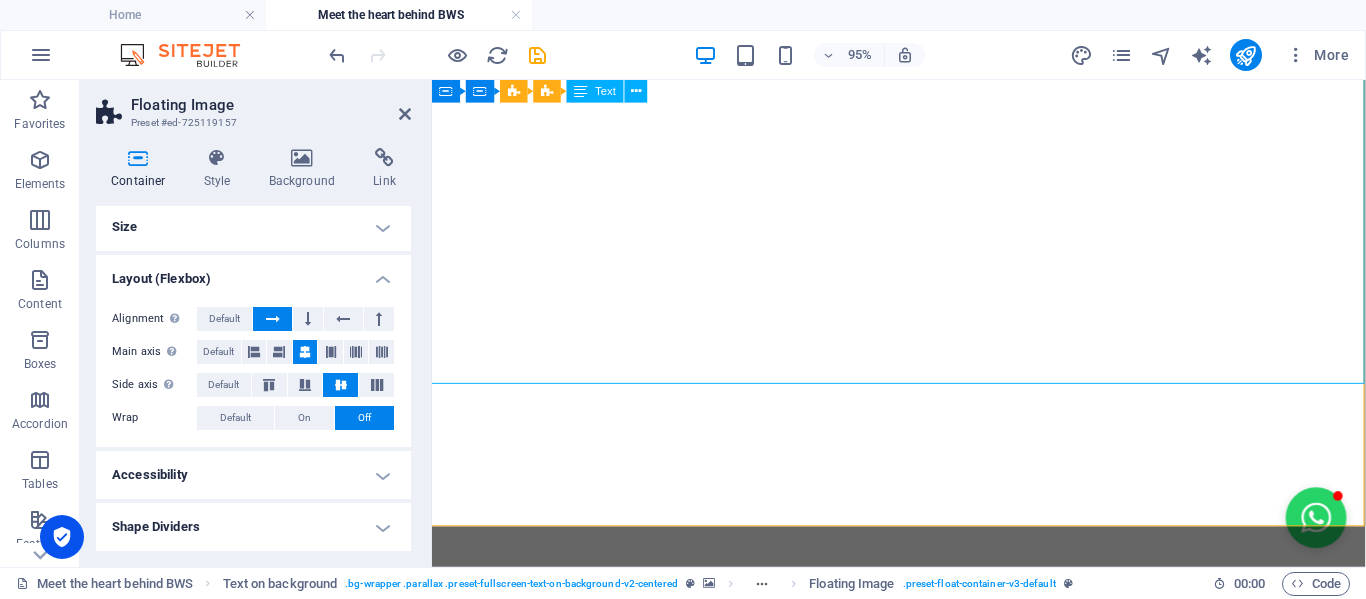 click on "Hi there, I'm Engela, but prefer to be called Engs.  I'm an entrepreneur, community-builder and the creative spark behind BrightWeb Studio and "Let's Grow Mzansi" (coming soon...) I've always had a passion for uplifting others and sparking real, meaningful connections. I've hosted buzzing networking events with 50+ business owners attending at a time, elevated small brands with savvy marketing, and worn more hats than a Mad Hatter at a tea party. No joke, I've been a  restaurant manageress, FMCG manager, PRO, e-commerce store owner with 2,000+ products, digital marketer, nonprofit director...  the list goes on! But what really lights me up? Helping people believe in themselves and turning big dreams into reality.  BrightWeb Started With a Spark During the chaos of COVID-19, I watched so many incredibly talented people pivot into entrepreneurship—full of potential but without the tools or time to get online. That's when I launched the  Social Business Network BrightWeb Studio Why BrightWeb Studio? ✅" at bounding box center (923, 3932) 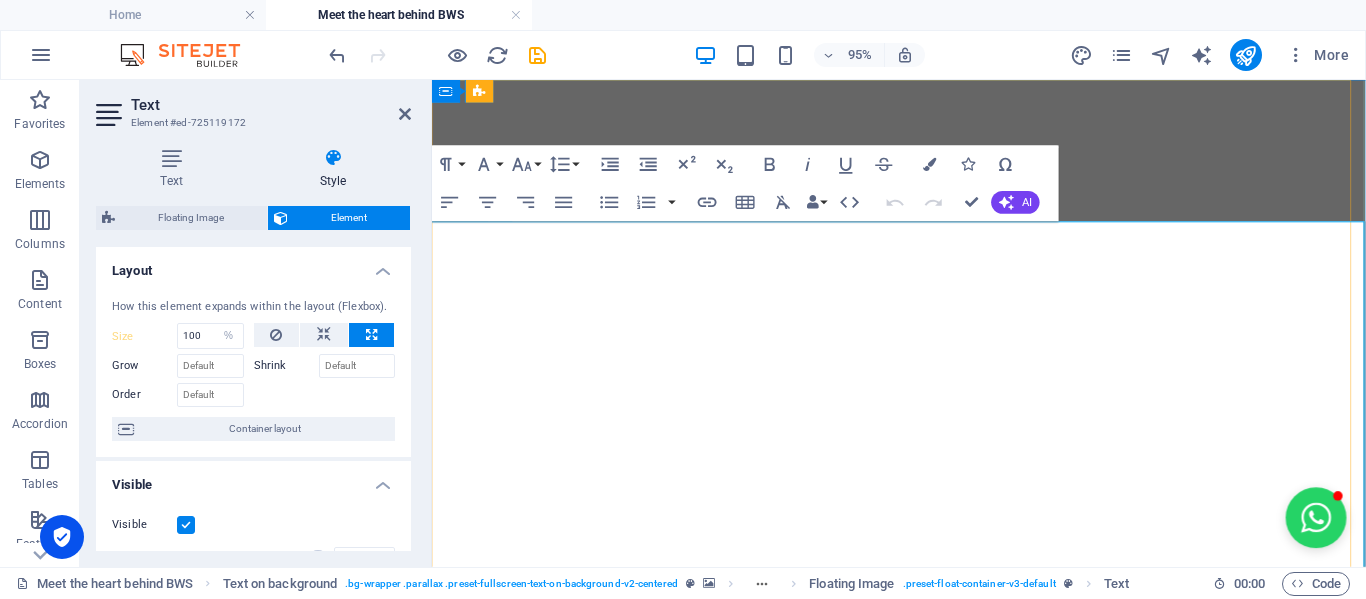 type 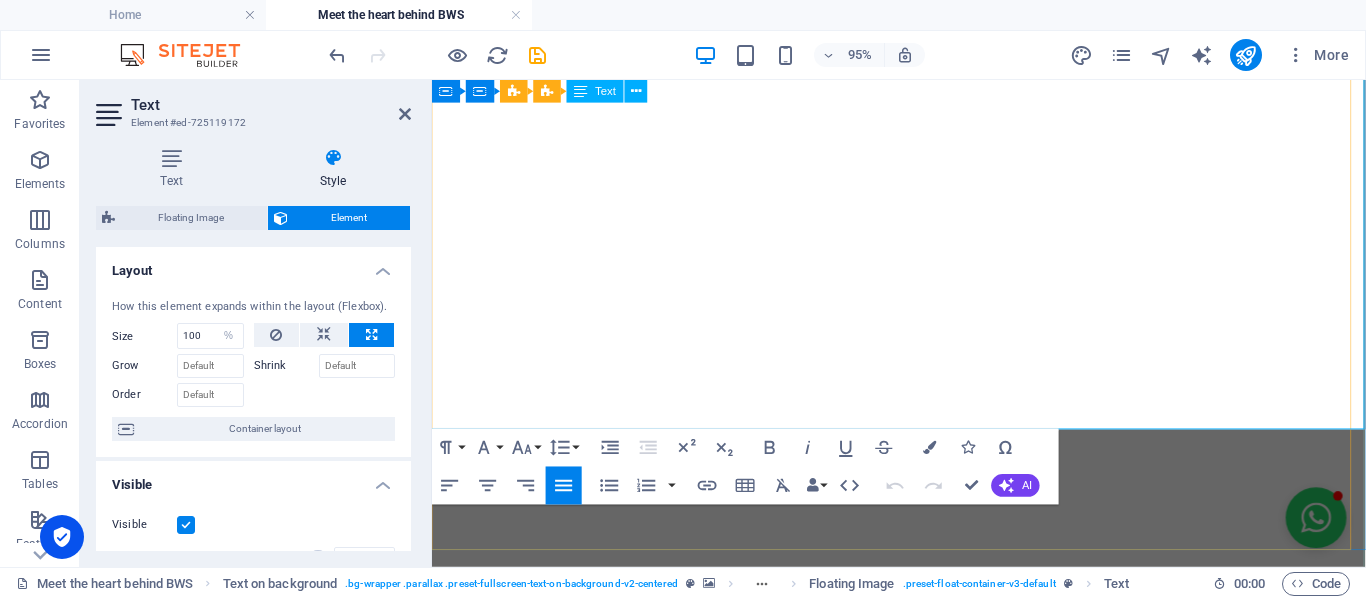 scroll, scrollTop: 2000, scrollLeft: 0, axis: vertical 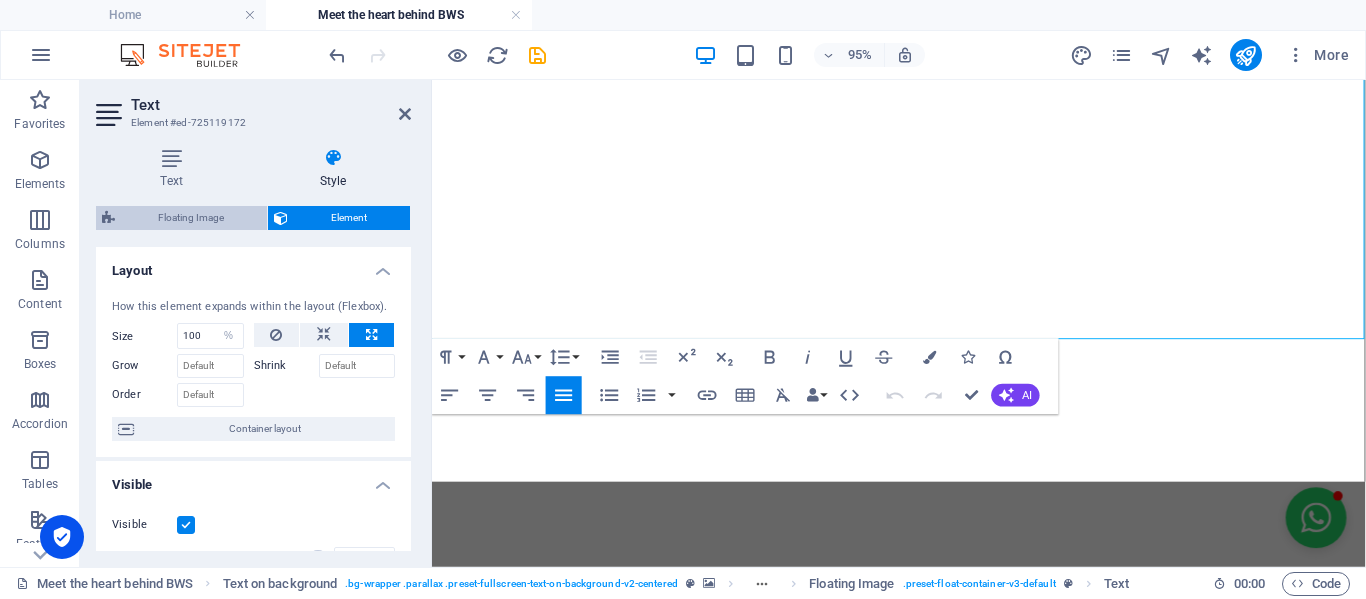 click on "Floating Image" at bounding box center (191, 218) 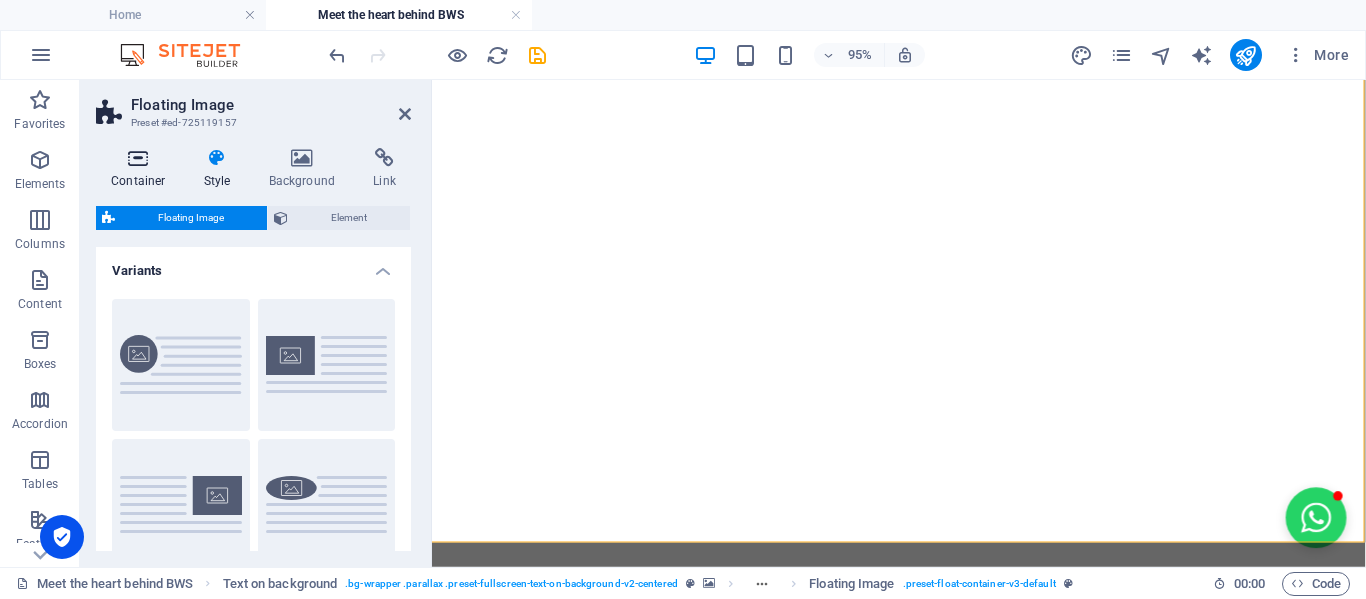 click on "Container" at bounding box center [142, 169] 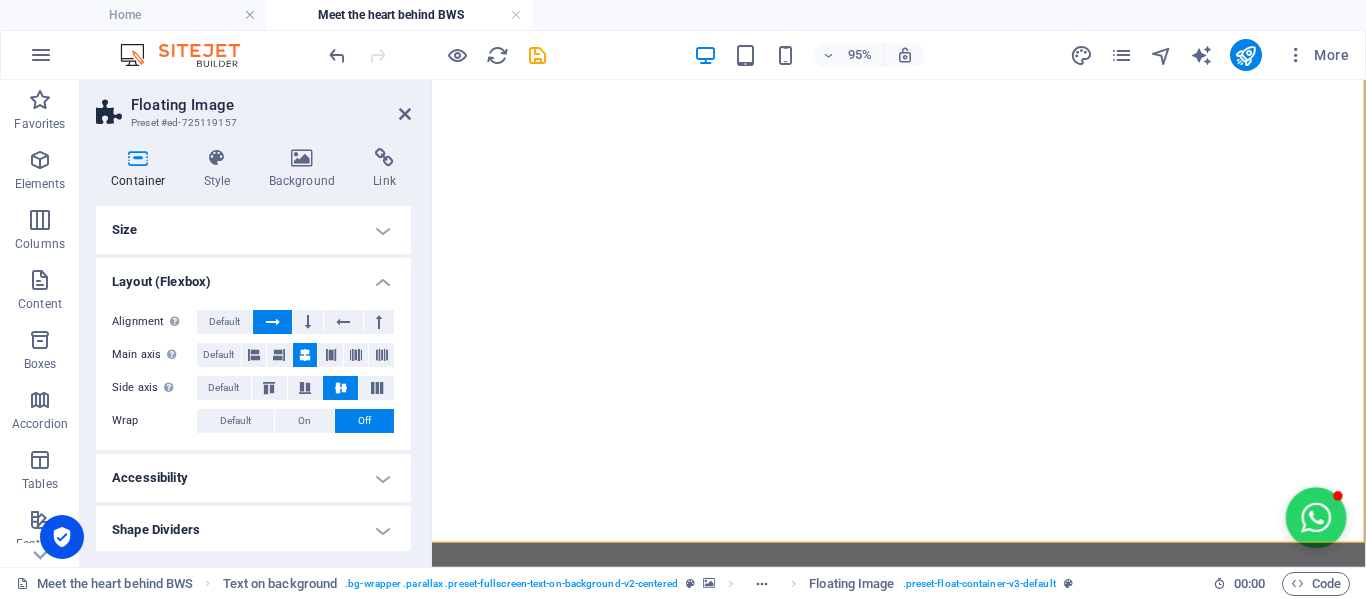 scroll, scrollTop: 3, scrollLeft: 0, axis: vertical 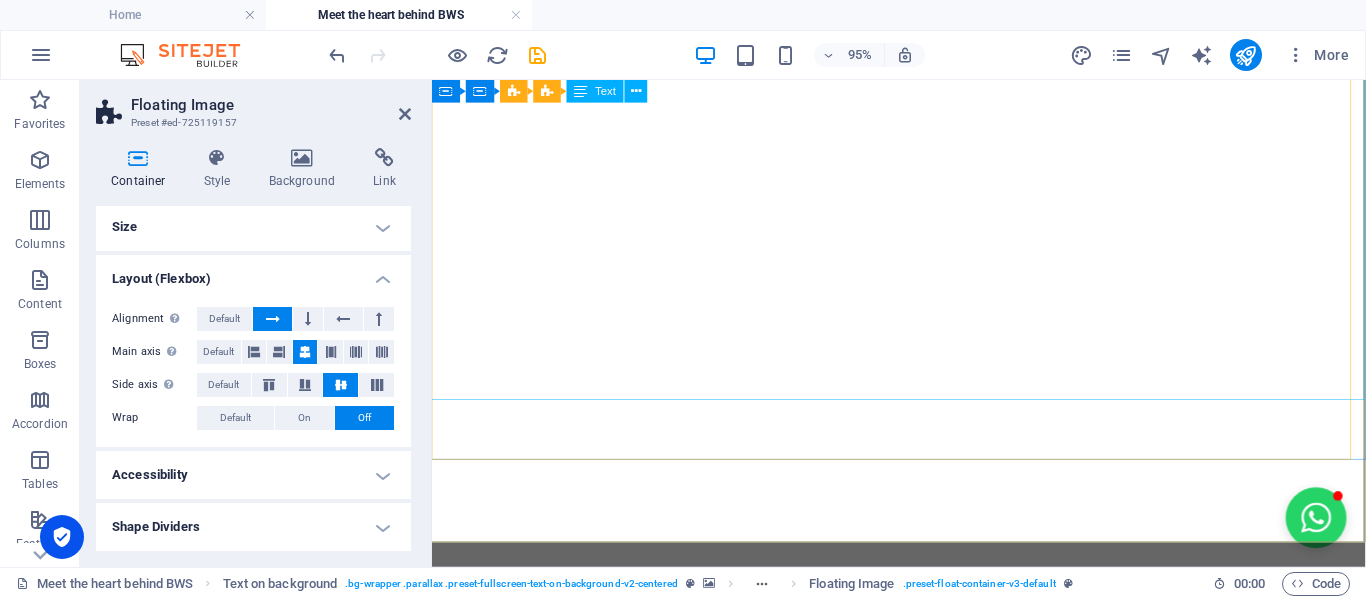 click on "Hi there, I'm Engela, but prefer to be called Engs.  I'm an entrepreneur, community-builder and the creative spark behind BrightWeb Studio and "Let's Grow Mzansi" (coming soon...) I've always had a passion for uplifting others and sparking real, meaningful connections. I've hosted buzzing networking events with 50+ business owners attending at a time, elevated small brands with savvy marketing, and worn more hats than a Mad Hatter at a tea party. No joke, I've been a  restaurant manageress, FMCG manager, PRO, e-commerce store owner with 2,000+ products, digital marketer, nonprofit director...  the list goes on! But what really lights me up? Helping people believe in themselves and turning big dreams into reality.  BrightWeb Started With a Spark During the chaos of COVID-19, I watched so many incredibly talented people pivot into entrepreneurship—full of potential but without the tools or time to get online. That's when I launched the  Social Business Network BrightWeb Studio Why BrightWeb Studio? ✅" at bounding box center [923, 3949] 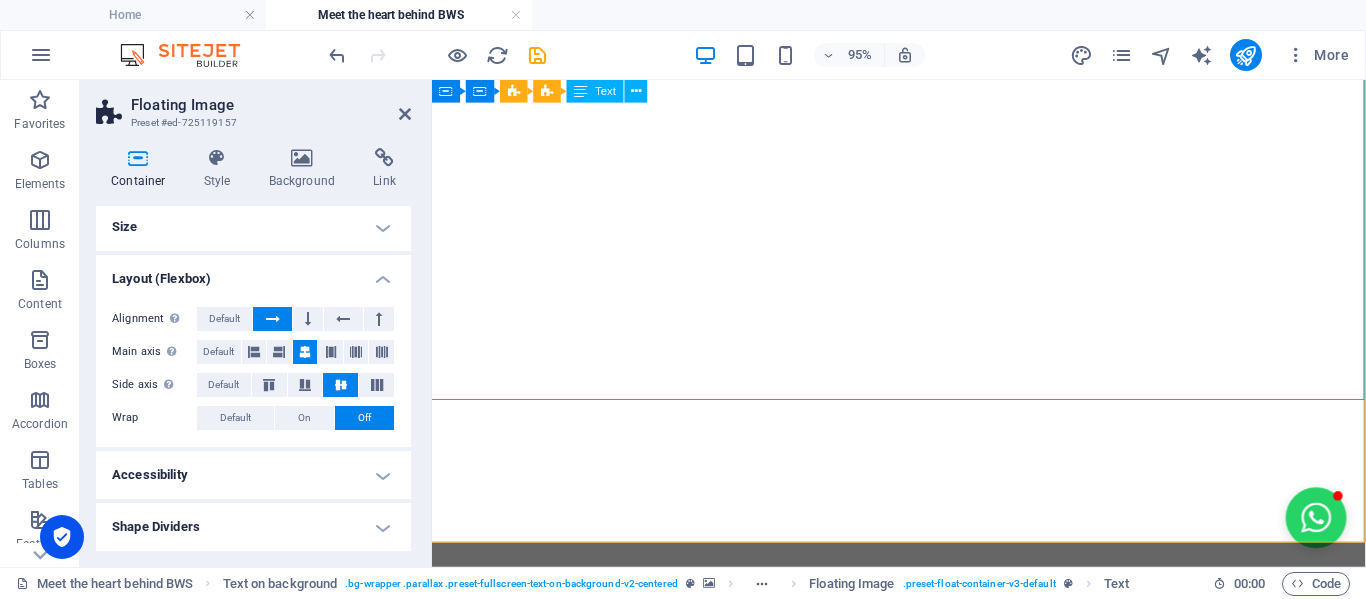 click on "Hi there, I'm Engela, but prefer to be called Engs.  I'm an entrepreneur, community-builder and the creative spark behind BrightWeb Studio and "Let's Grow Mzansi" (coming soon...) I've always had a passion for uplifting others and sparking real, meaningful connections. I've hosted buzzing networking events with 50+ business owners attending at a time, elevated small brands with savvy marketing, and worn more hats than a Mad Hatter at a tea party. No joke, I've been a  restaurant manageress, FMCG manager, PRO, e-commerce store owner with 2,000+ products, digital marketer, nonprofit director...  the list goes on! But what really lights me up? Helping people believe in themselves and turning big dreams into reality.  BrightWeb Started With a Spark During the chaos of COVID-19, I watched so many incredibly talented people pivot into entrepreneurship—full of potential but without the tools or time to get online. That's when I launched the  Social Business Network BrightWeb Studio Why BrightWeb Studio? ✅" at bounding box center [923, 3949] 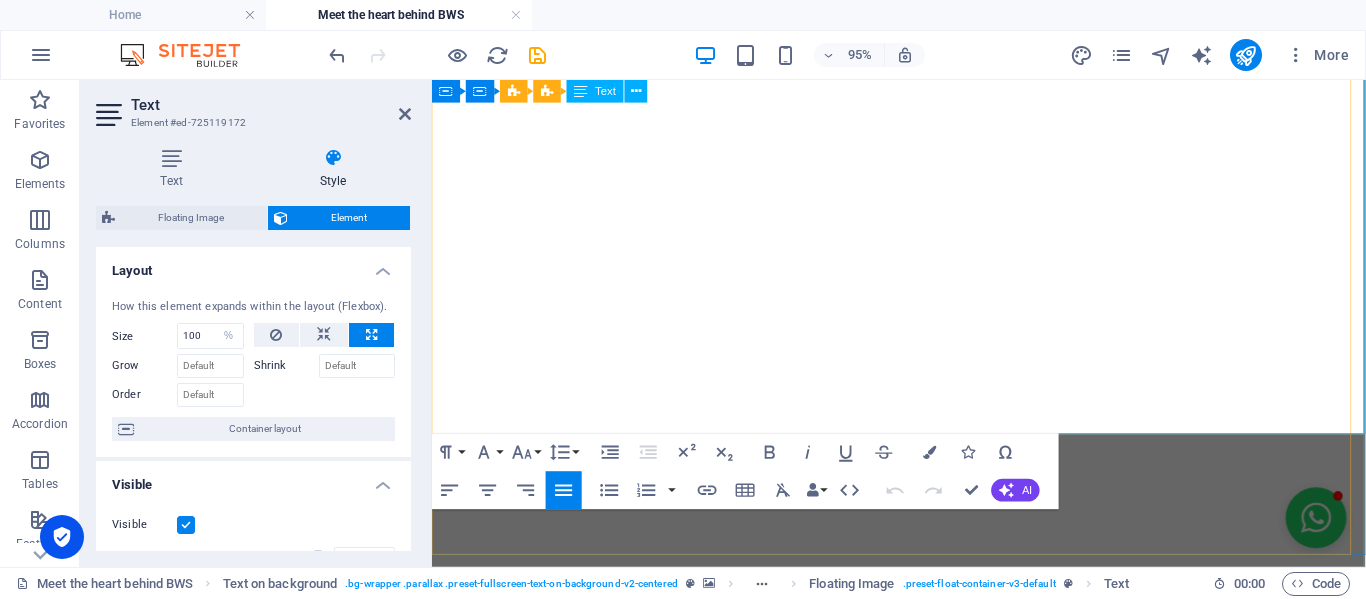 scroll, scrollTop: 1900, scrollLeft: 0, axis: vertical 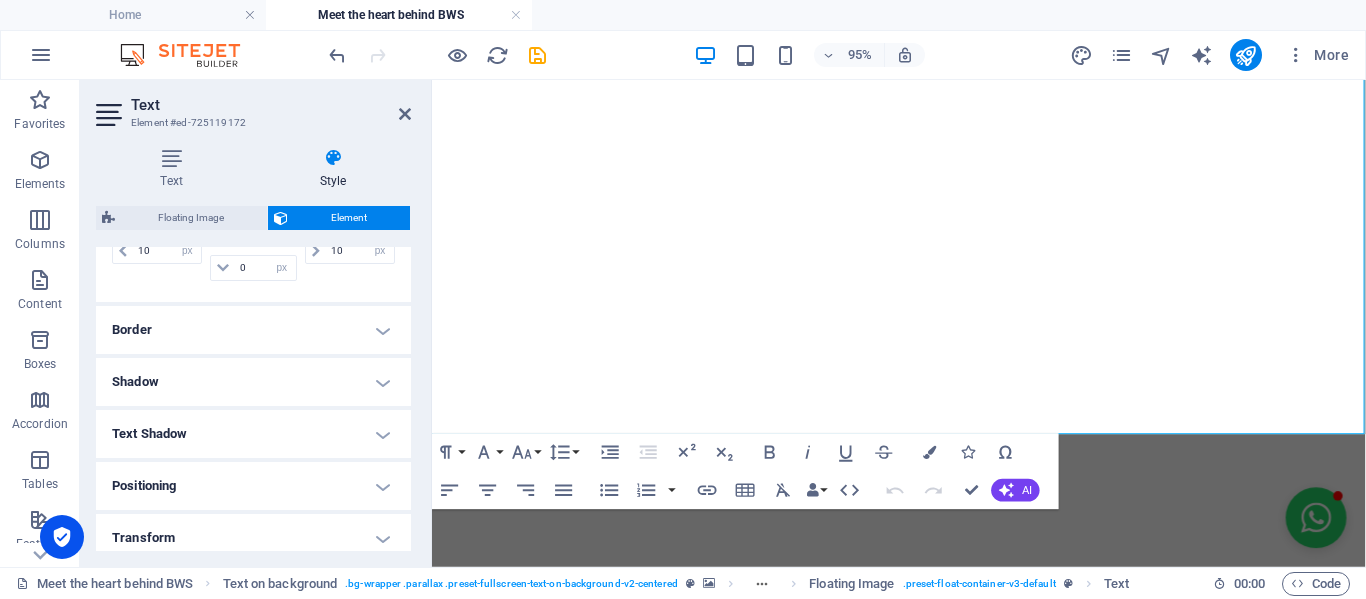 click on "Border" at bounding box center [253, 330] 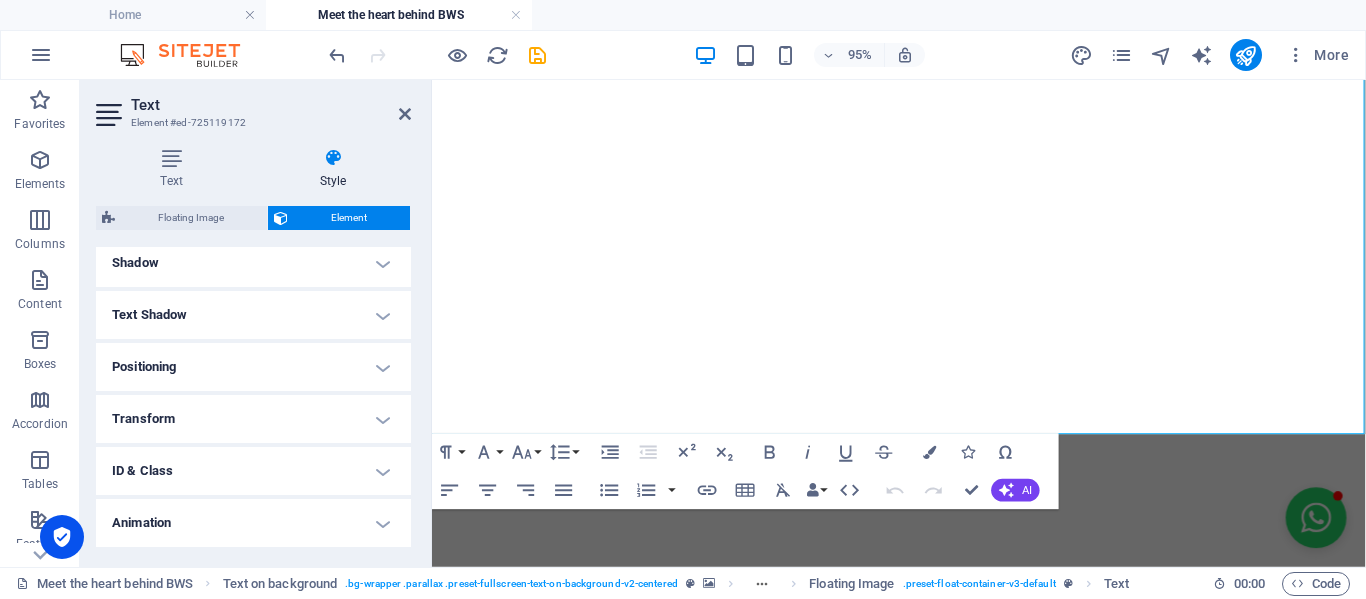 scroll, scrollTop: 848, scrollLeft: 0, axis: vertical 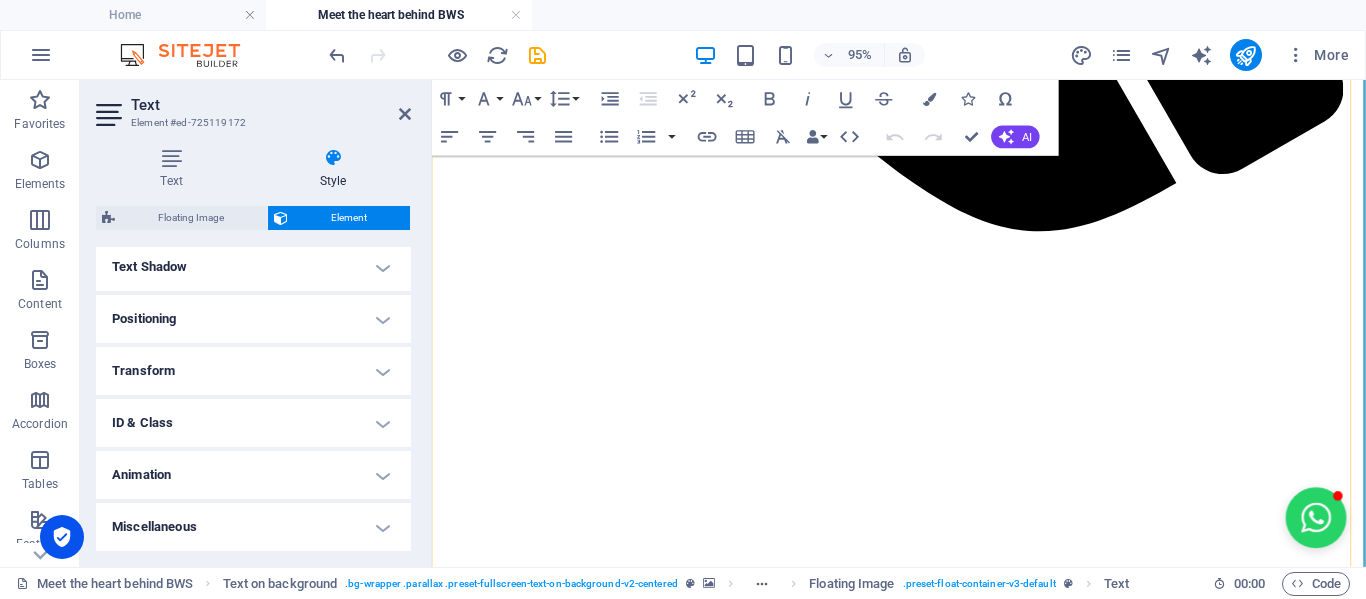 click on "At the heart of BrightWeb Studio is a deep commitment to community." at bounding box center [764, 5241] 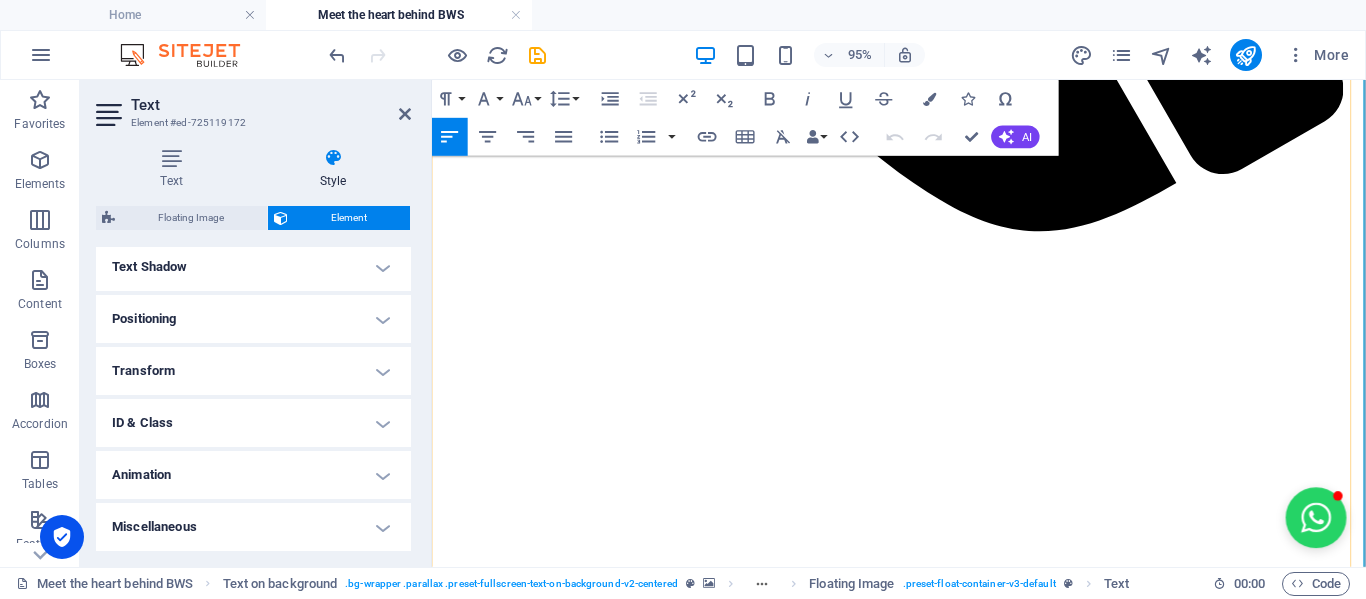 click on "At the heart of BrightWeb Studio is a deep commitment to community." at bounding box center [764, 5241] 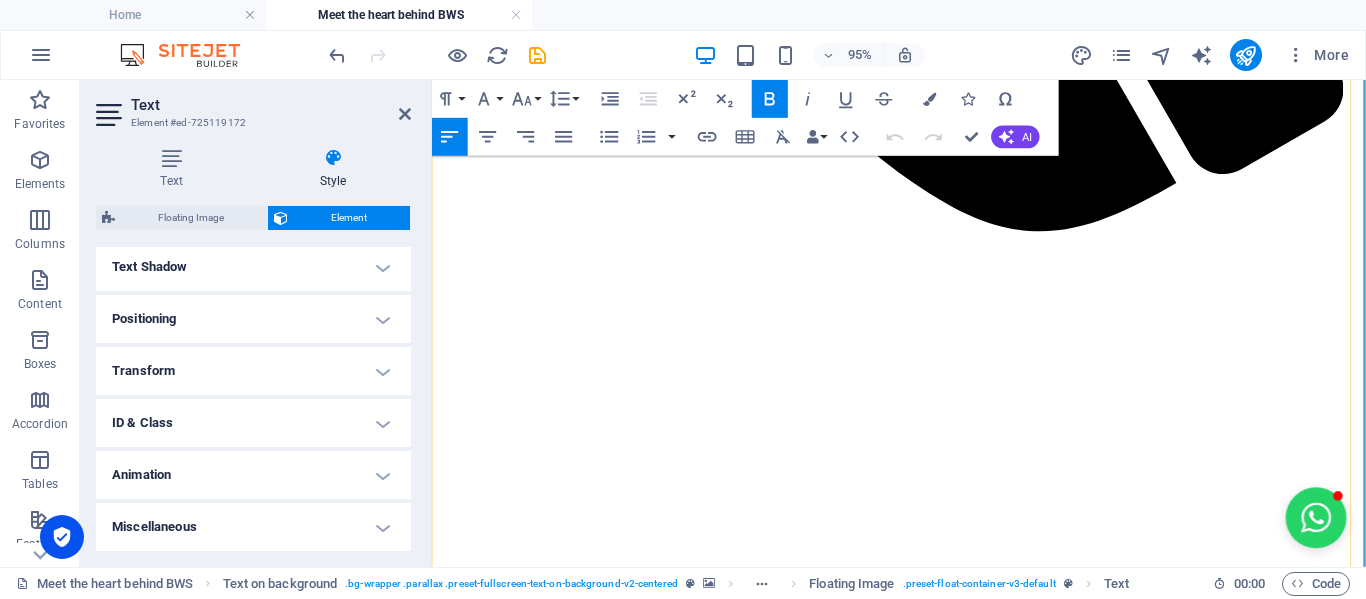 click on "big things happen for Mzansi!" at bounding box center (837, 5112) 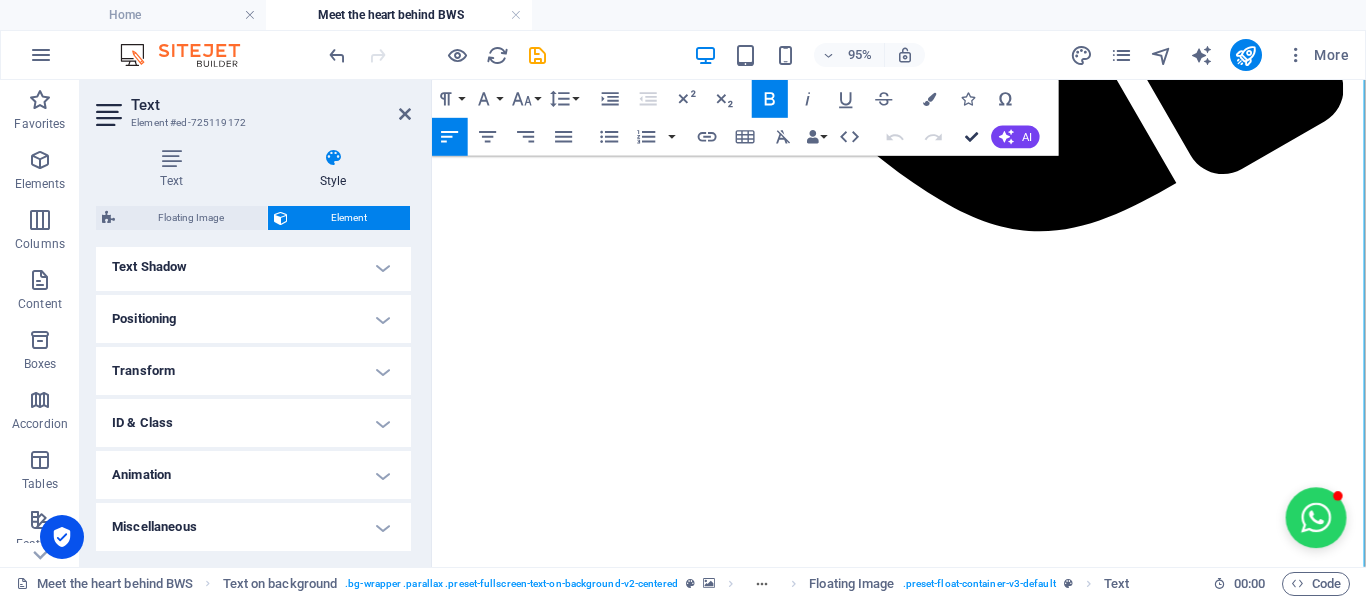drag, startPoint x: 971, startPoint y: 143, endPoint x: 889, endPoint y: 63, distance: 114.56003 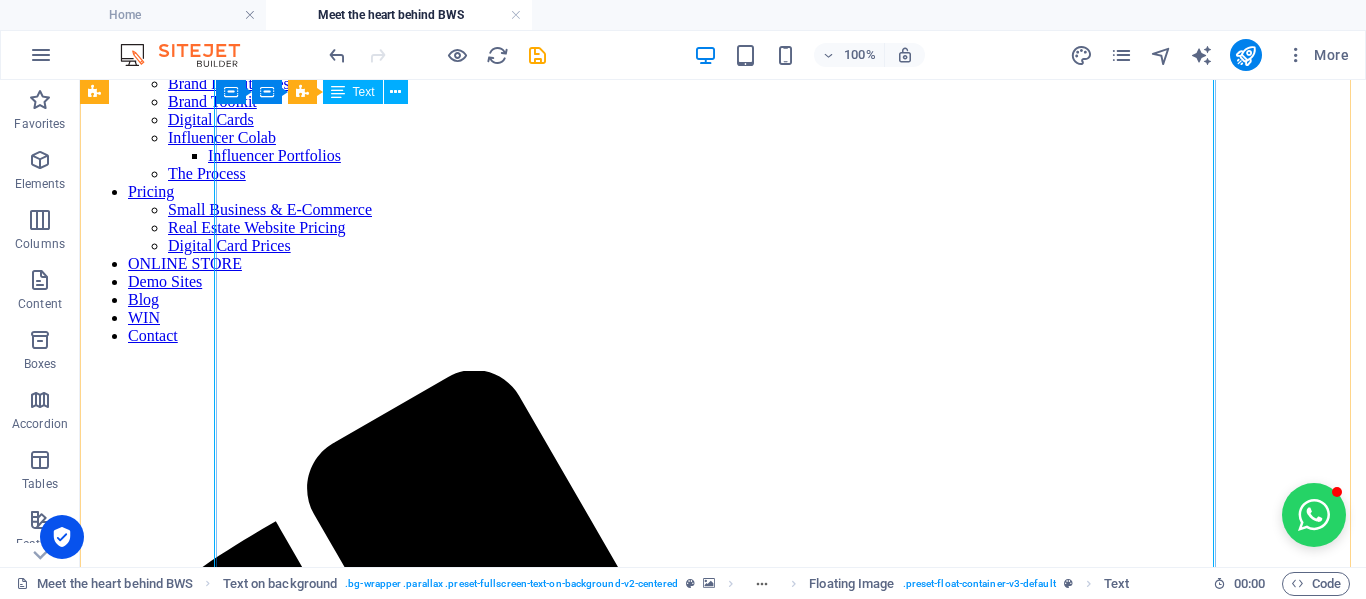 scroll, scrollTop: 0, scrollLeft: 0, axis: both 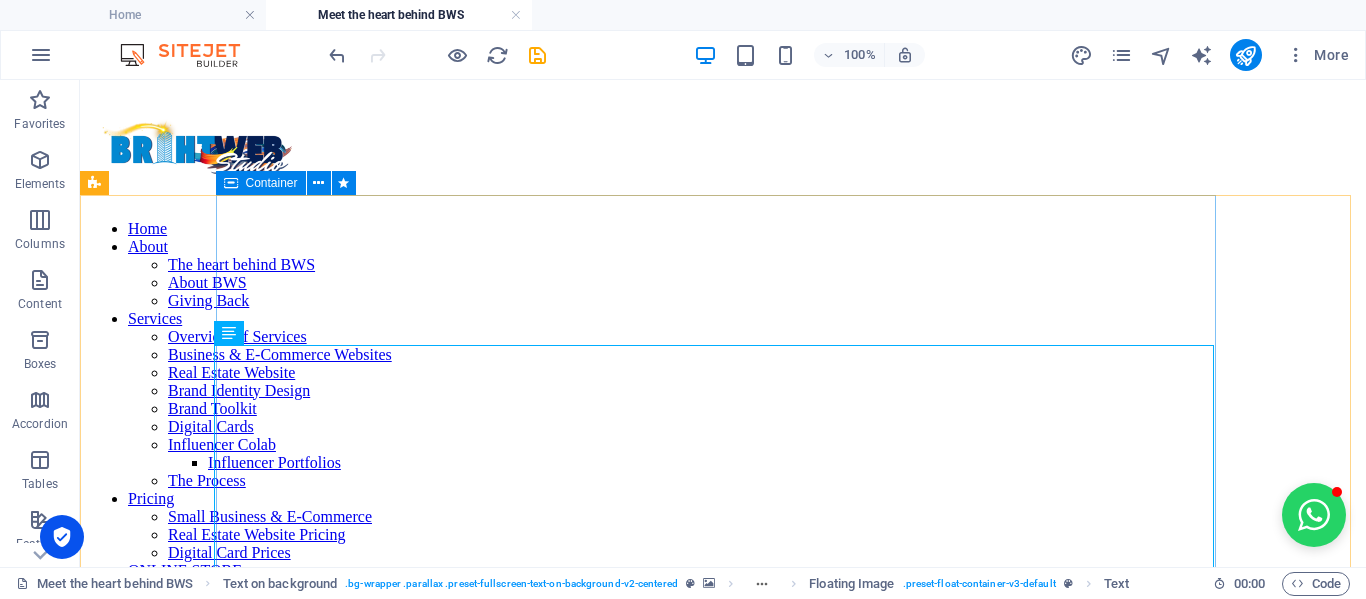 click at bounding box center [231, 183] 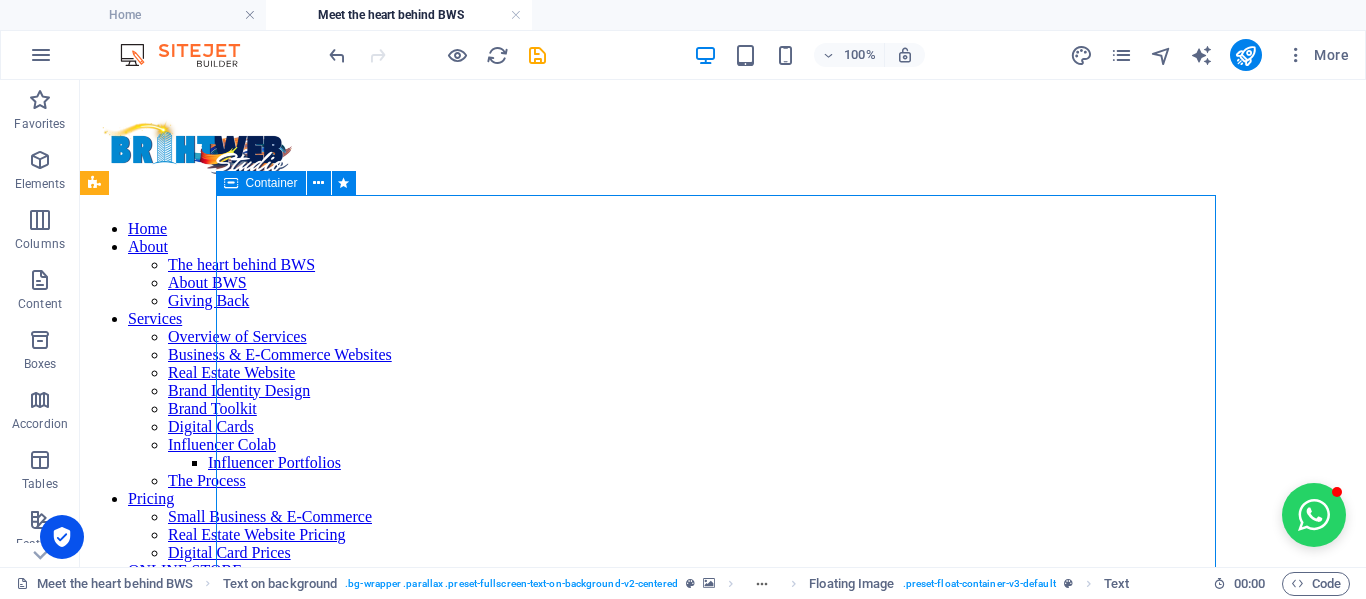 click at bounding box center (231, 183) 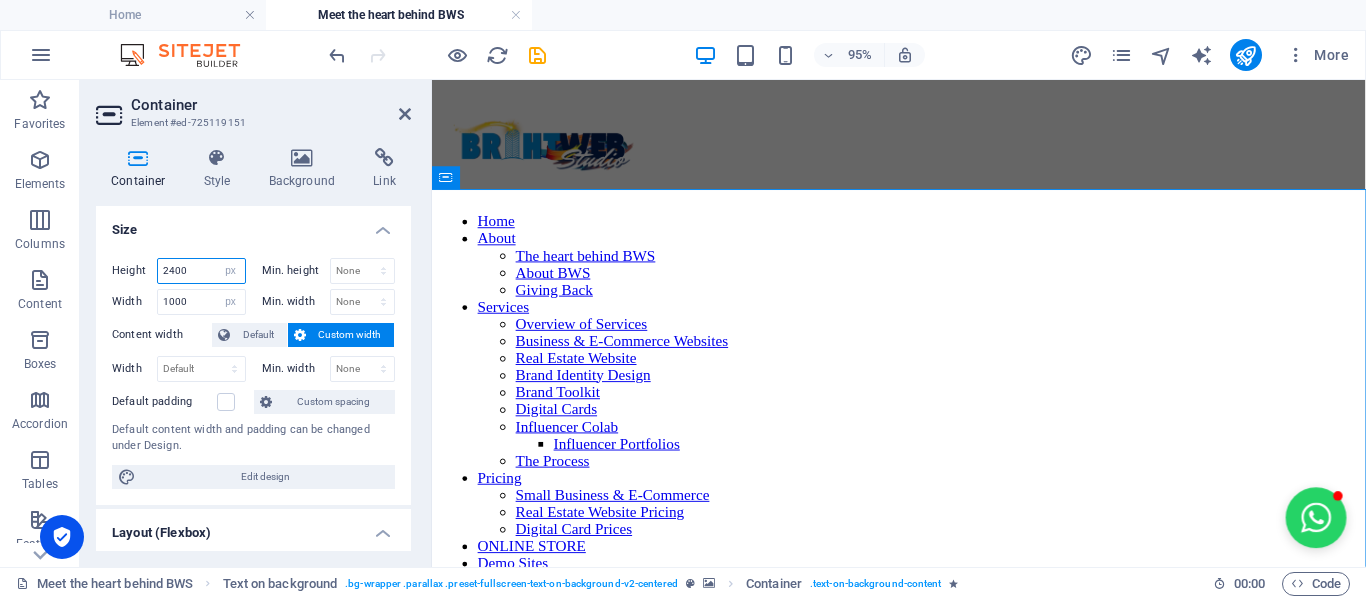 drag, startPoint x: 204, startPoint y: 272, endPoint x: 86, endPoint y: 267, distance: 118.10589 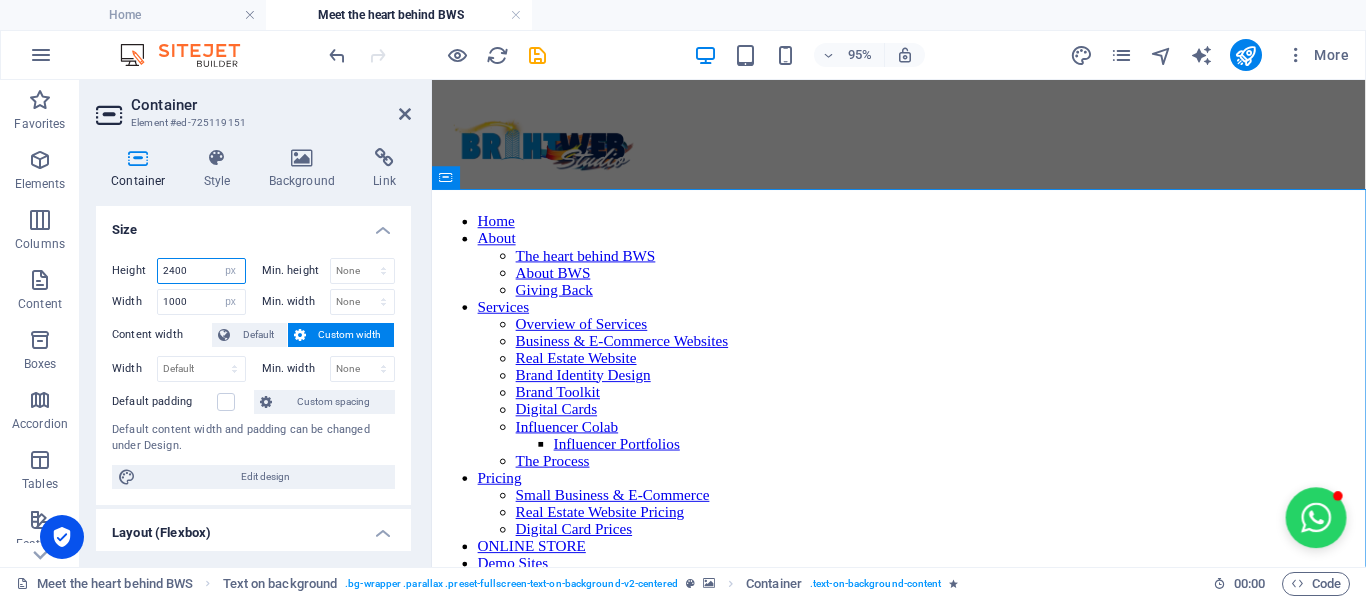click on "Container Style Background Link Size Height 2400 Default px rem % vh vw Min. height None px rem % vh vw Width 1000 Default px rem % em vh vw Min. width None px rem % vh vw Content width Default Custom width Width Default px rem % em vh vw Min. width None px rem % vh vw Default padding Custom spacing Default content width and padding can be changed under Design. Edit design Layout (Flexbox) Alignment Determines the flex direction. Default Main axis Determine how elements should behave along the main axis inside this container (justify content). Default Side axis Control the vertical direction of the element inside of the container (align items). Default Wrap Default On Off Fill Controls the distances and direction of elements on the y-axis across several lines (align content). Default Accessibility ARIA helps assistive technologies (like screen readers) to understand the role, state, and behavior of web elements Role The ARIA role defines the purpose of an element.  None Alert Article Banner %" at bounding box center [253, 349] 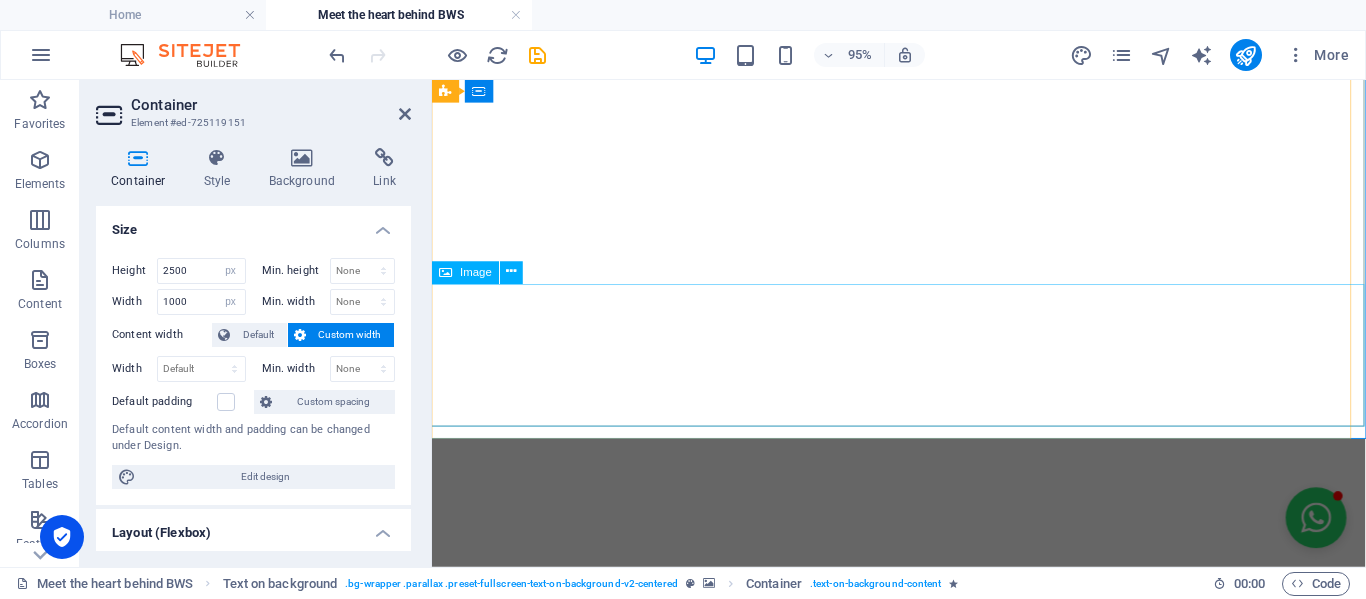 scroll, scrollTop: 2100, scrollLeft: 0, axis: vertical 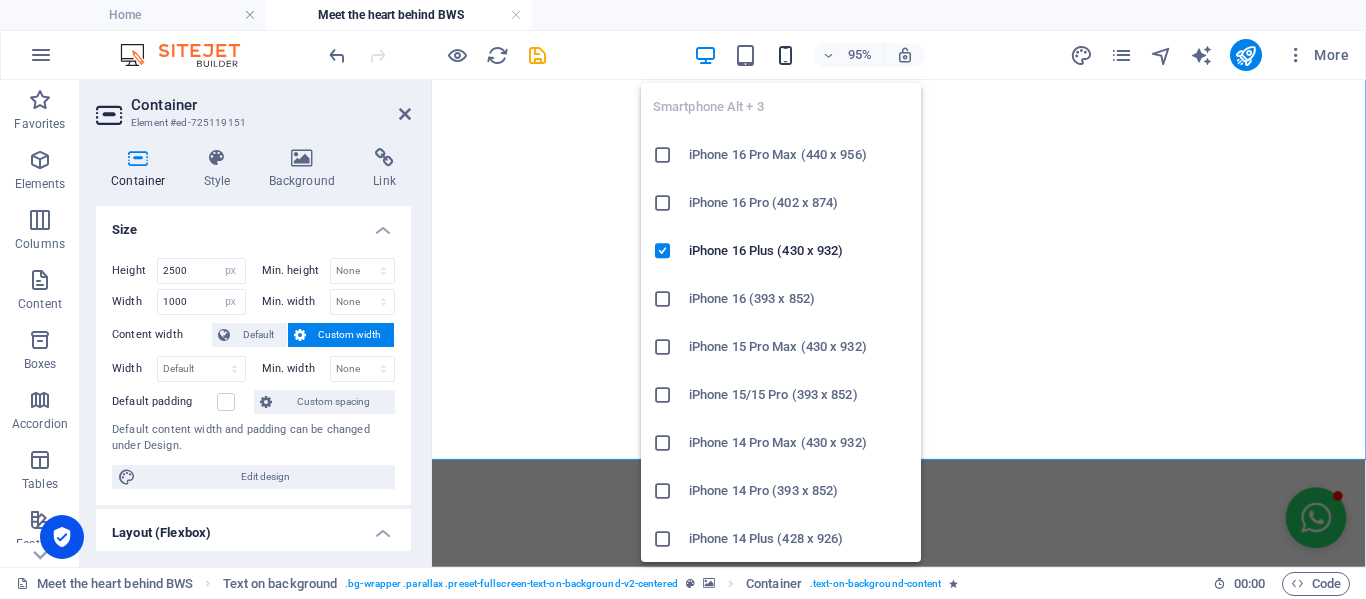 click at bounding box center [785, 55] 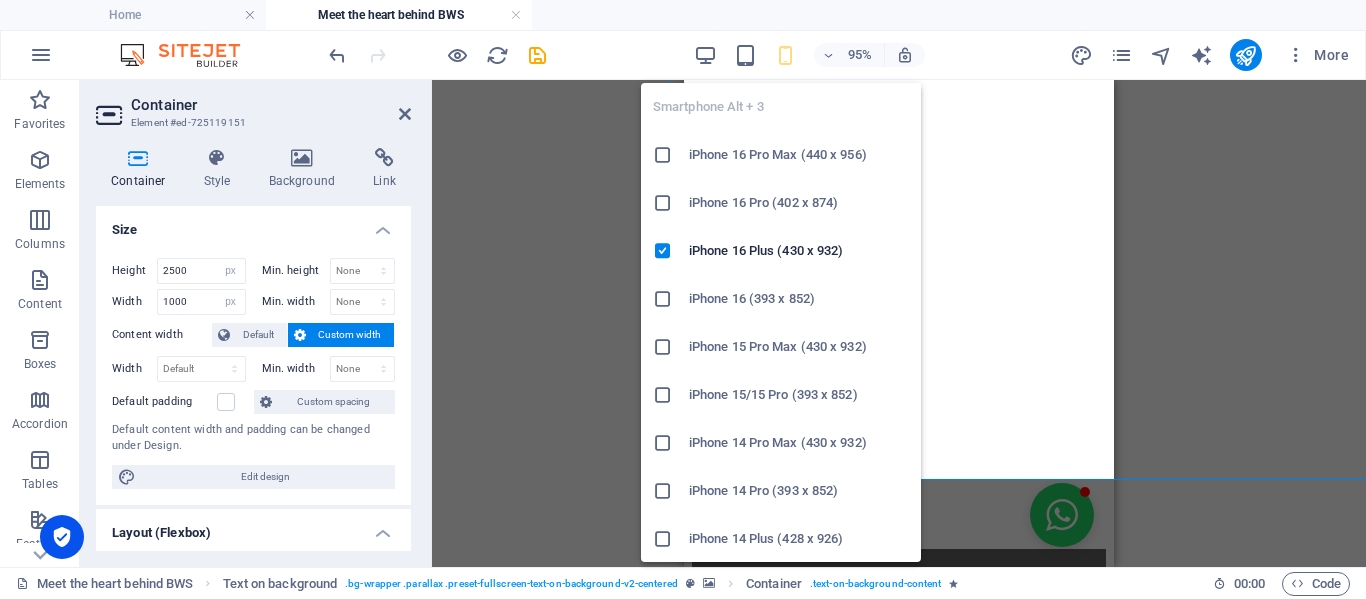 type on "3700" 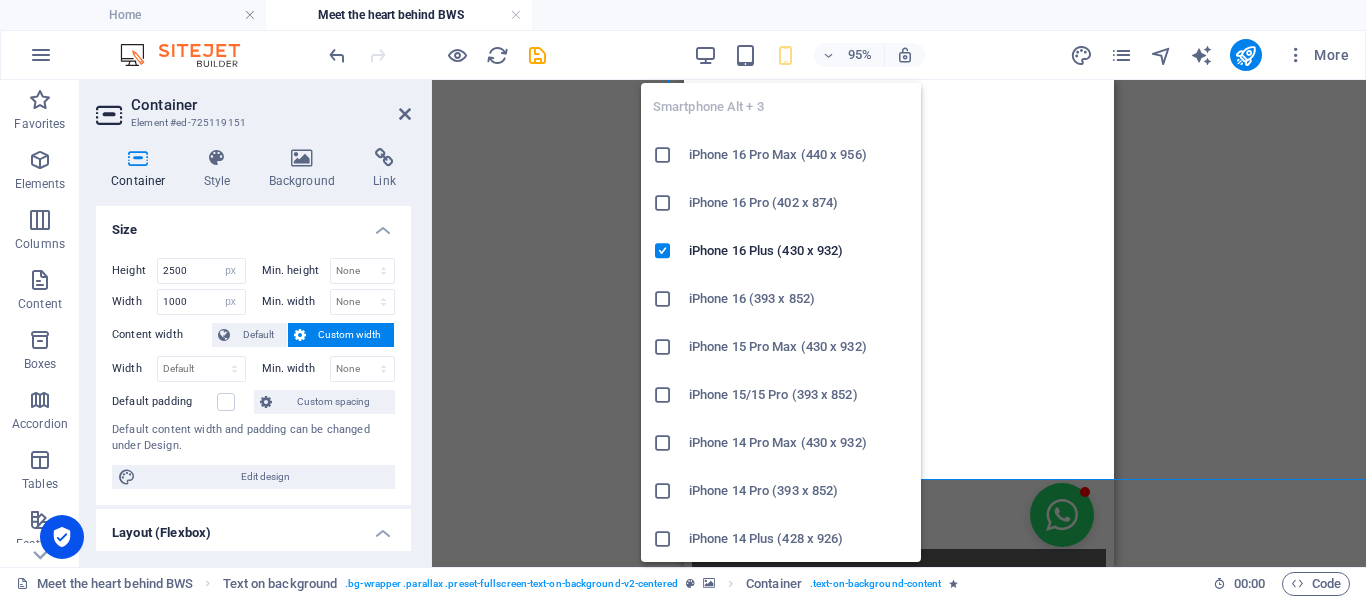 type on "1200" 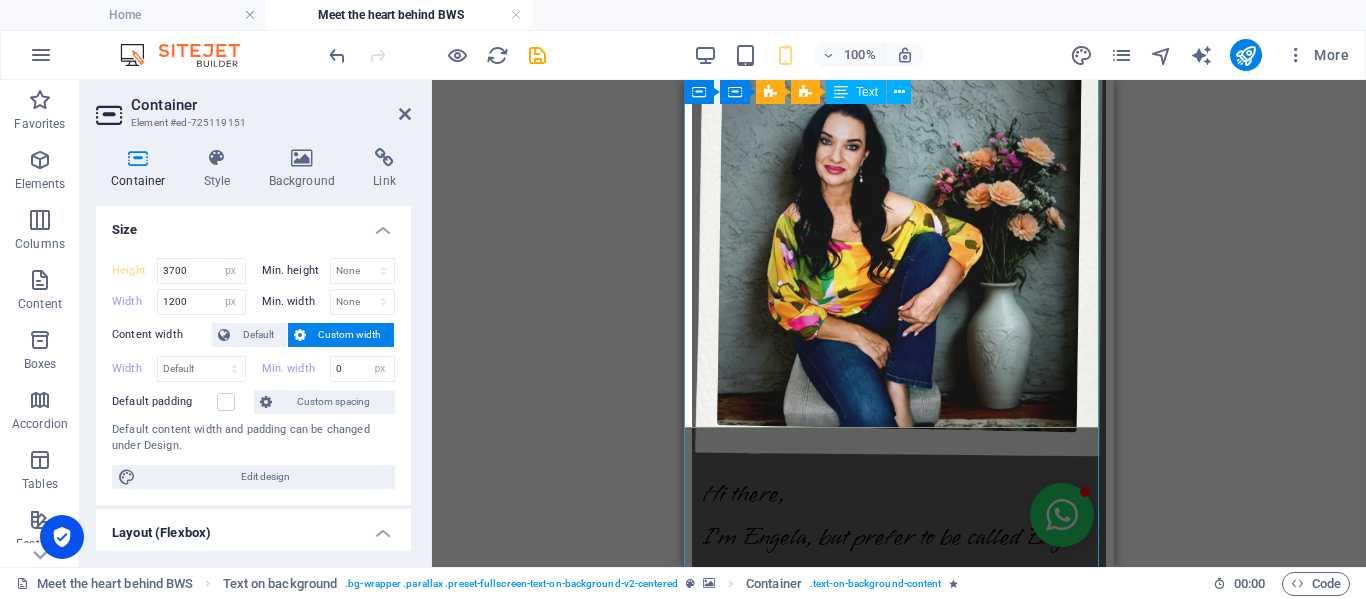 scroll, scrollTop: 3303, scrollLeft: 0, axis: vertical 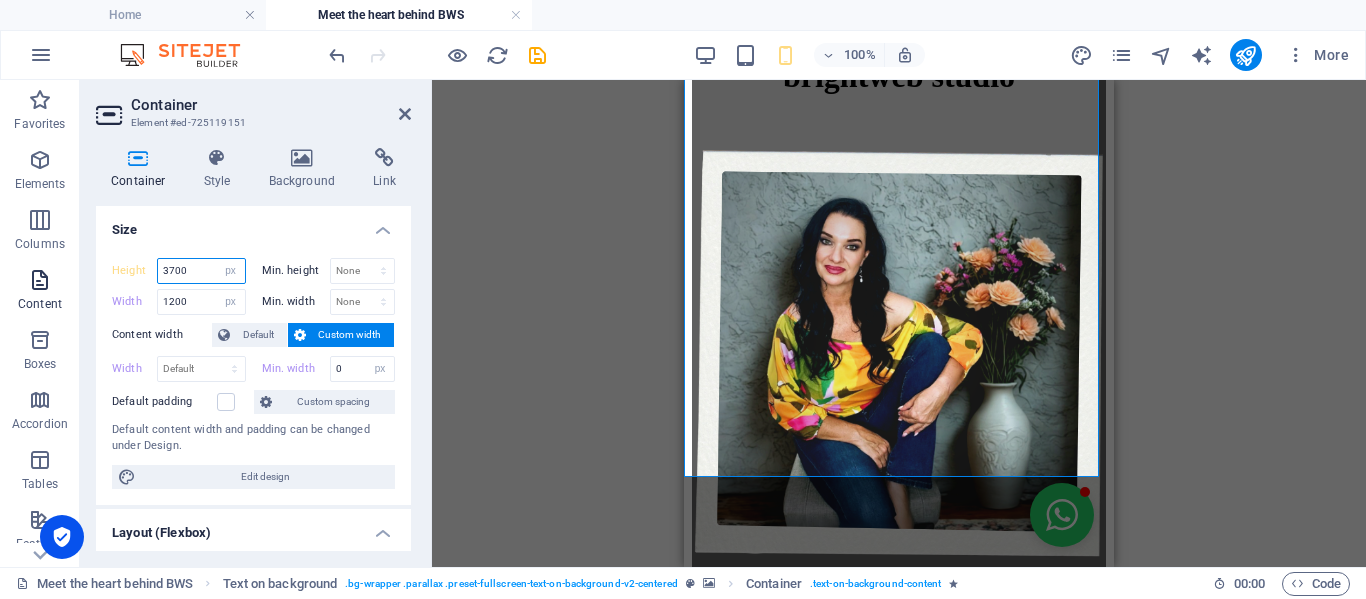 drag, startPoint x: 193, startPoint y: 267, endPoint x: 1, endPoint y: 267, distance: 192 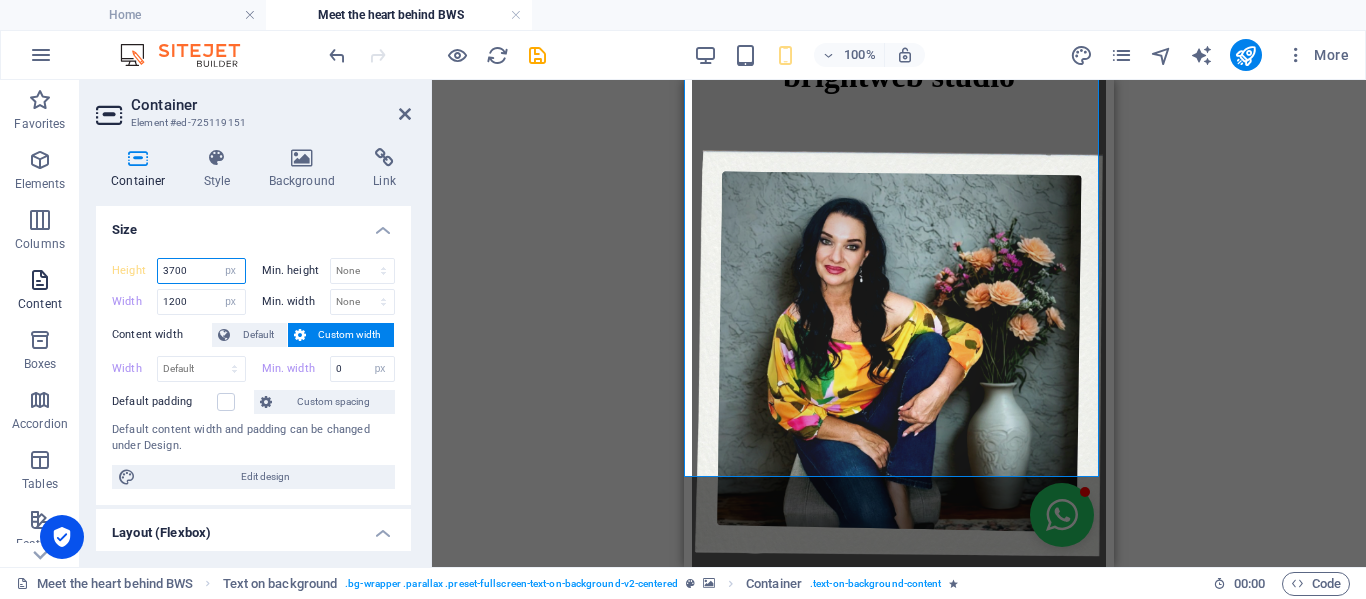 click on "Favorites Elements Columns Content Boxes Accordion Tables Features Images Slider Header Footer Forms Marketing Collections Container Element #ed-725119151
Container Style Background Link Size Height 3700 Default px rem % vh vw Min. height None px rem % vh vw Width 1200 Default px rem % em vh vw Min. width None px rem % vh vw Content width Default Custom width Width Default px rem % em vh vw Min. width 0 None px rem % vh vw Default padding Custom spacing Default content width and padding can be changed under Design. Edit design Layout (Flexbox) Alignment Determines the flex direction. Default Main axis Determine how elements should behave along the main axis inside this container (justify content). Default Side axis Control the vertical direction of the element inside of the container (align items). Default Wrap Default On Off Fill Controls the distances and direction of elements on the y-axis across several lines (align content). Default Accessibility Role None Alert Article Banner Comment %" at bounding box center [683, 323] 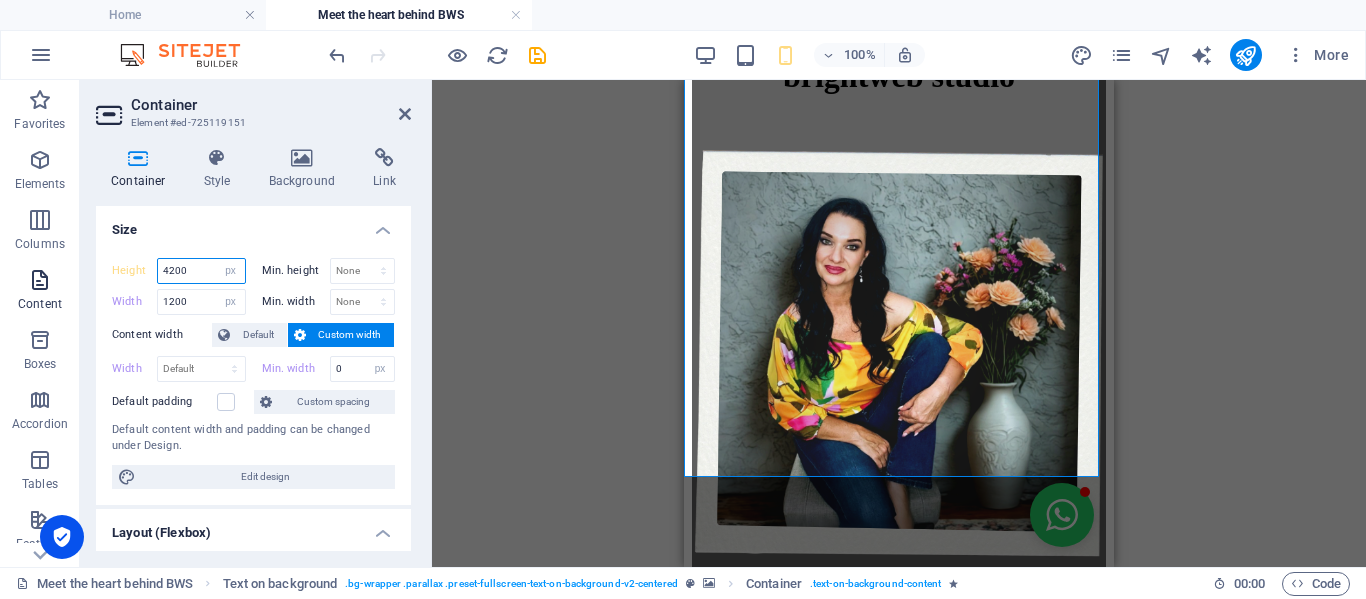 type on "4200" 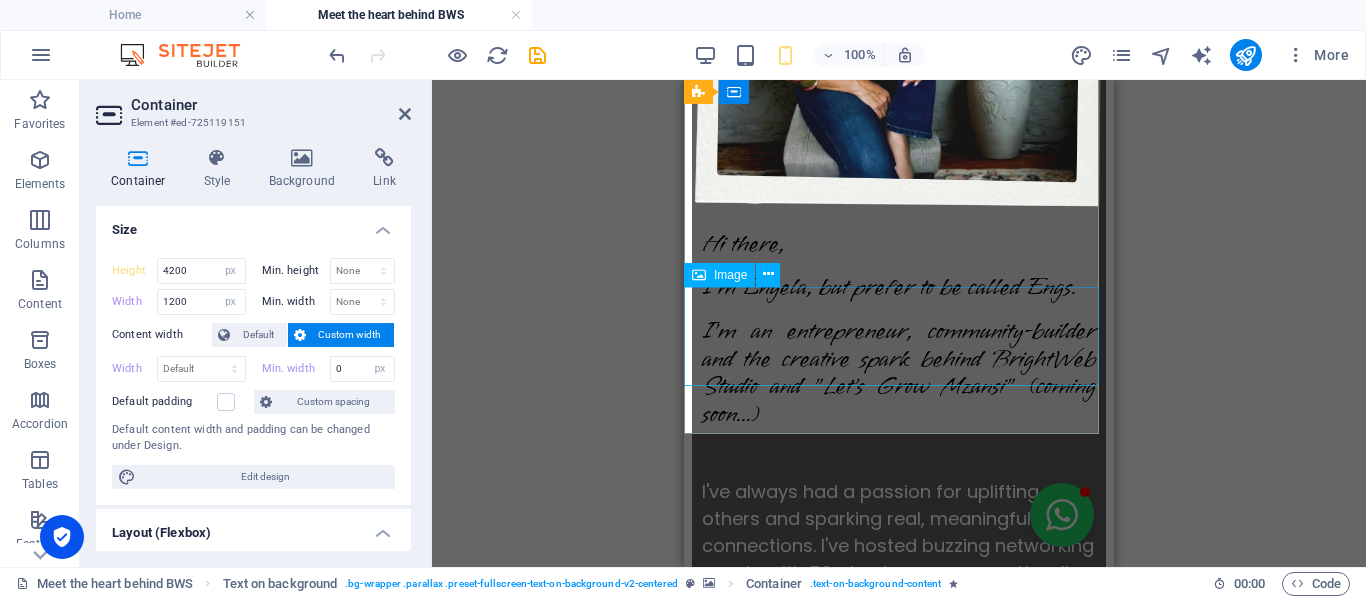 scroll, scrollTop: 3803, scrollLeft: 0, axis: vertical 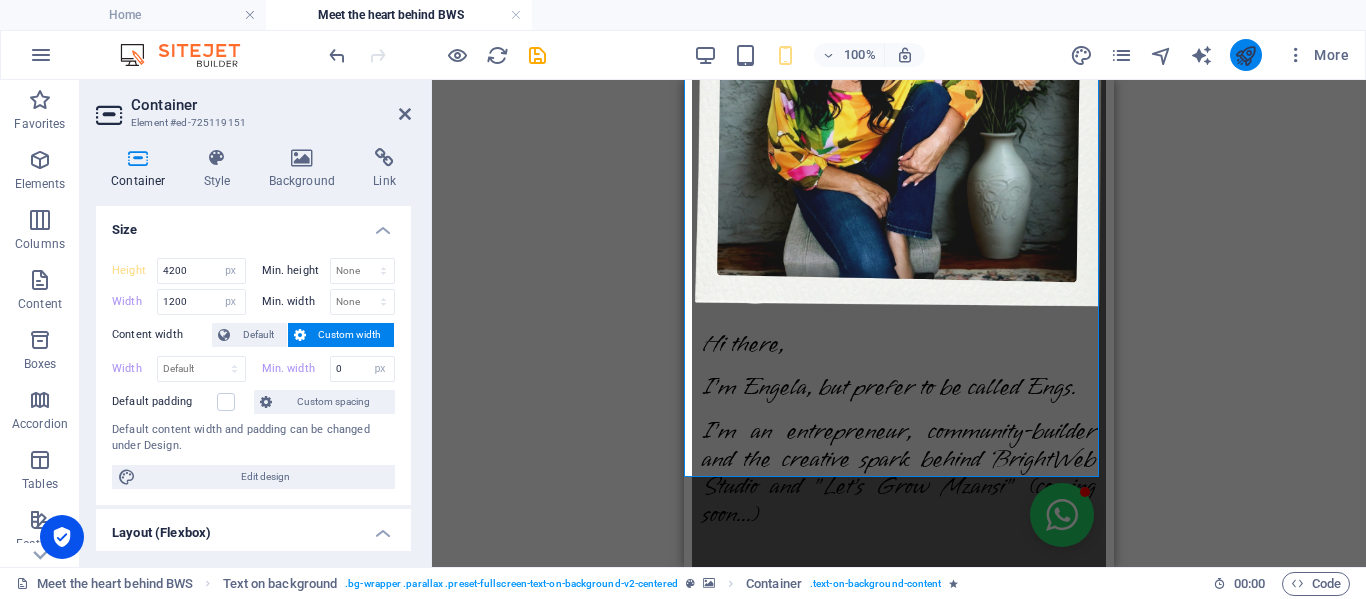 click at bounding box center (1246, 55) 